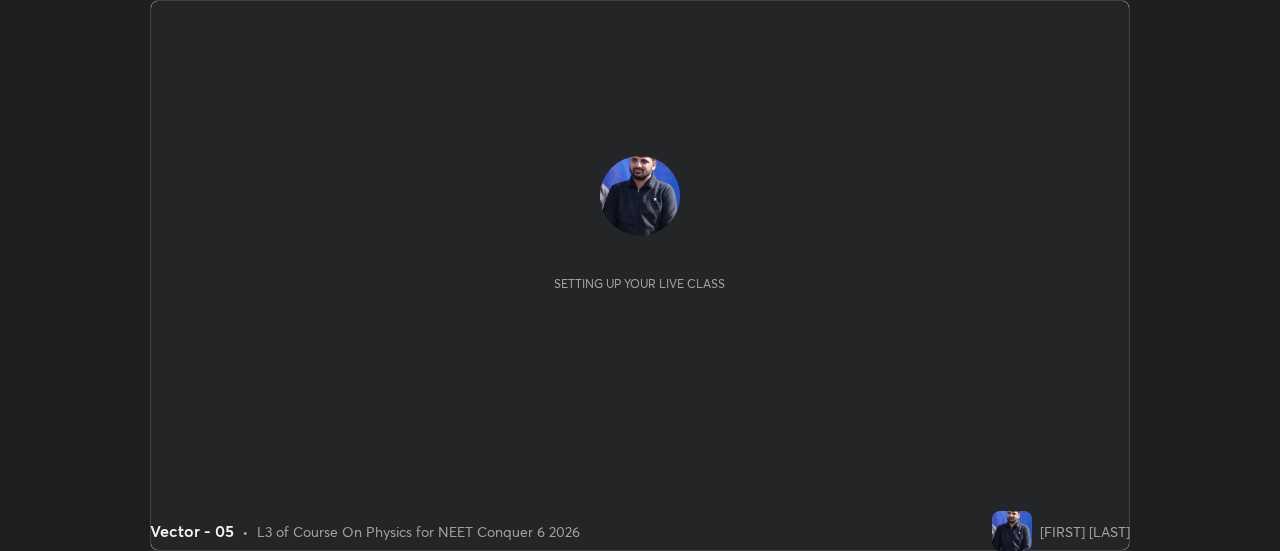 scroll, scrollTop: 0, scrollLeft: 0, axis: both 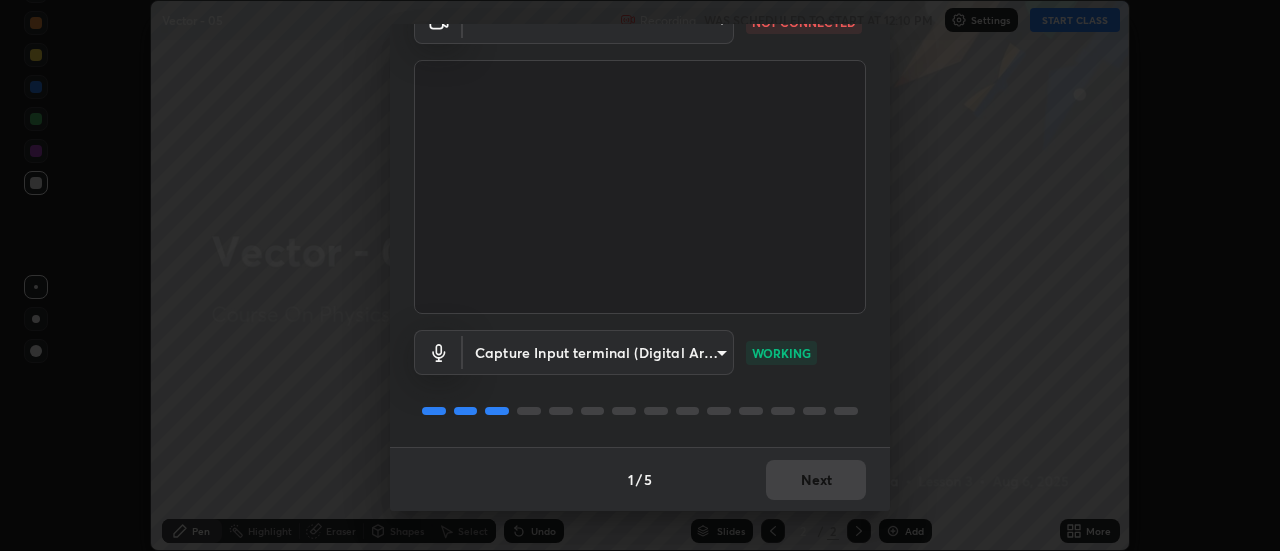 click on "Erase all Vector - 05 Recording WAS SCHEDULED TO START AT  12:10 PM Settings START CLASS Setting up your live class Vector - 05 • L3 of Course On Physics for NEET Conquer 6 2026 [PERSON] Pen Highlight Eraser Shapes Select Undo Slides 2 / 2 Add More No doubts shared Encourage your learners to ask a doubt for better clarity Report an issue Reason for reporting Buffering Chat not working Audio - Video sync issue Educator video quality low ​ Attach an image Report Media settings ​ NOT CONNECTED Capture Input terminal (Digital Array MIC) [HASH] WORKING 1 / 5 Next" at bounding box center [640, 275] 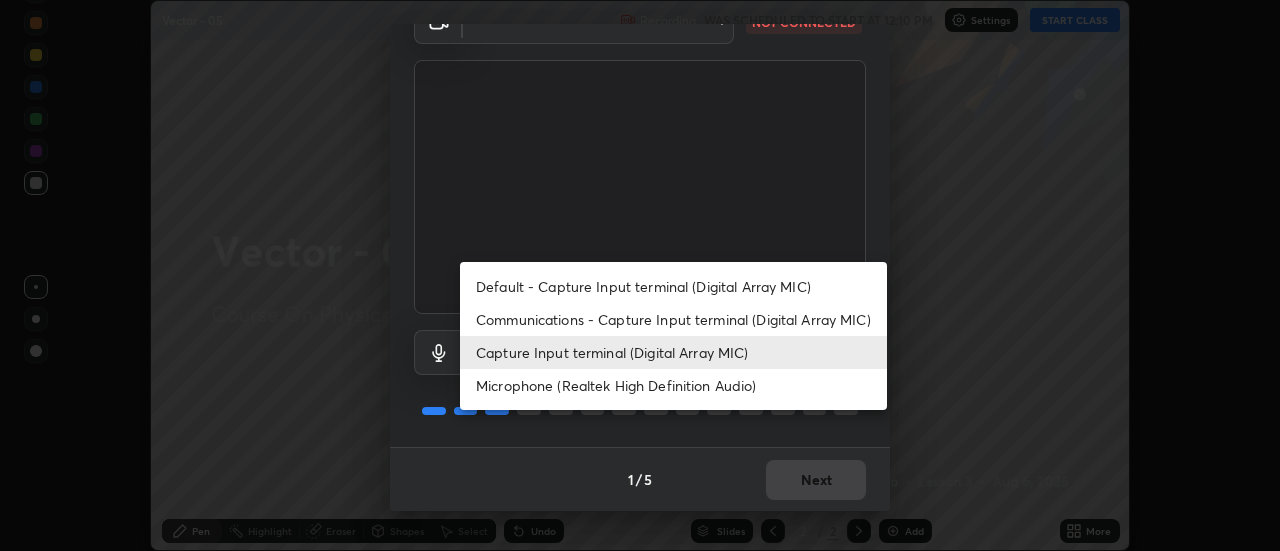 click on "Default - Capture Input terminal (Digital Array MIC)" at bounding box center (673, 286) 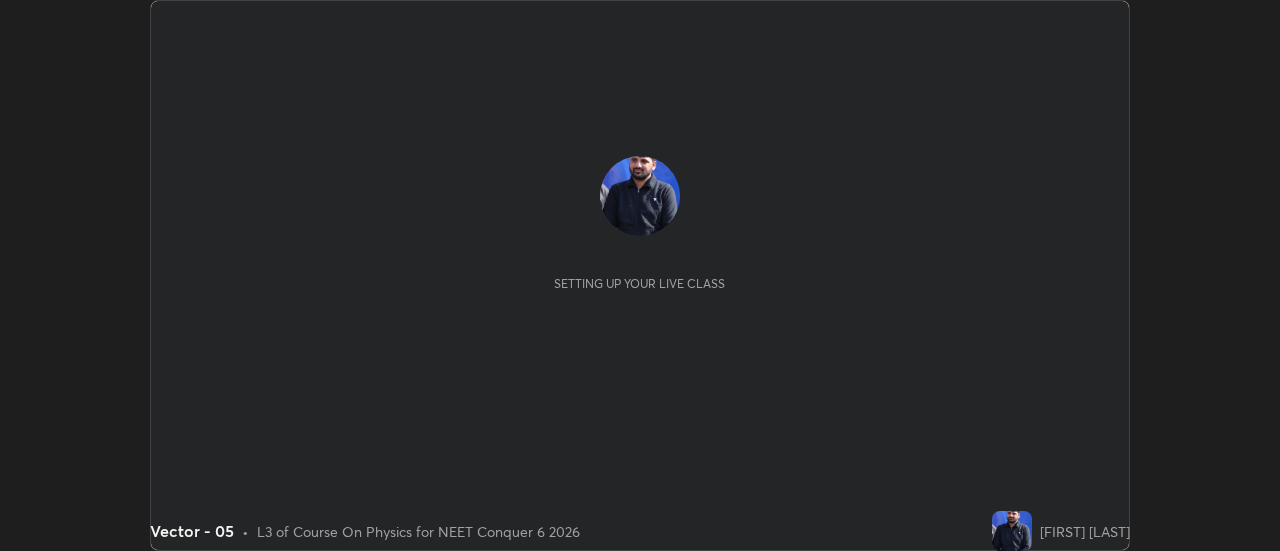 scroll, scrollTop: 0, scrollLeft: 0, axis: both 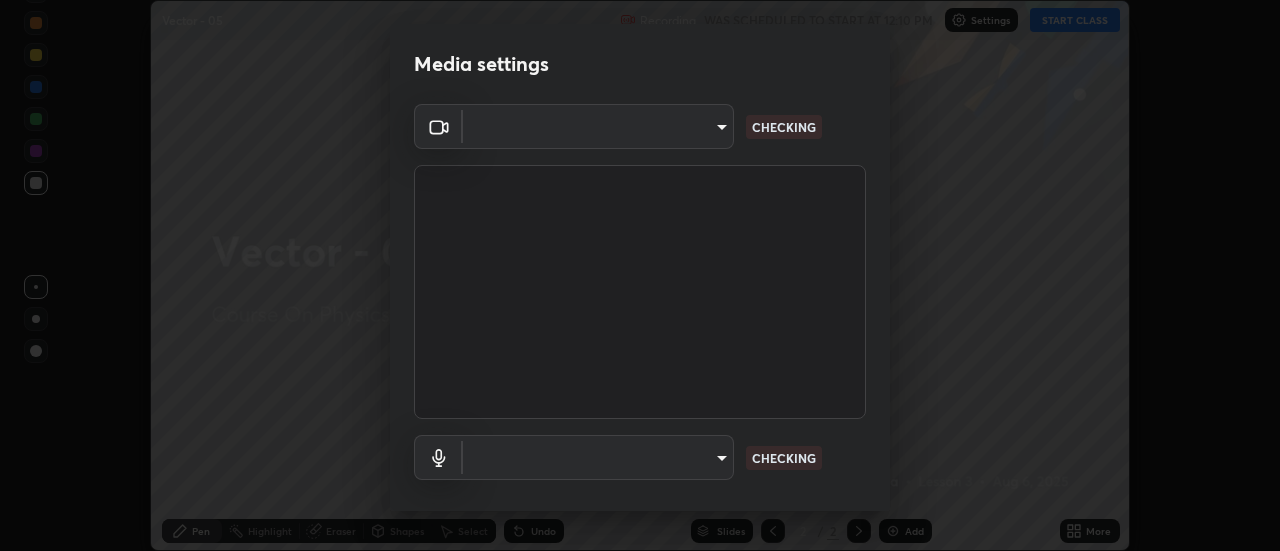 type on "bfaa6c17822ce78aca06e3786ad0fa4afbbfe689ee56914afce61acf65c9f4bd" 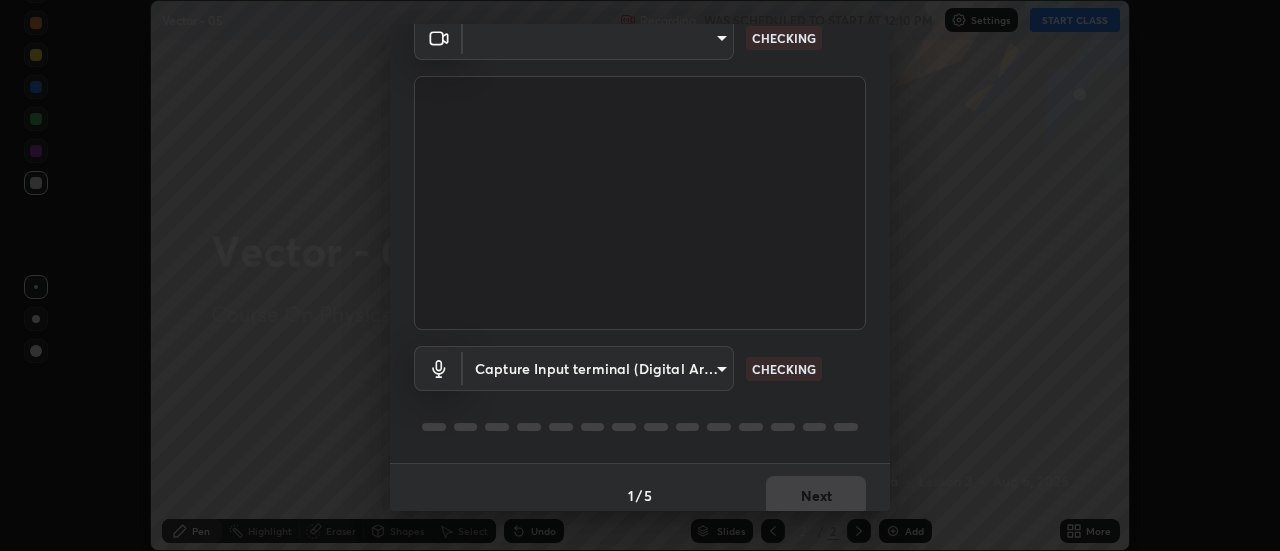 scroll, scrollTop: 105, scrollLeft: 0, axis: vertical 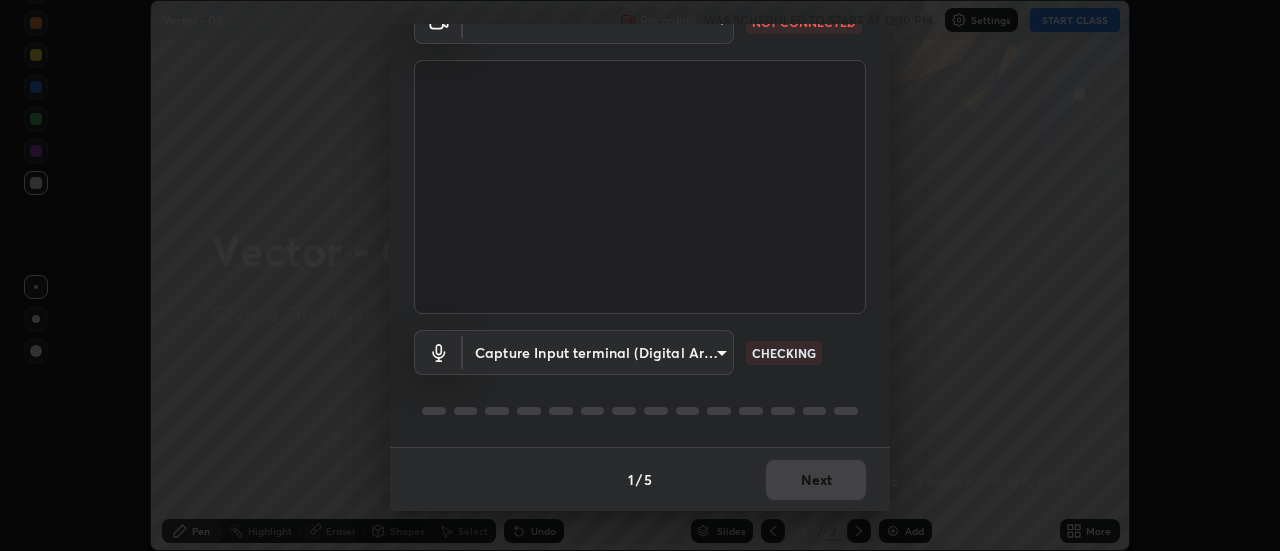 click on "Media settings ​ NOT CONNECTED Capture Input terminal (Digital Array MIC) bfaa6c17822ce78aca06e3786ad0fa4afbbfe689ee56914afce61acf65c9f4bd CHECKING 1 / 5 Next" at bounding box center [640, 275] 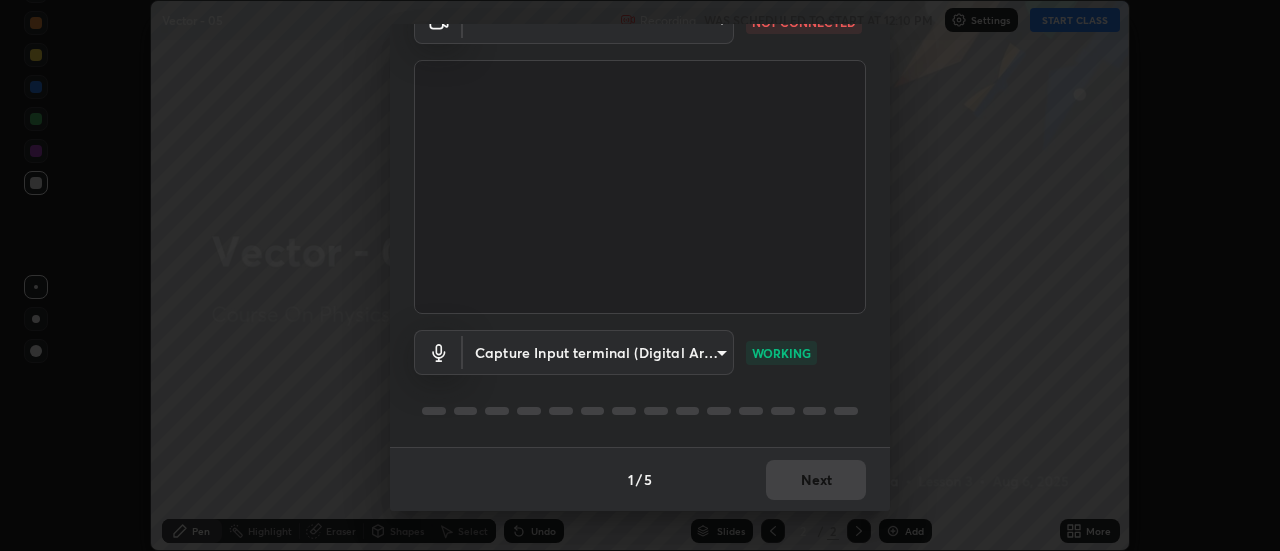 scroll, scrollTop: 0, scrollLeft: 0, axis: both 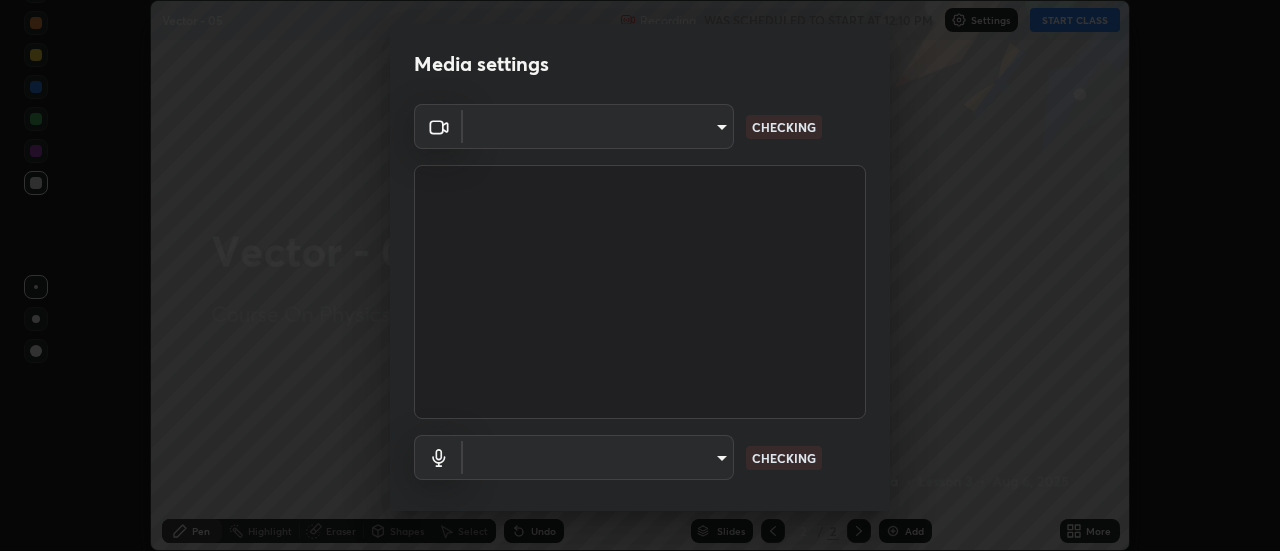 type on "b824b6a50507c2aa7935cbbe04181019069ab9832a06c4c86264e2e57790493c" 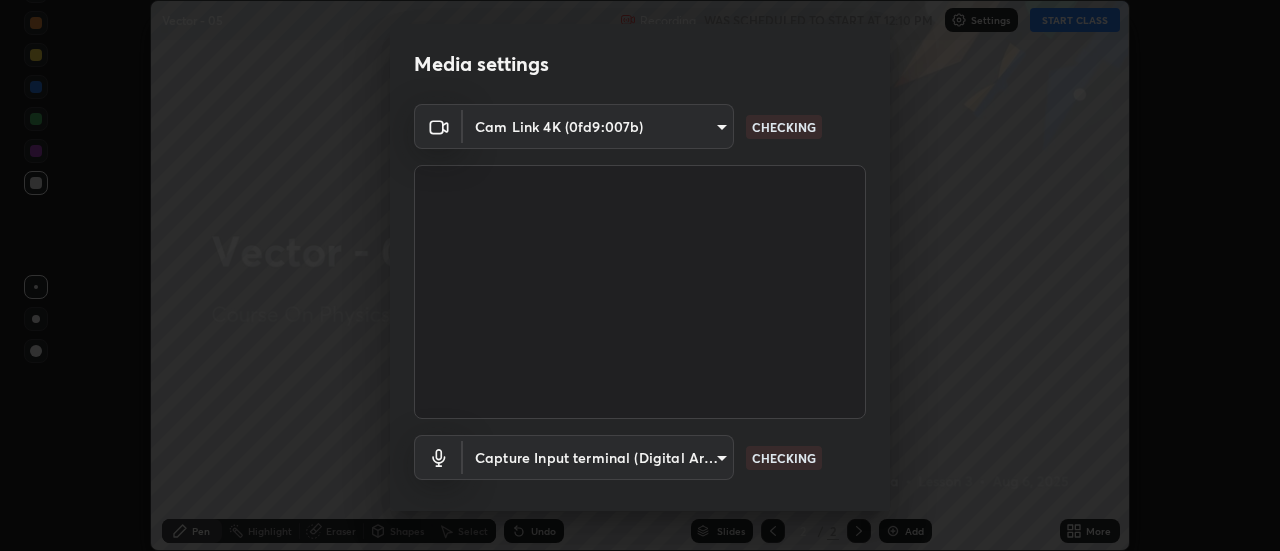 scroll, scrollTop: 70, scrollLeft: 0, axis: vertical 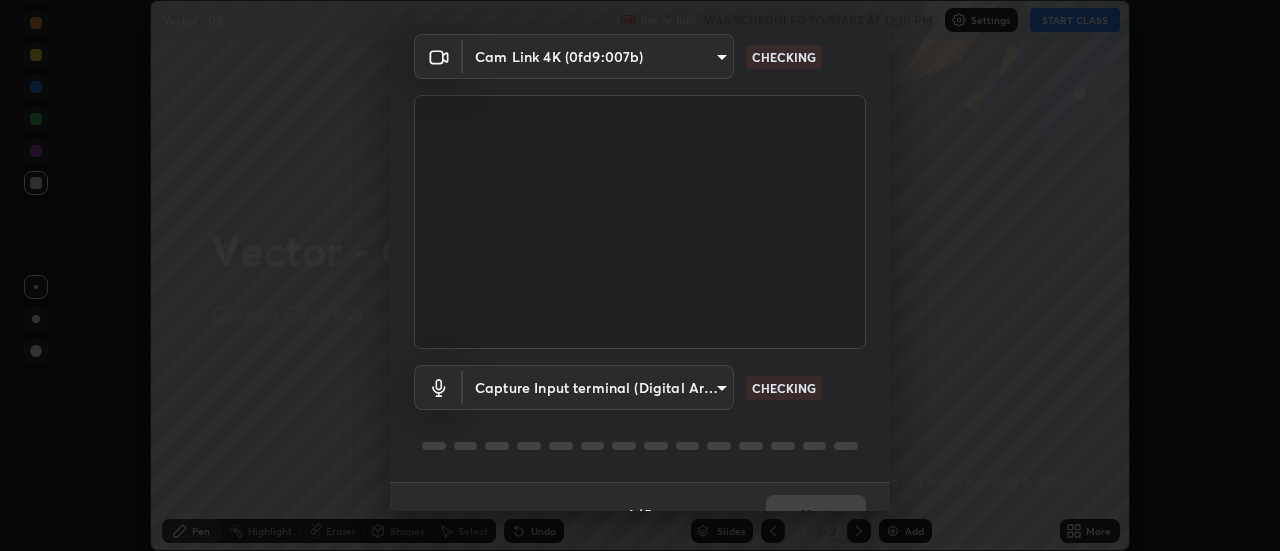 click on "Erase all Vector - 05 Recording WAS SCHEDULED TO START AT  12:10 PM Settings START CLASS Setting up your live class Vector - 05 • L3 of Course On Physics for NEET Conquer 6 2026 [FIRST] [LAST] Pen Highlight Eraser Shapes Select Undo Slides 2 / 2 Add More No doubts shared Encourage your learners to ask a doubt for better clarity Report an issue Reason for reporting Buffering Chat not working Audio - Video sync issue Educator video quality low ​ Attach an image Report Media settings Cam Link 4K (0fd9:007b) [HASH] CHECKING Capture Input terminal (Digital Array MIC) [HASH] CHECKING 1 / 5 Next" at bounding box center (640, 275) 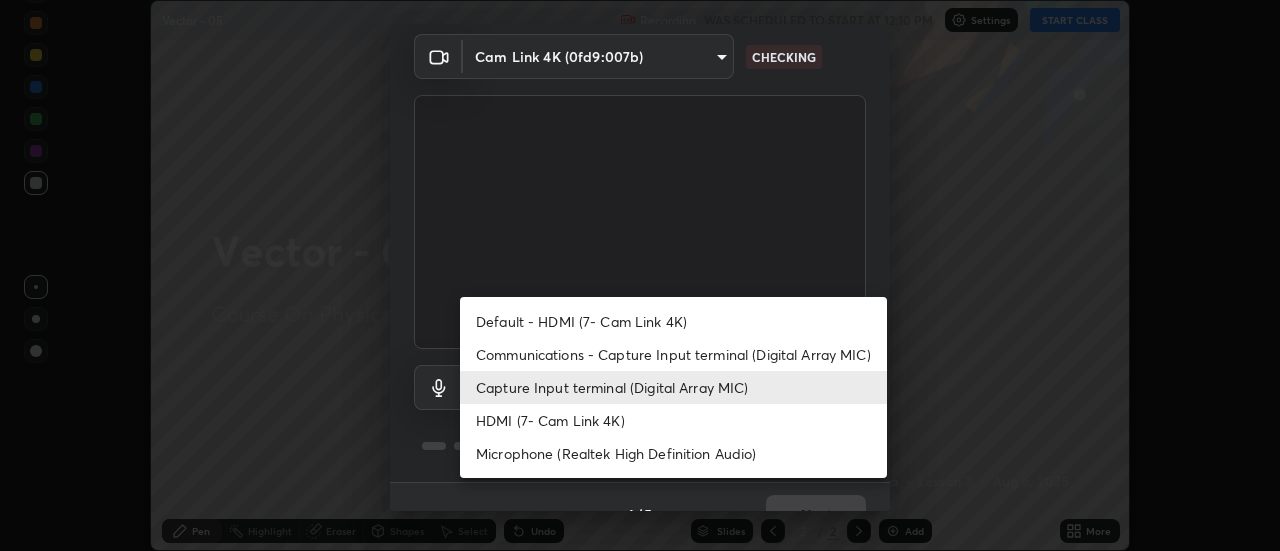 click on "HDMI (7- Cam Link 4K)" at bounding box center (673, 420) 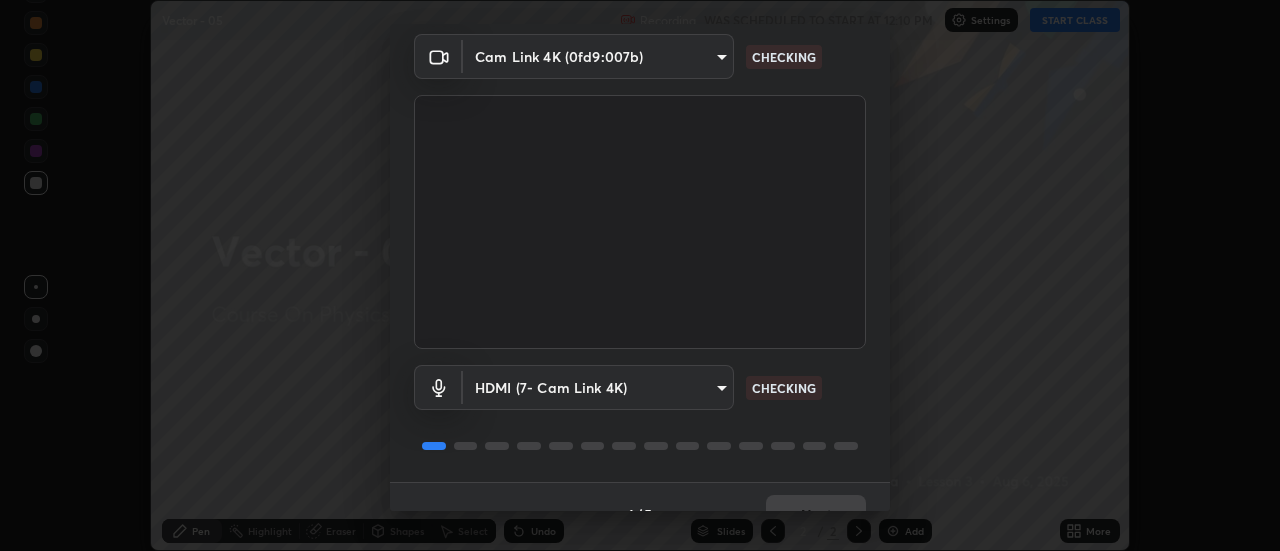 scroll, scrollTop: 105, scrollLeft: 0, axis: vertical 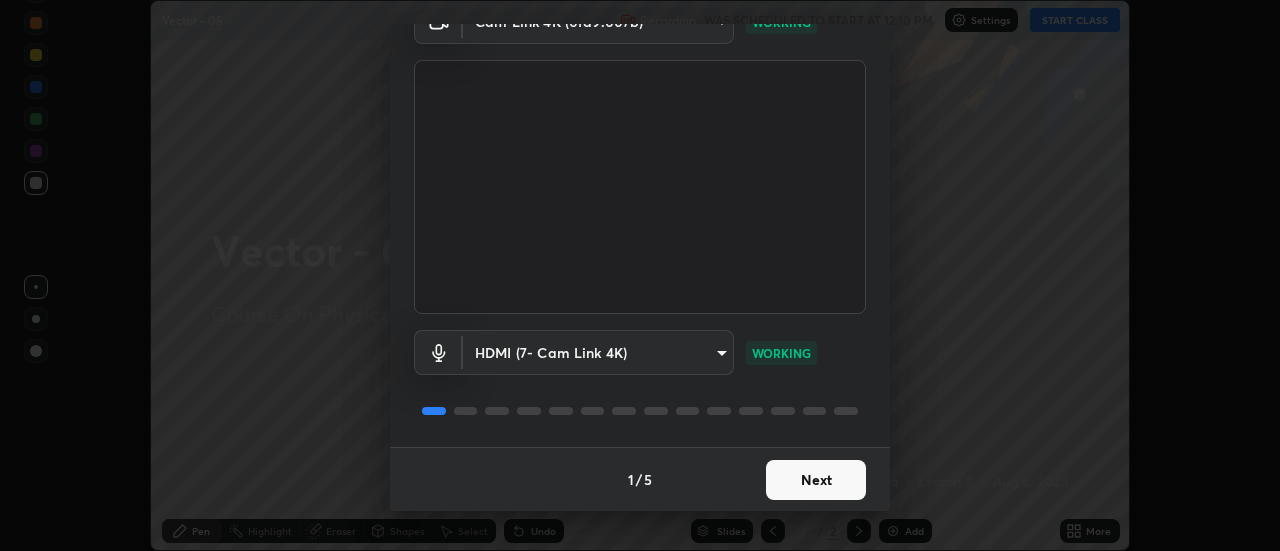 click on "Next" at bounding box center (816, 480) 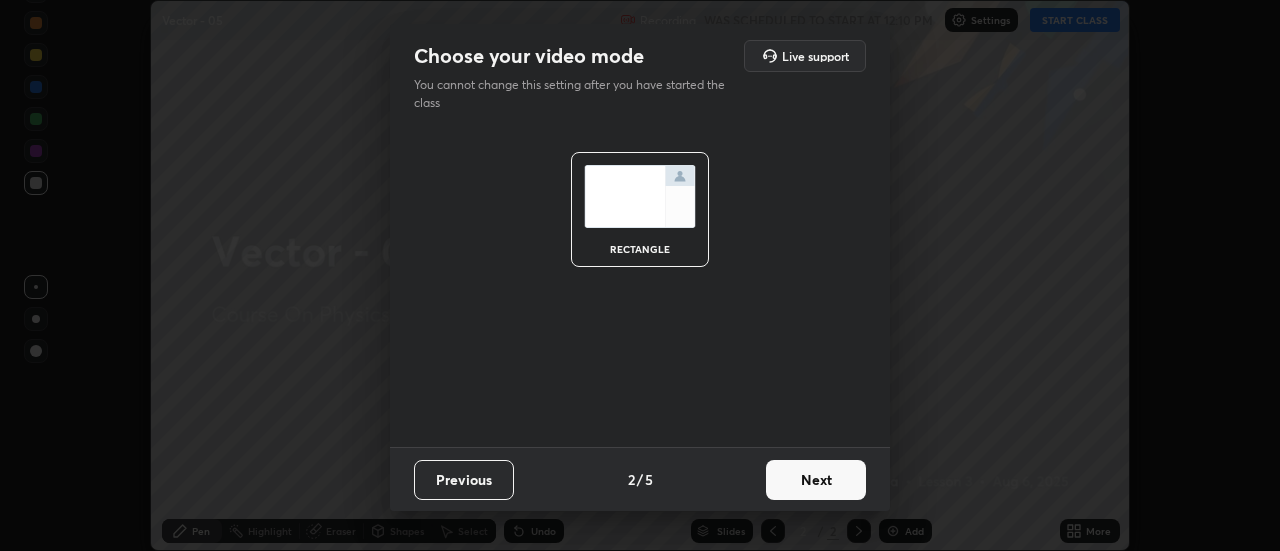 scroll, scrollTop: 0, scrollLeft: 0, axis: both 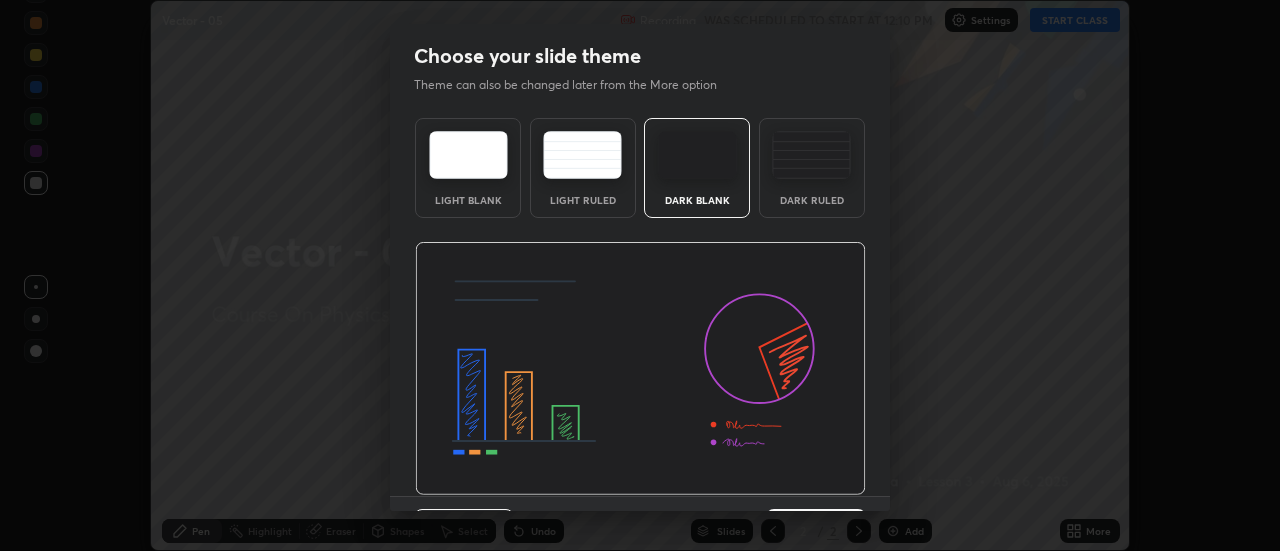 click at bounding box center (640, 369) 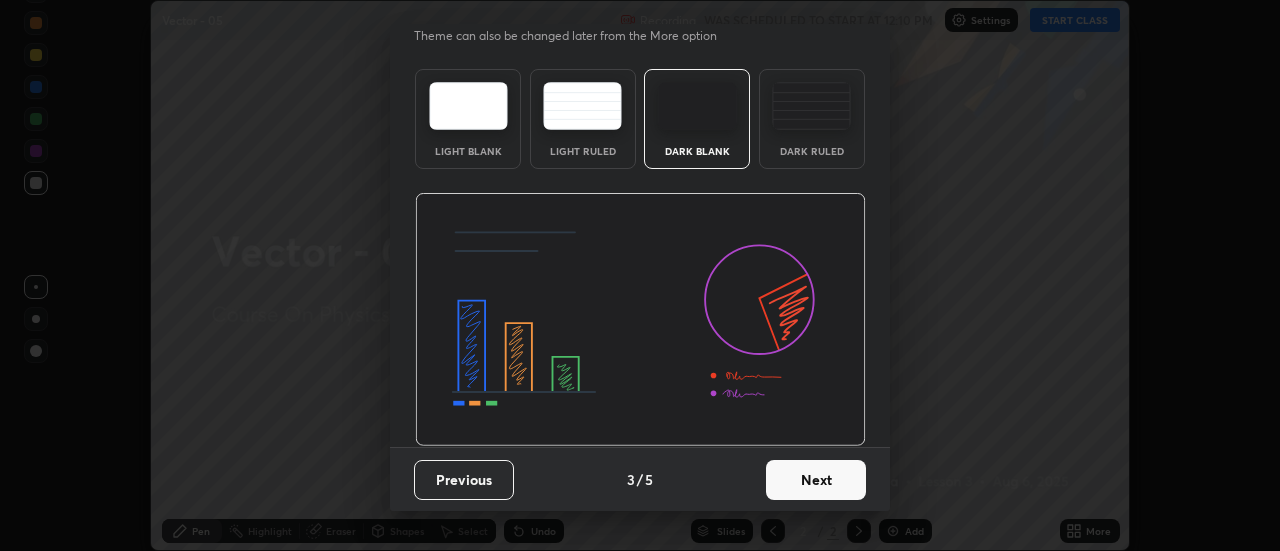 click on "Next" at bounding box center [816, 480] 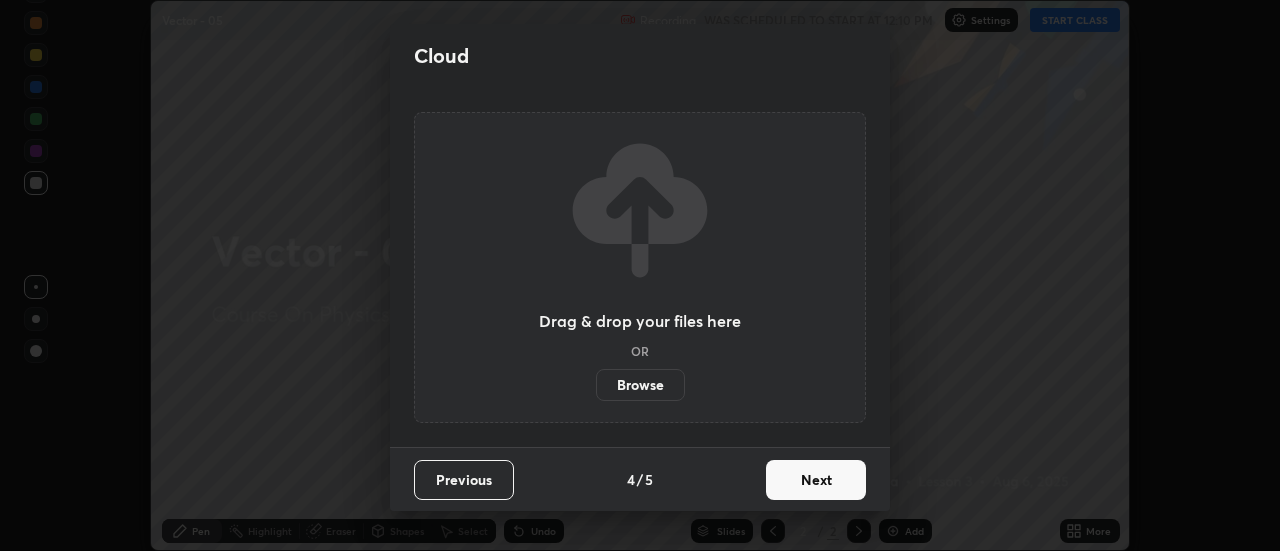 click on "Next" at bounding box center (816, 480) 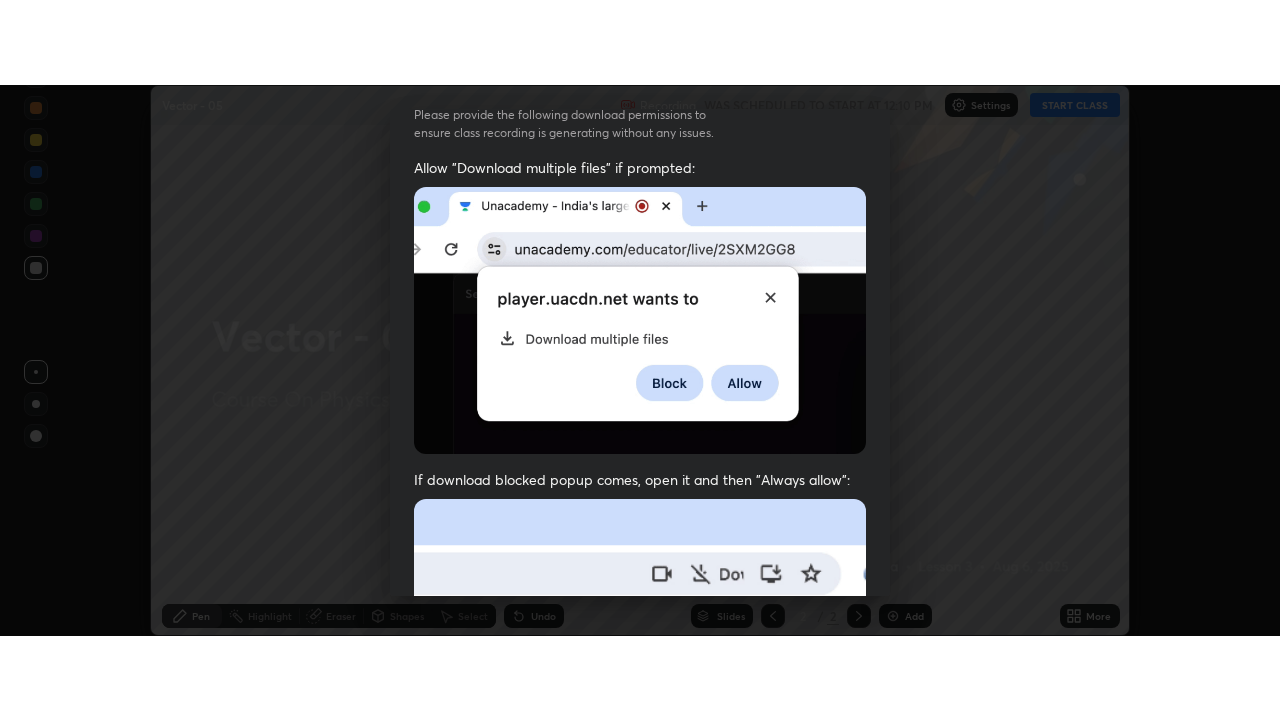 scroll, scrollTop: 513, scrollLeft: 0, axis: vertical 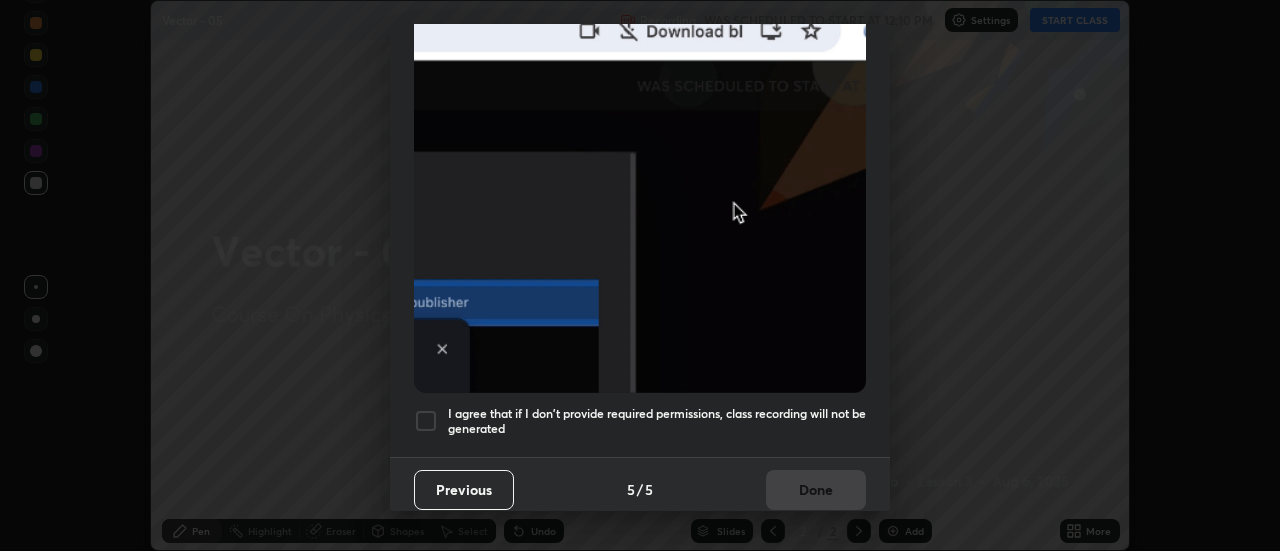 click on "I agree that if I don't provide required permissions, class recording will not be generated" at bounding box center [657, 421] 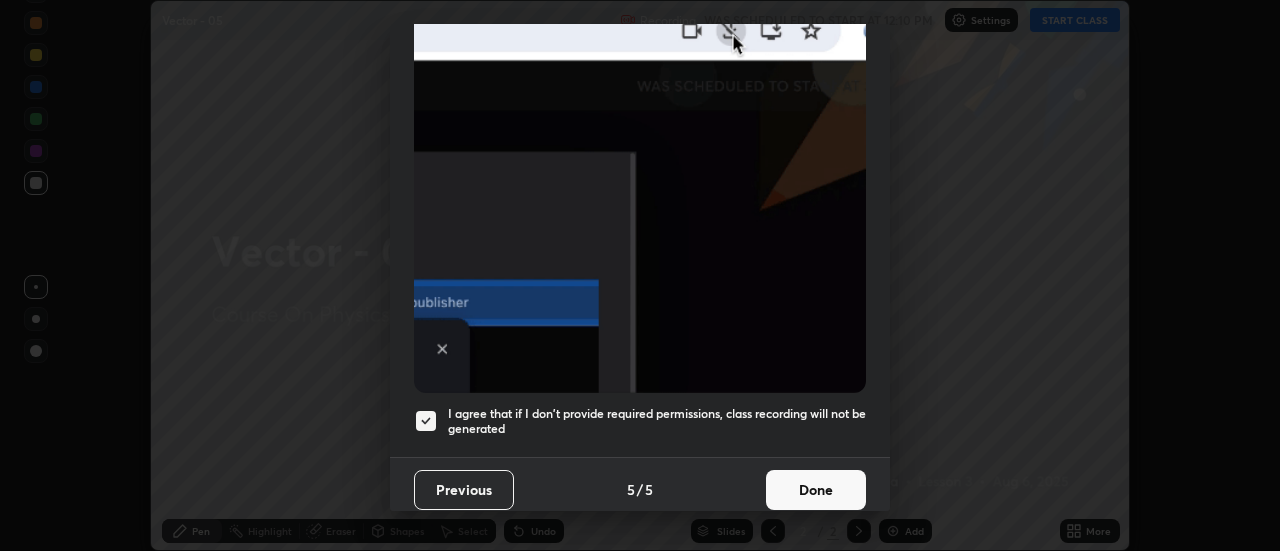 click on "Done" at bounding box center (816, 490) 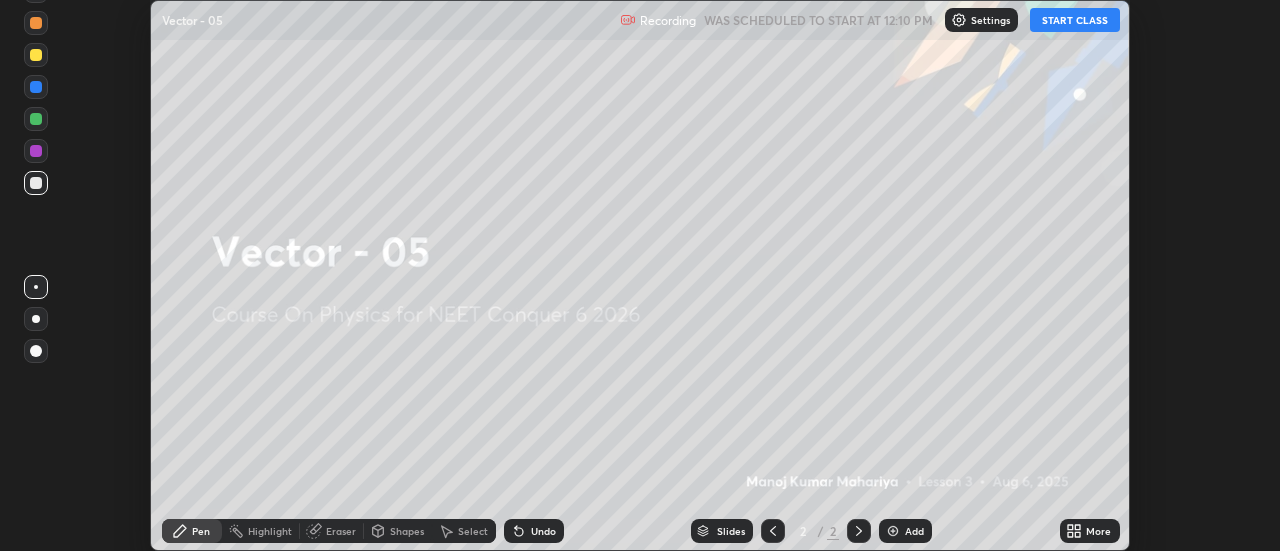 click 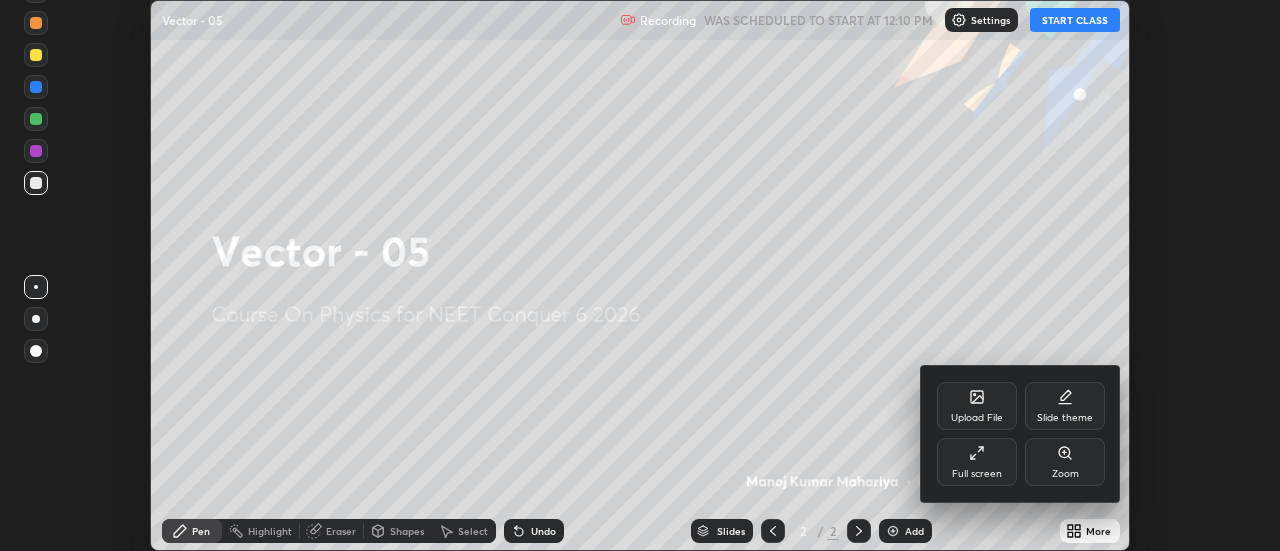 click 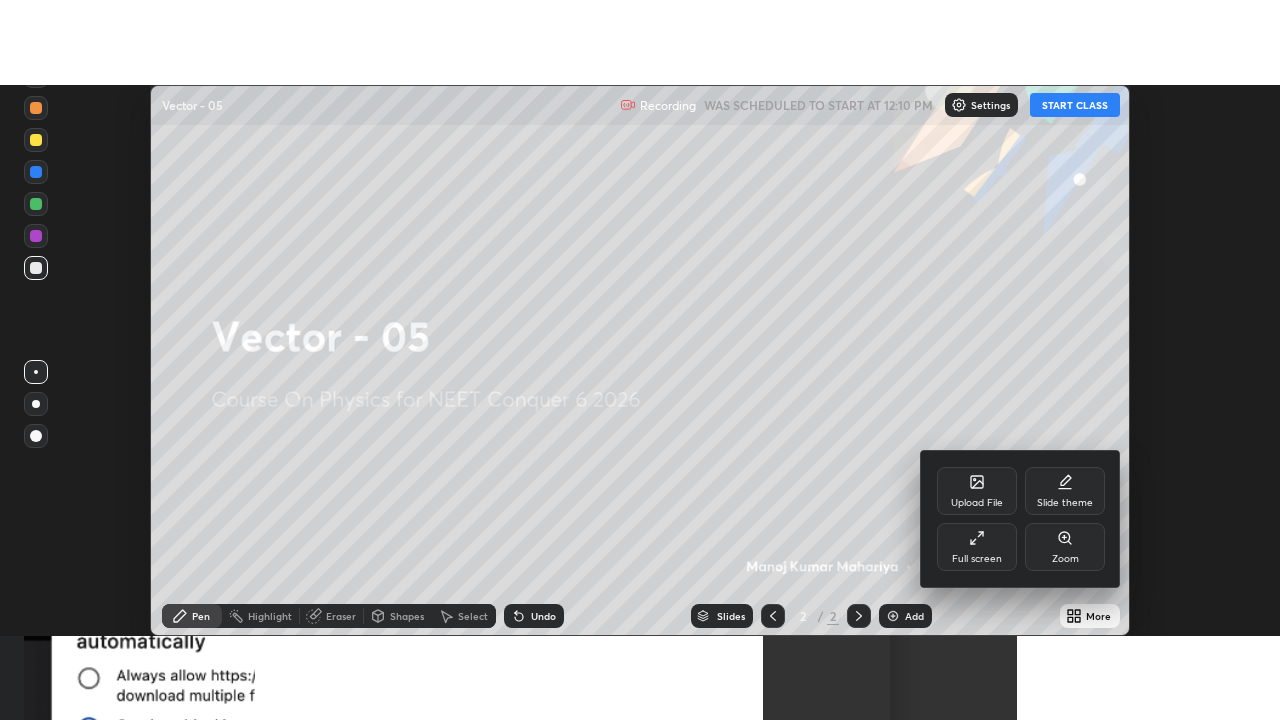 scroll, scrollTop: 99280, scrollLeft: 98720, axis: both 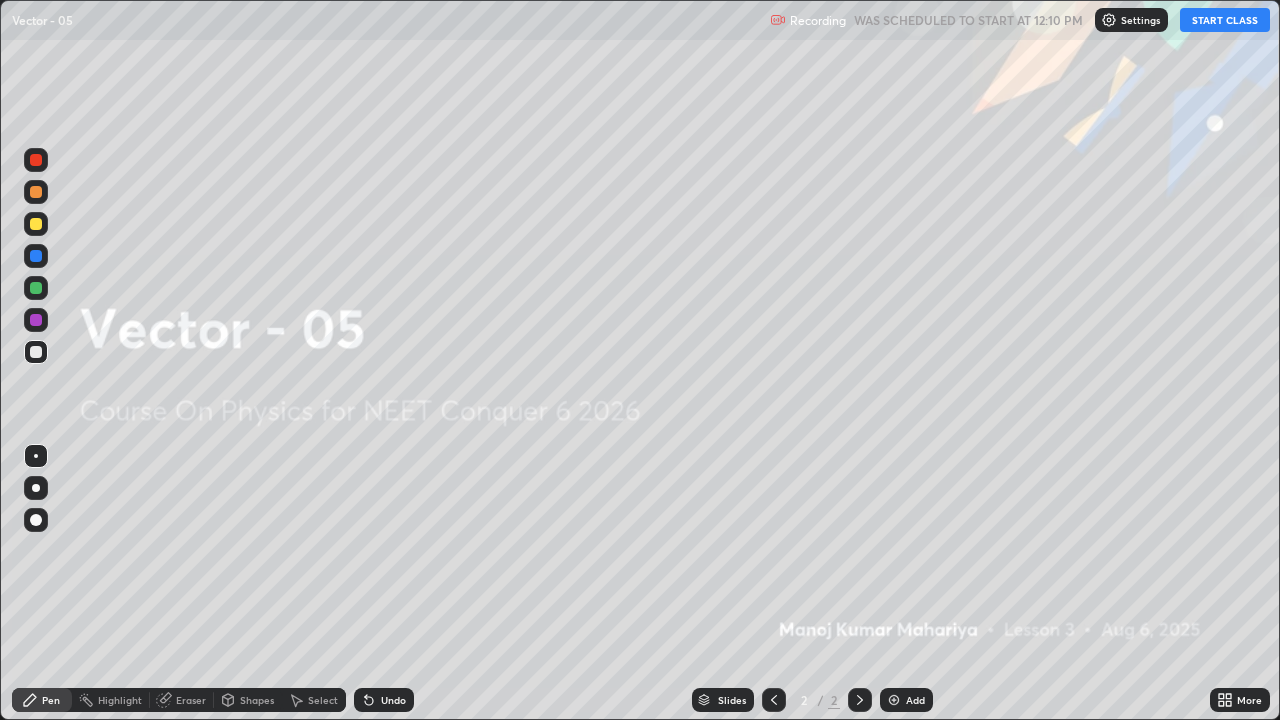 click at bounding box center (894, 700) 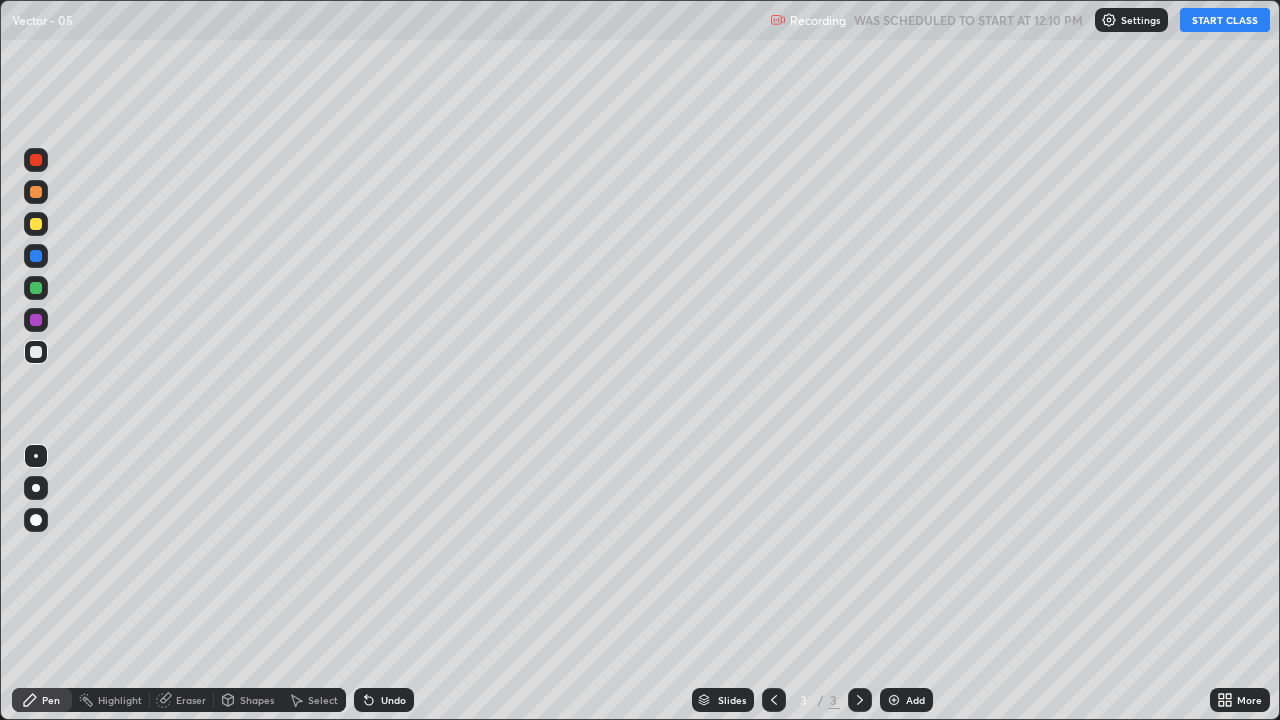 click on "START CLASS" at bounding box center (1225, 20) 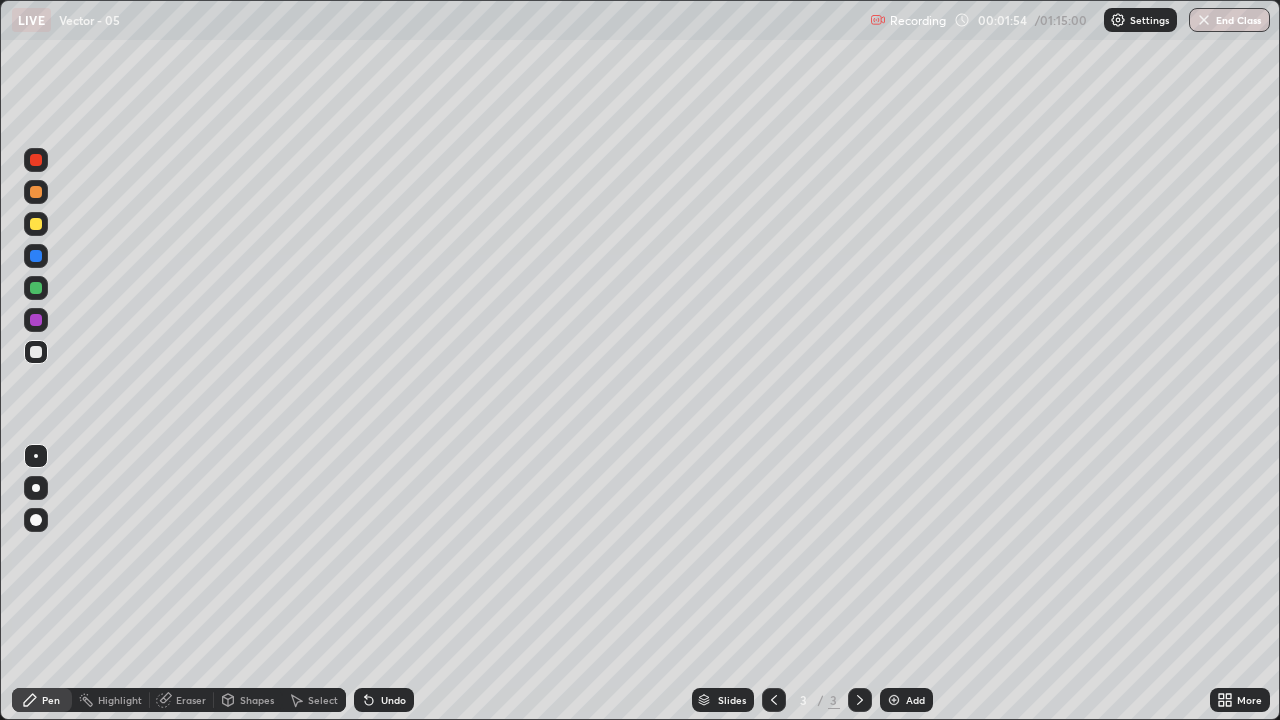 click at bounding box center (36, 520) 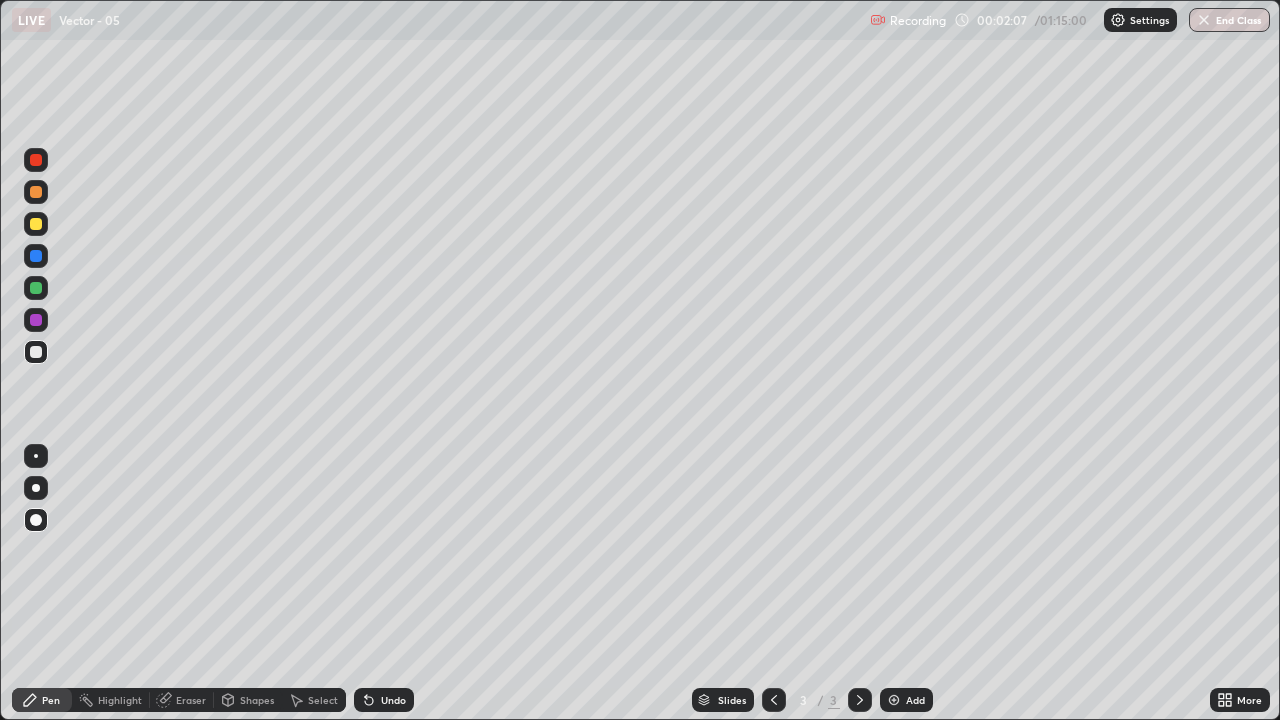 click at bounding box center [36, 352] 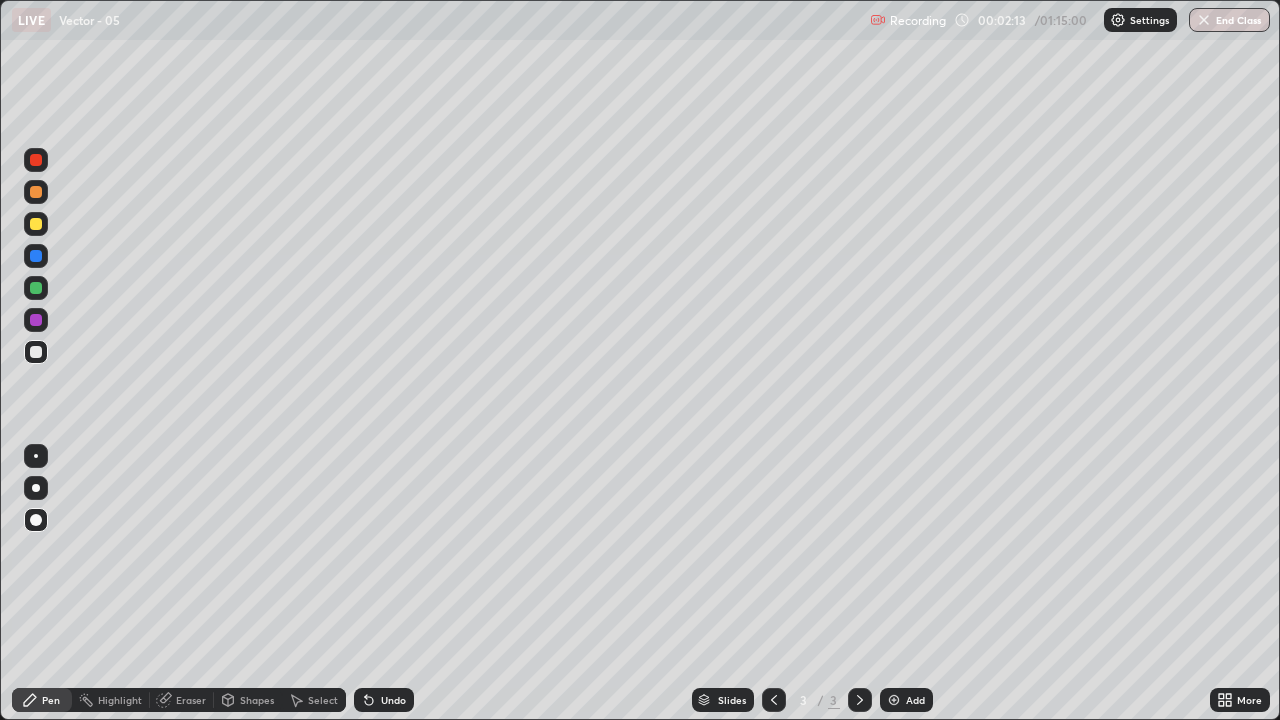 click 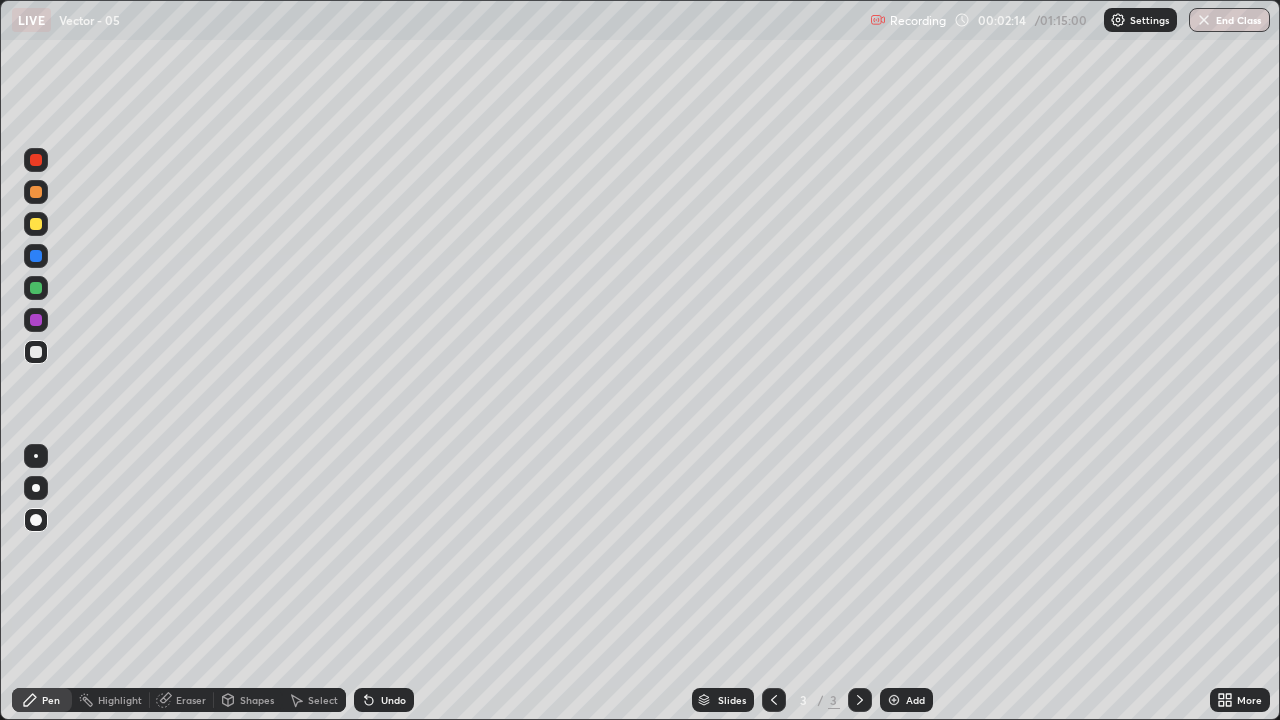 click 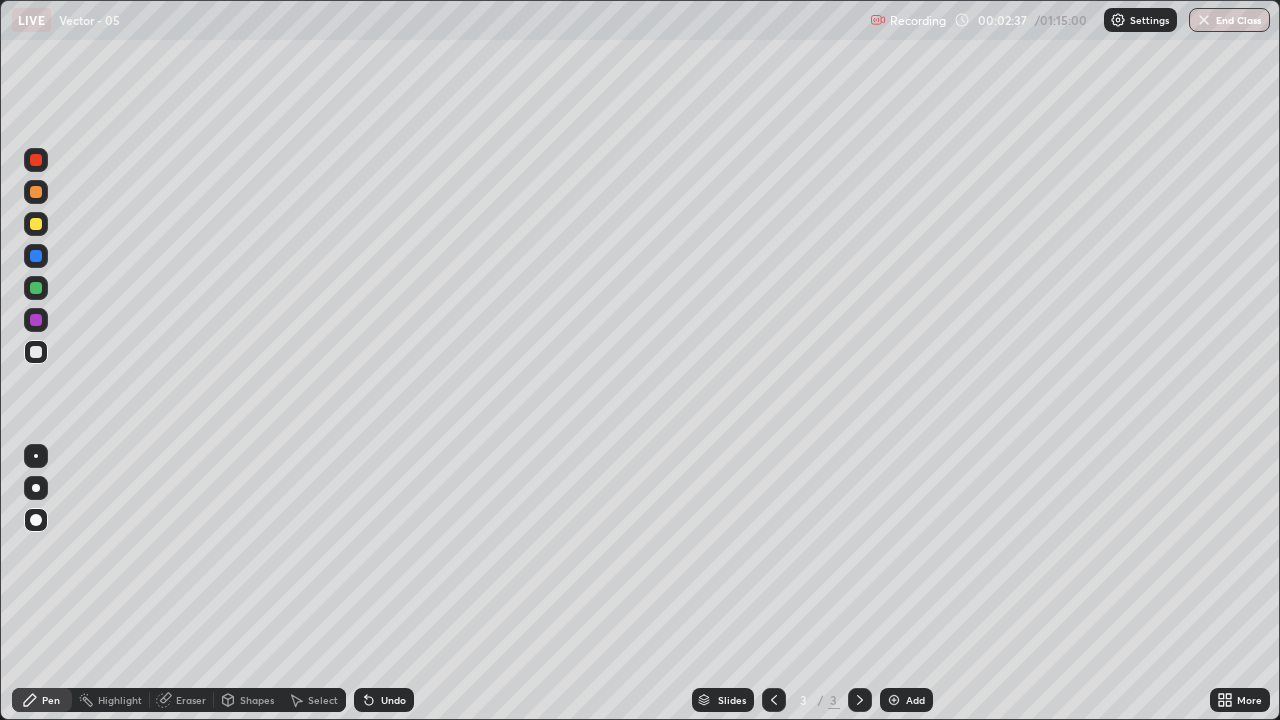 click on "Shapes" at bounding box center [257, 700] 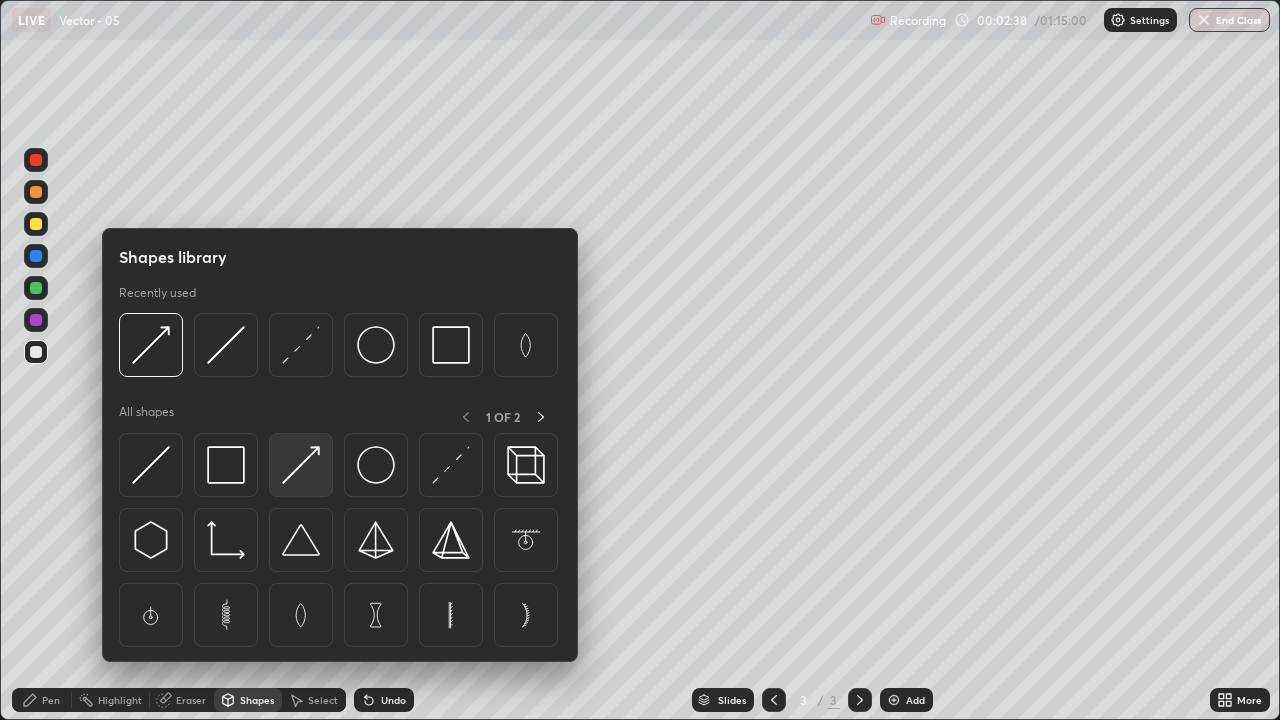 click at bounding box center [301, 465] 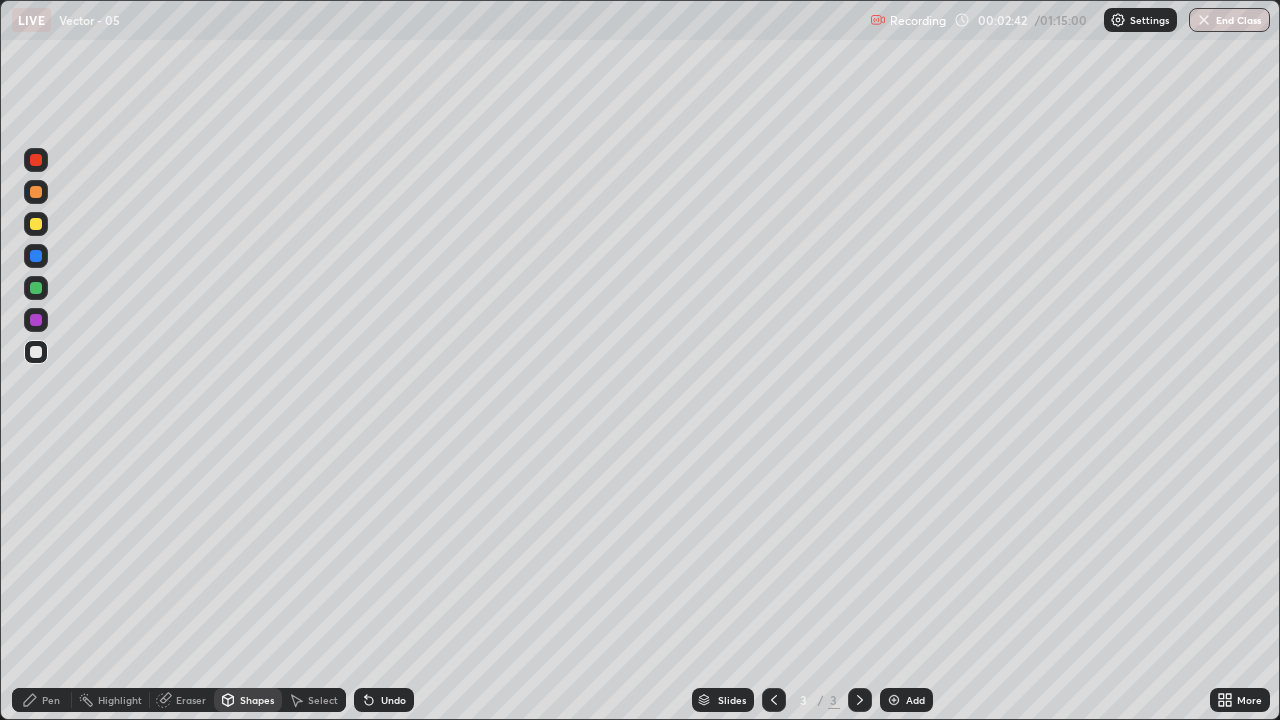 click on "Pen" at bounding box center [51, 700] 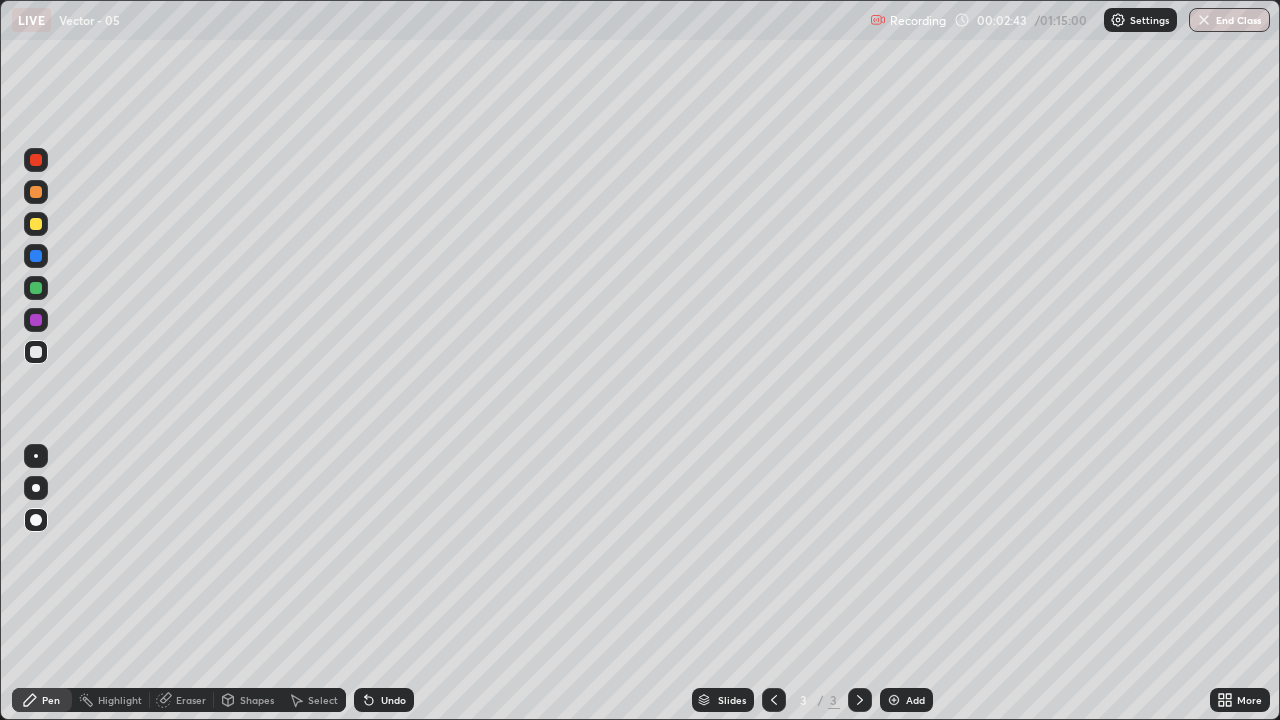 click at bounding box center (36, 352) 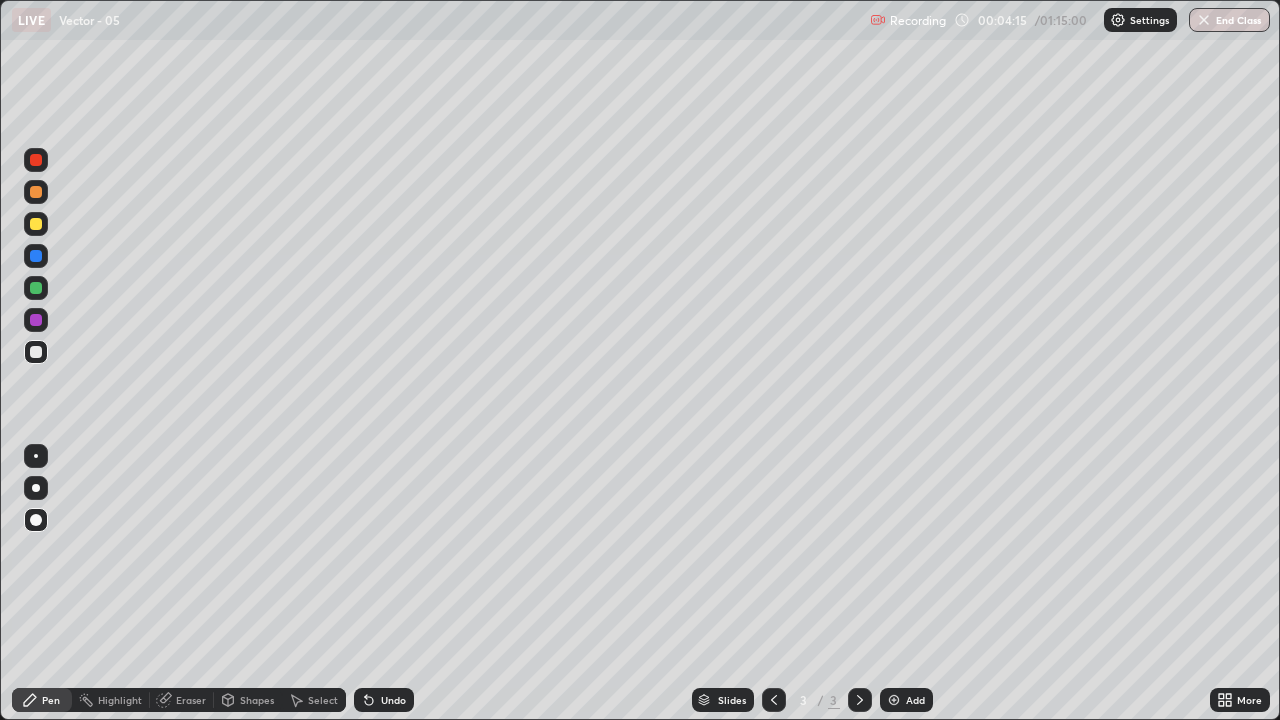click 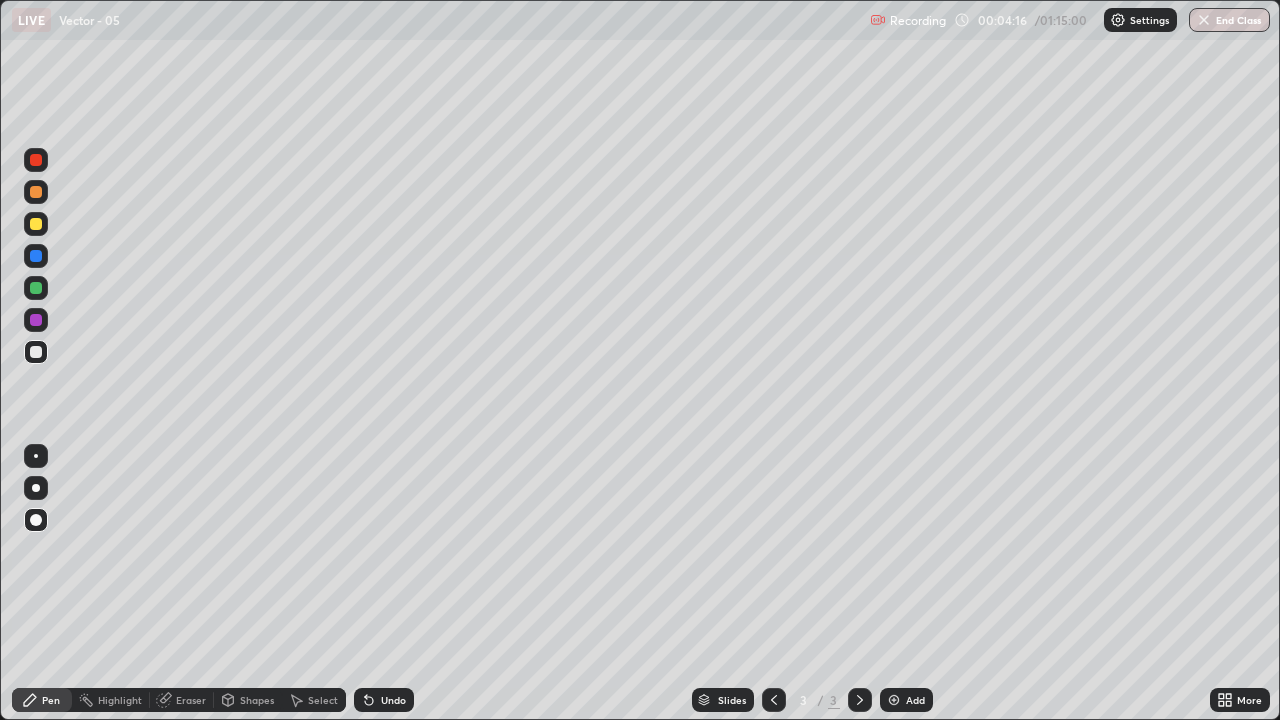 click at bounding box center (894, 700) 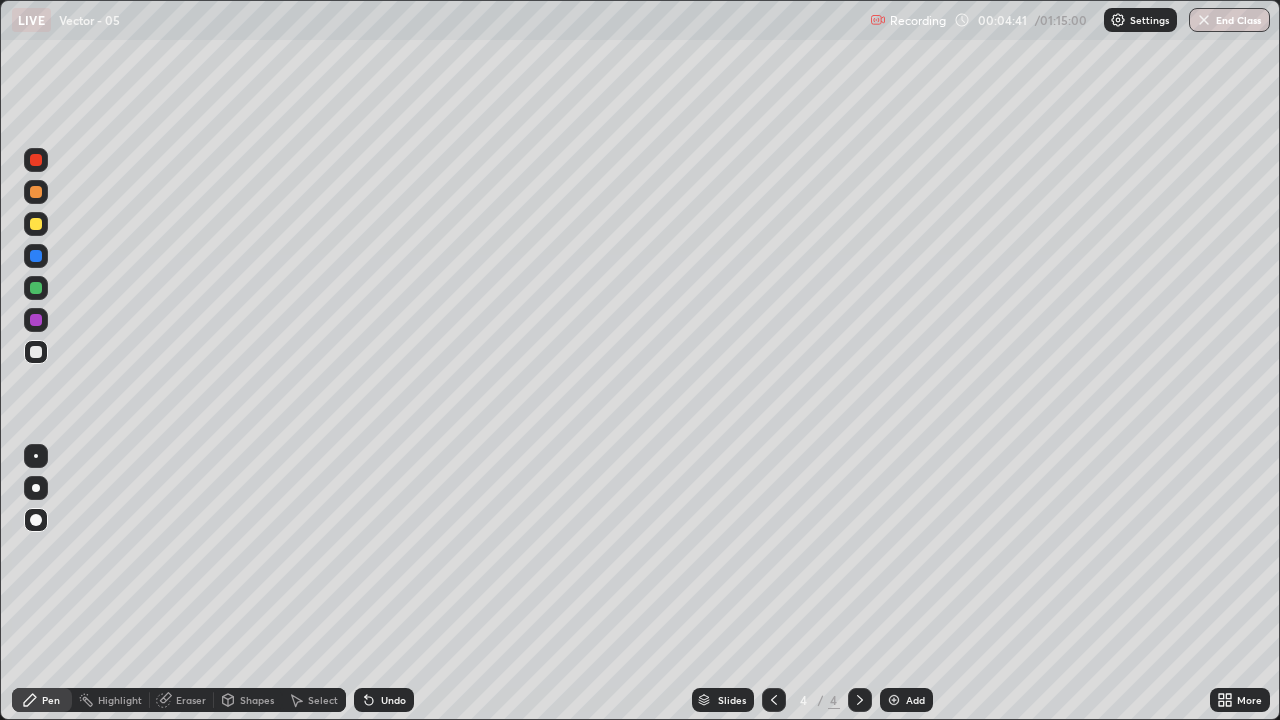 click 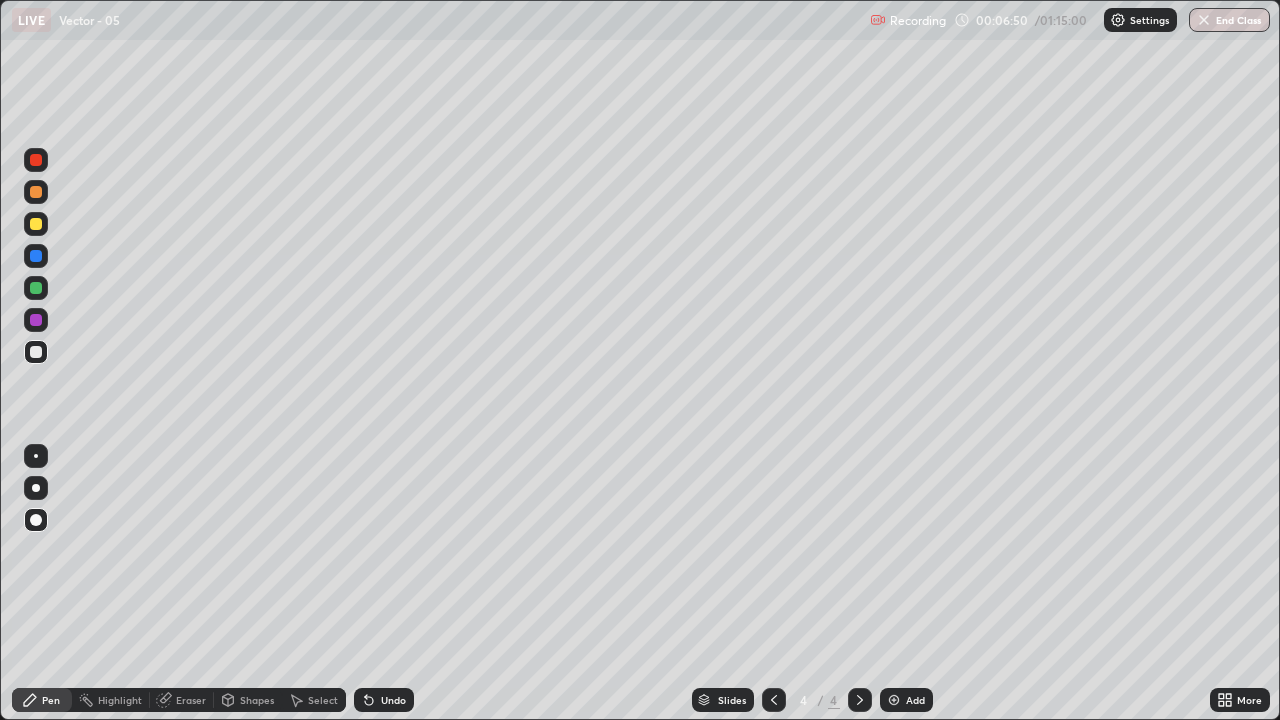 click 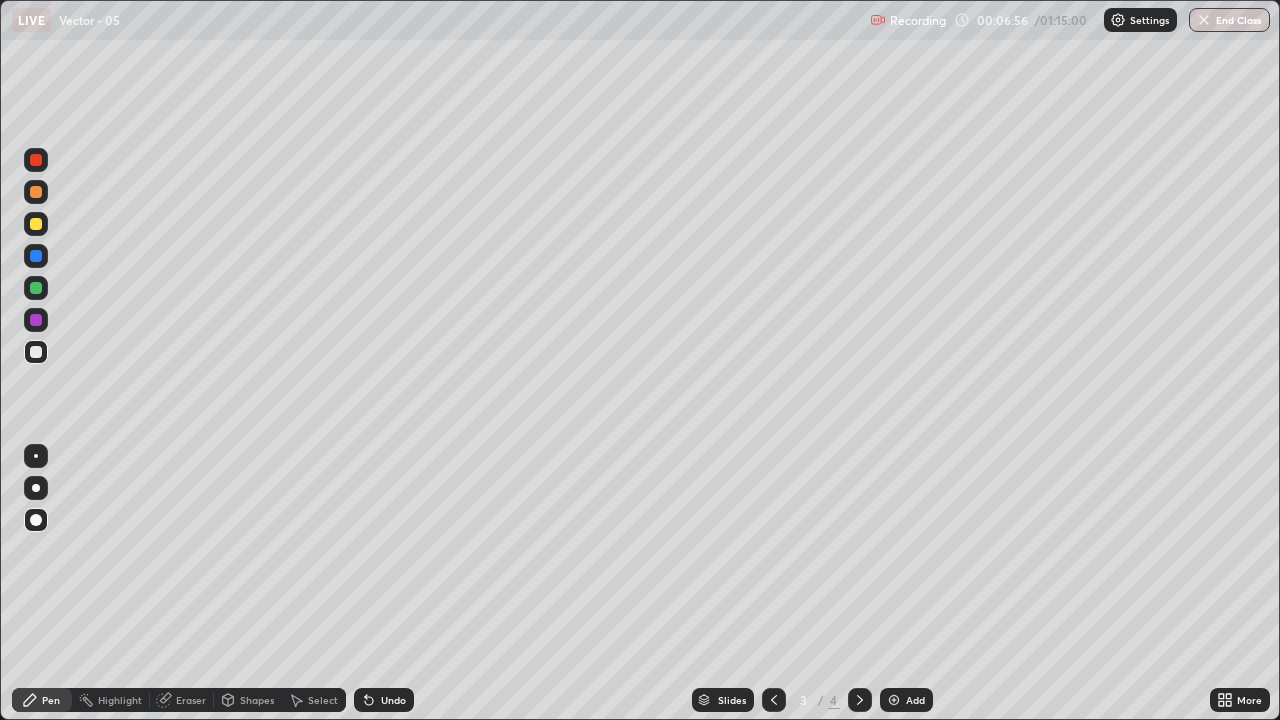 click 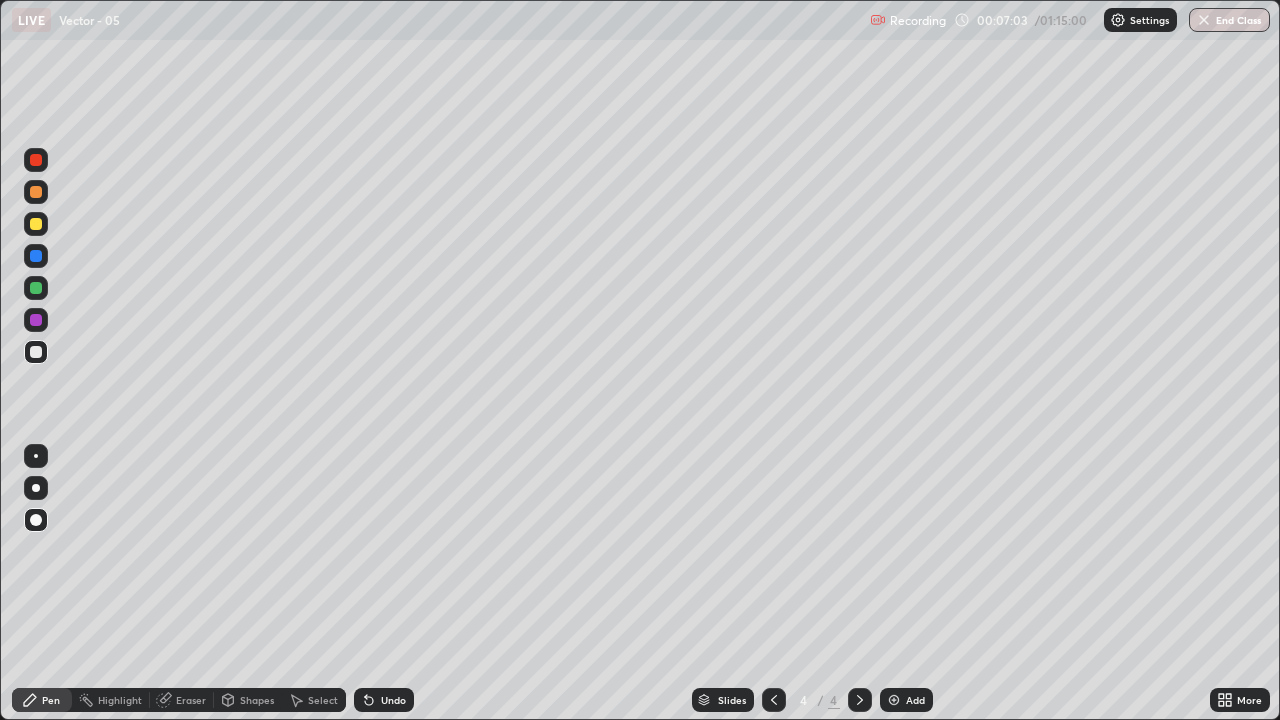 click 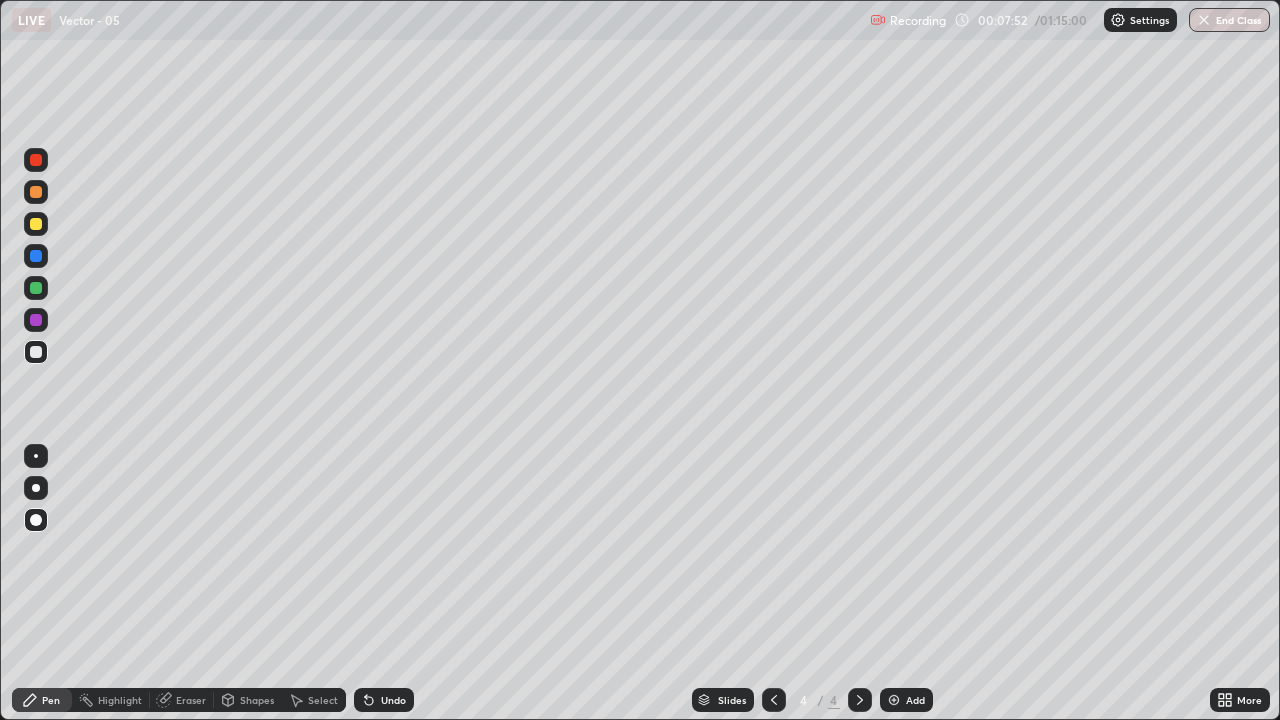 click at bounding box center (36, 224) 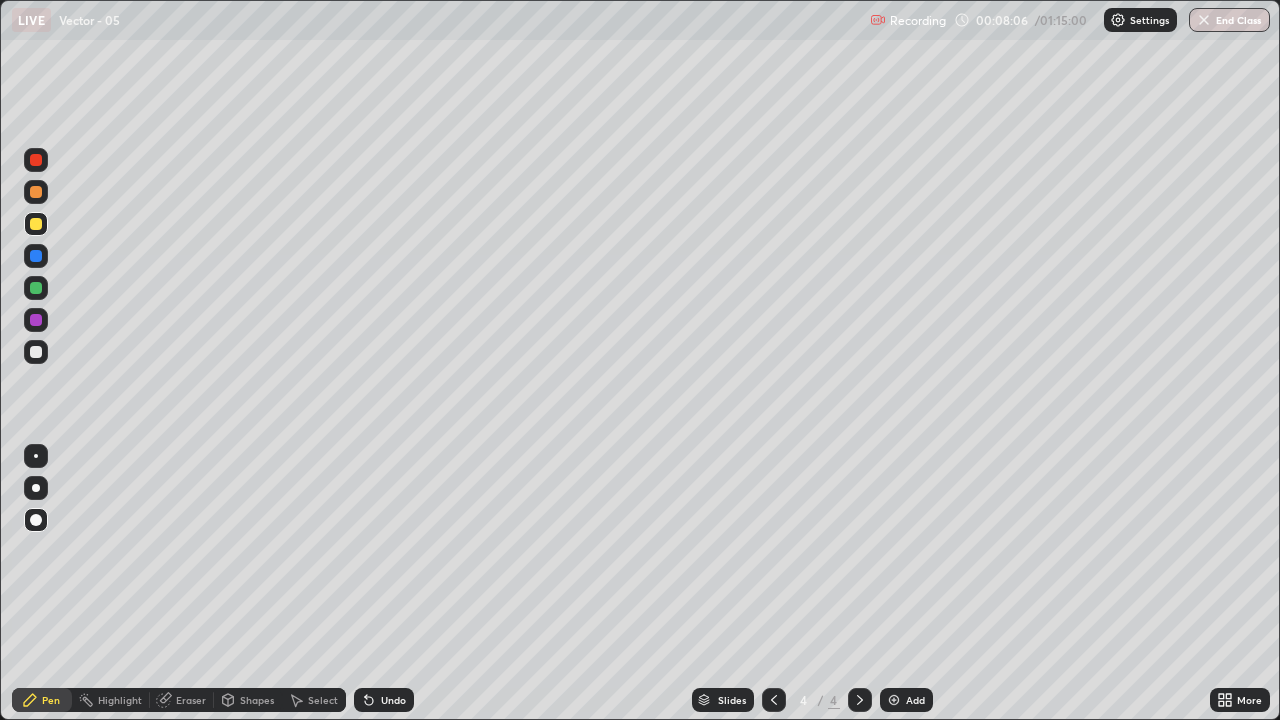 click at bounding box center [894, 700] 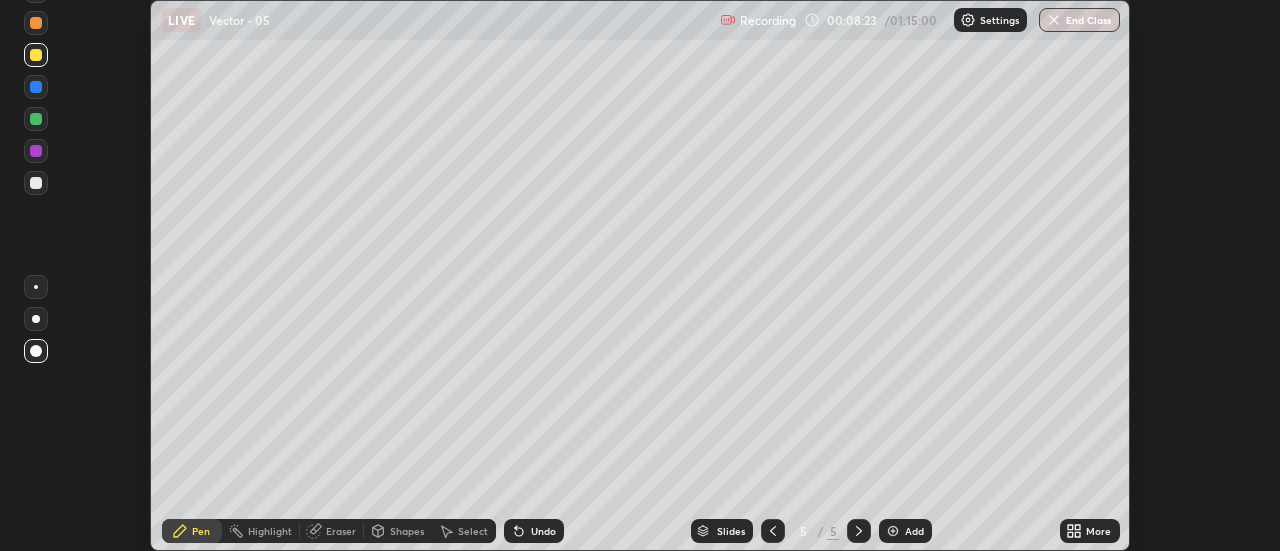 scroll, scrollTop: 551, scrollLeft: 1280, axis: both 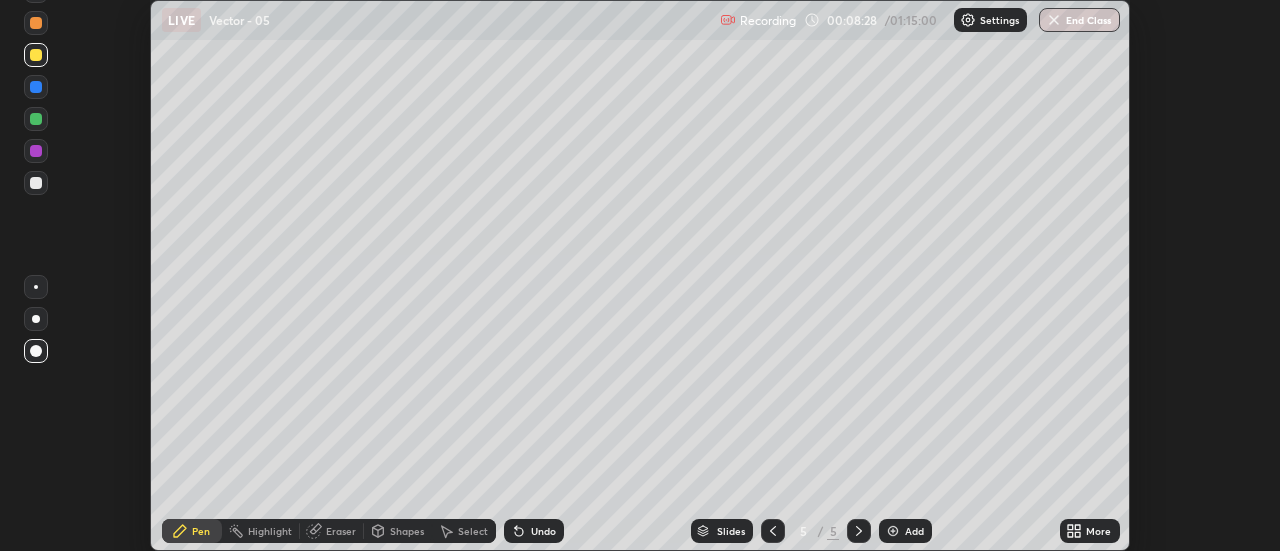 click 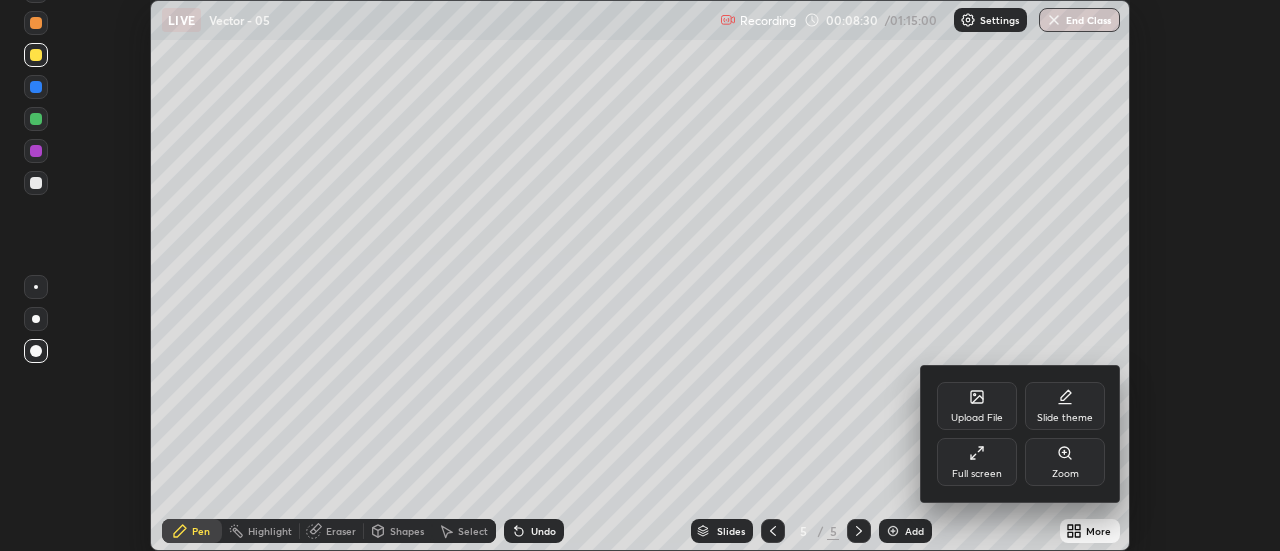 click 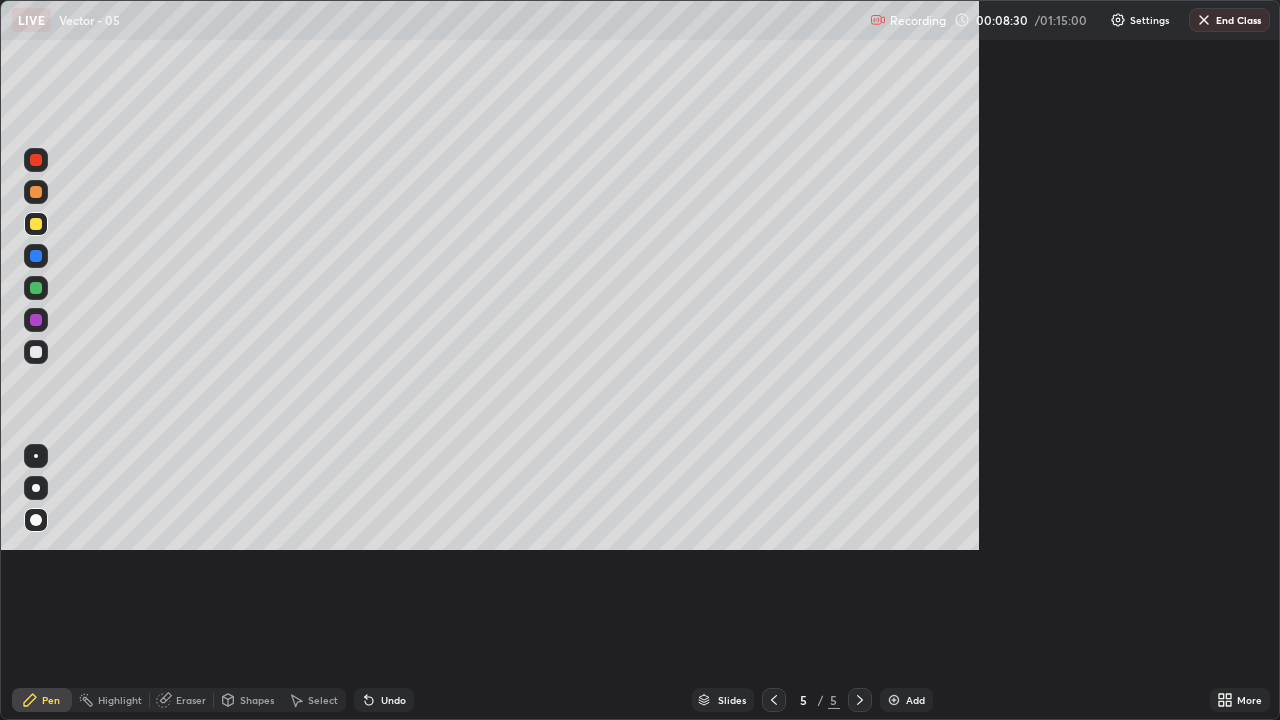 scroll, scrollTop: 99280, scrollLeft: 98720, axis: both 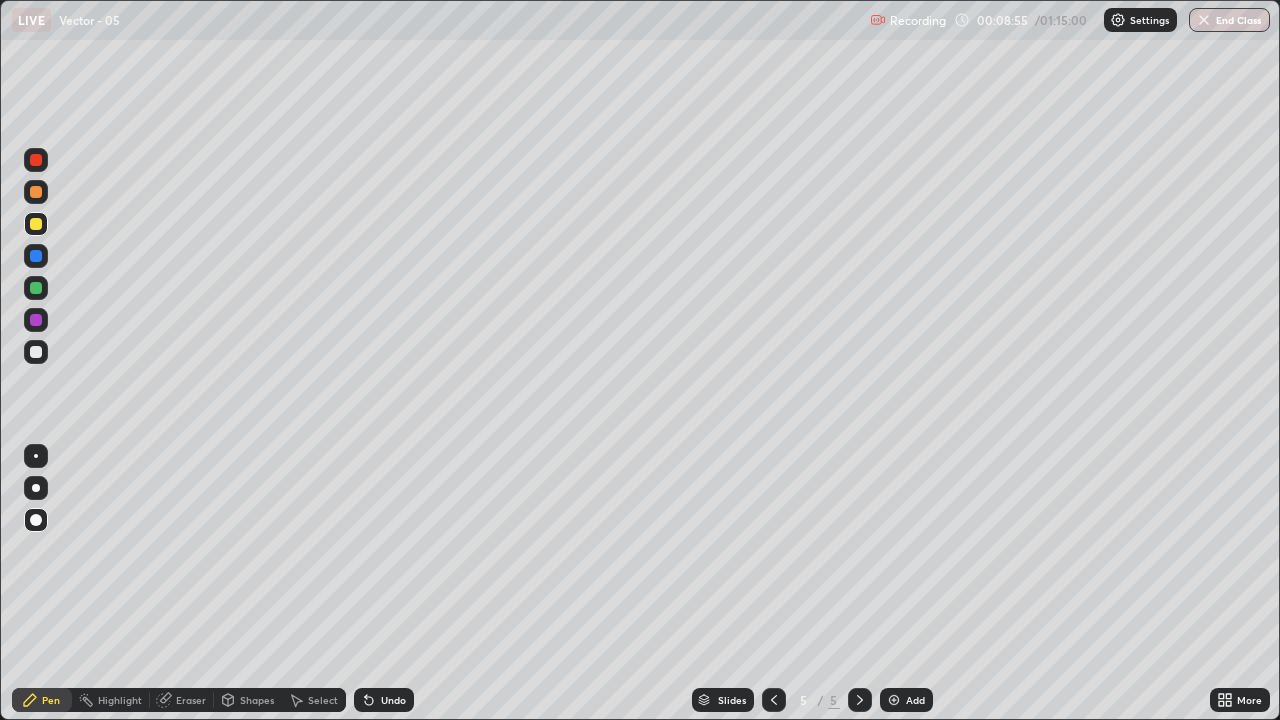 click at bounding box center [36, 352] 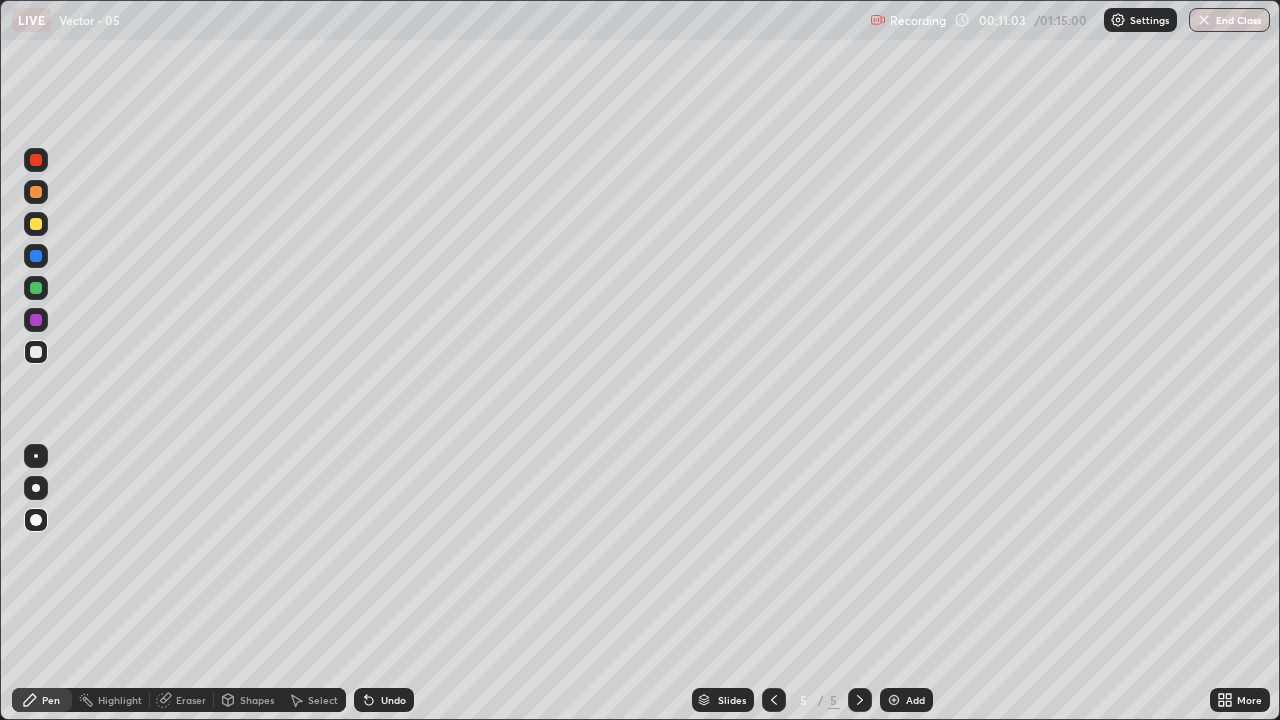 click on "Undo" at bounding box center [384, 700] 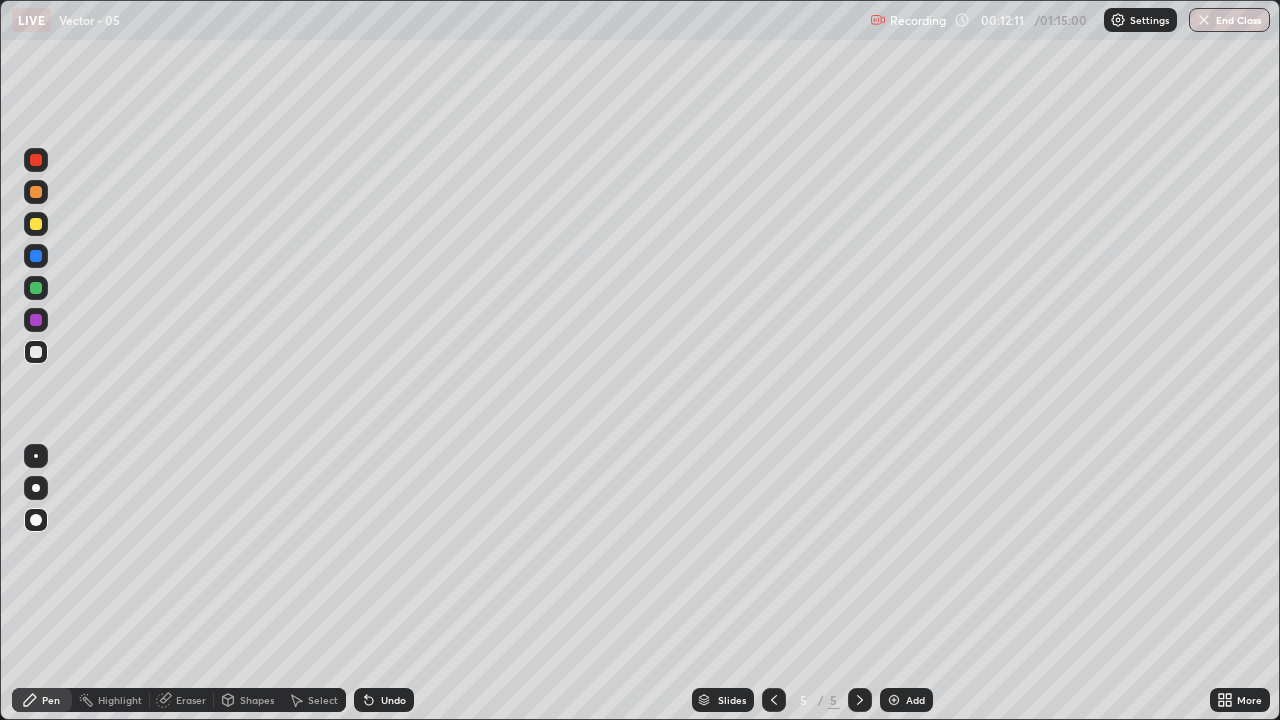 click at bounding box center (894, 700) 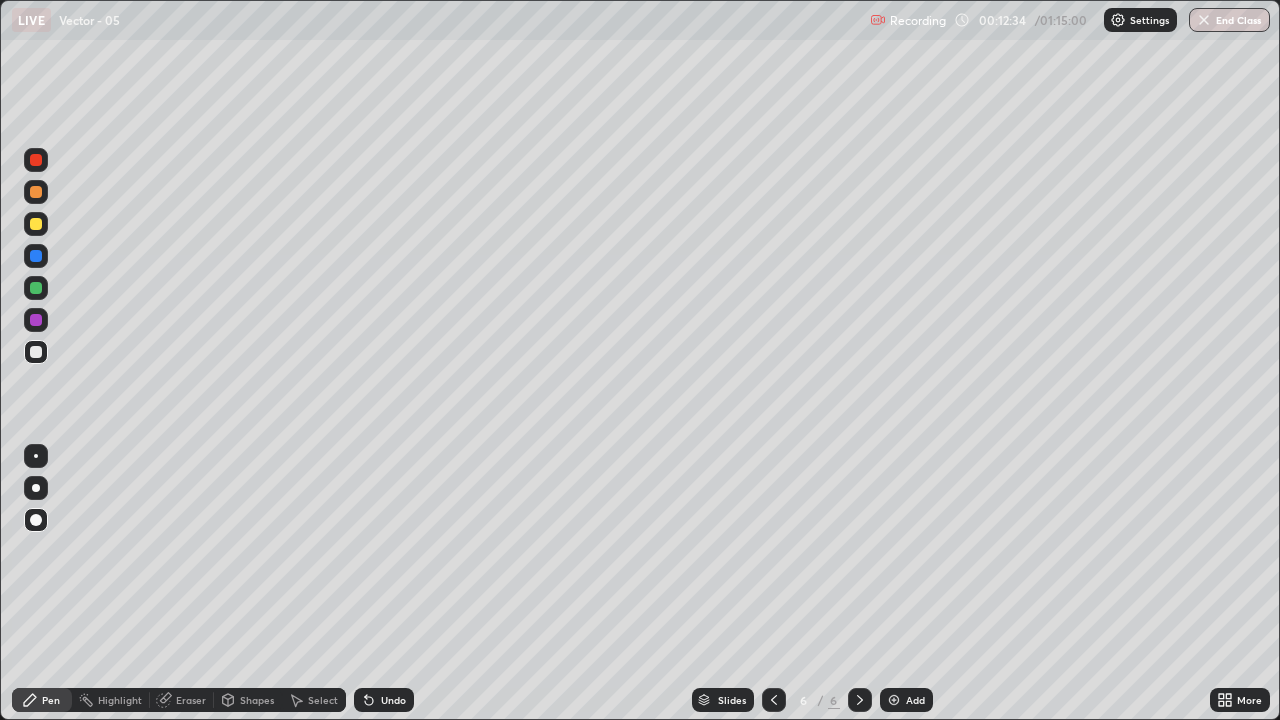 click on "LIVE Vector - 05 Recording 00:12:34 /  01:15:00 Settings End Class" at bounding box center (640, 20) 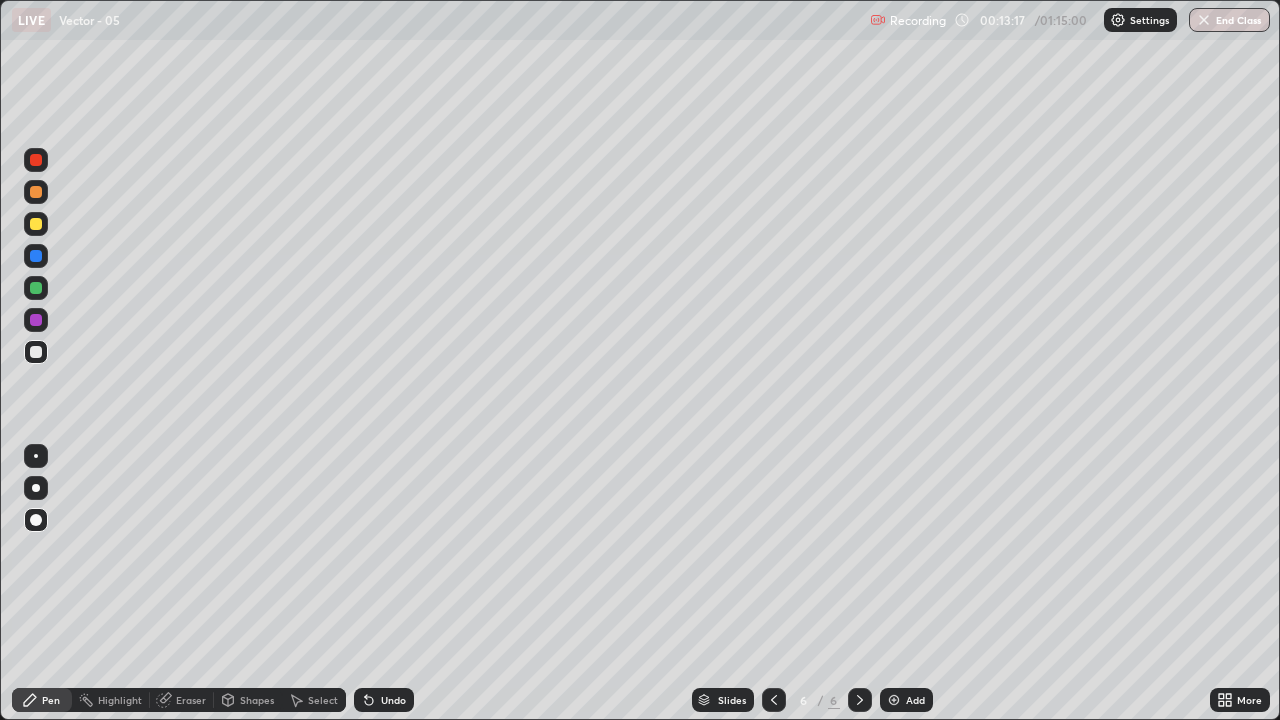 click at bounding box center (36, 352) 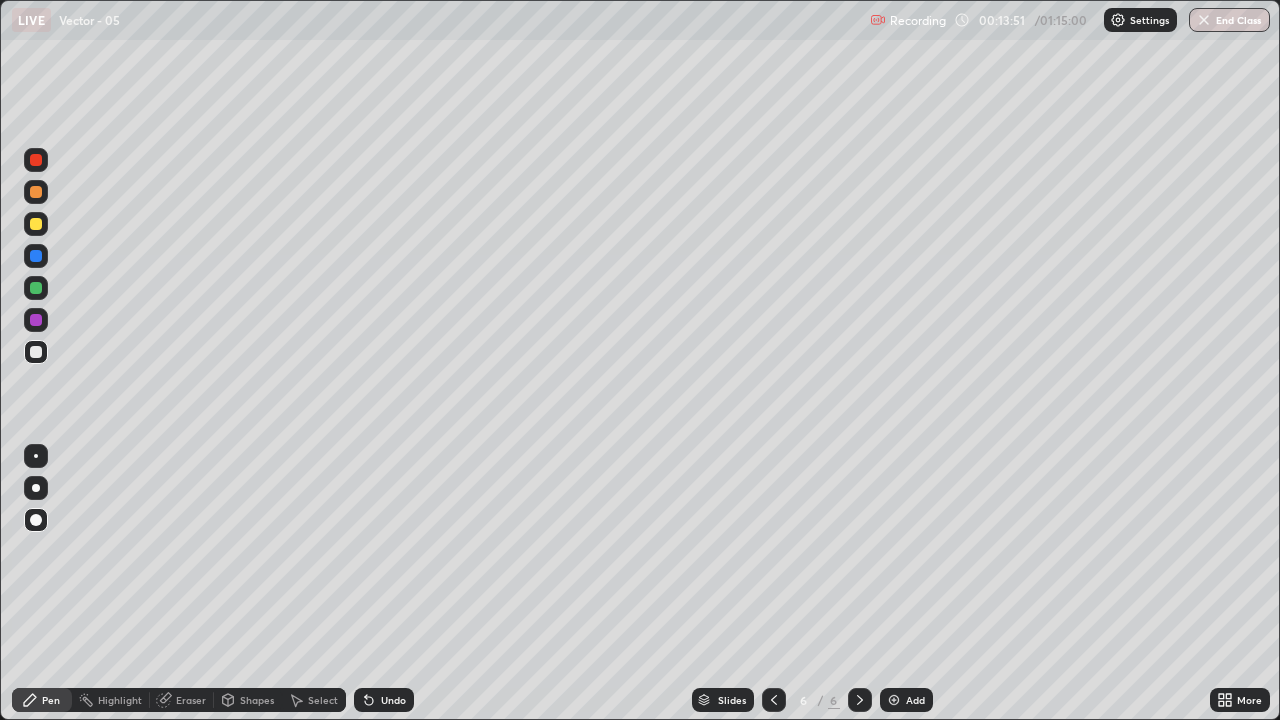 click on "Shapes" at bounding box center [257, 700] 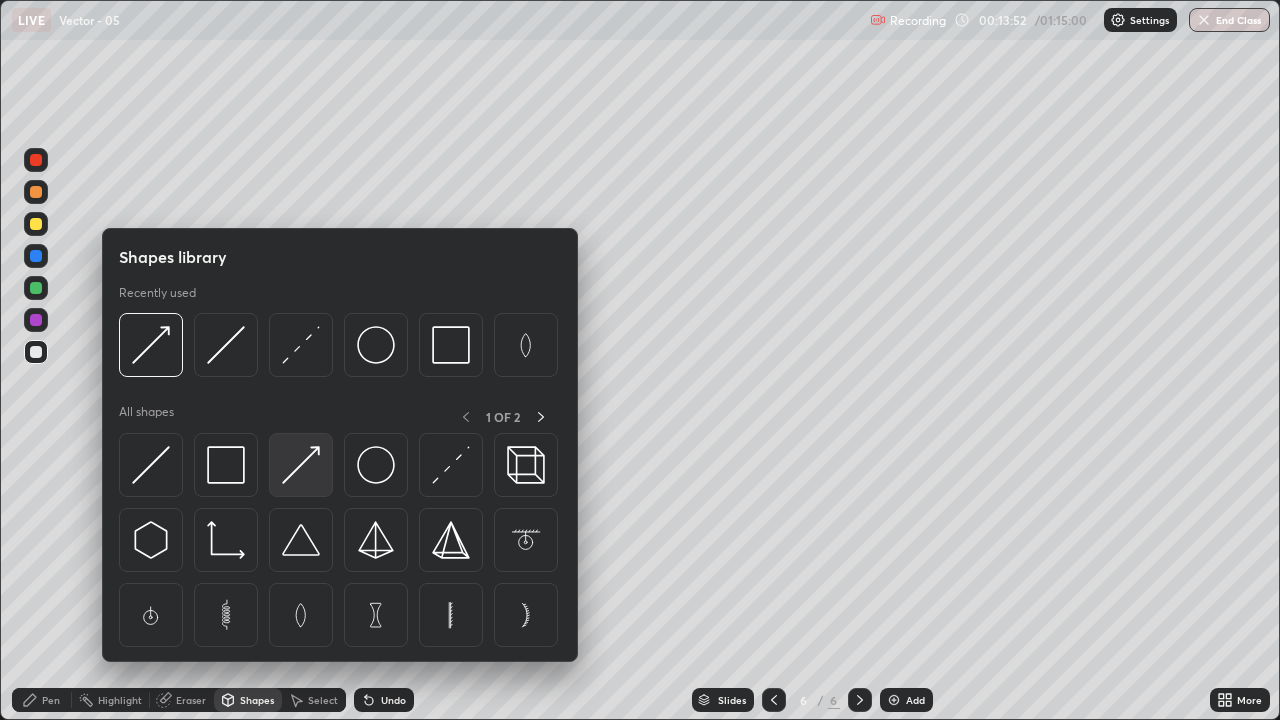 click at bounding box center [301, 465] 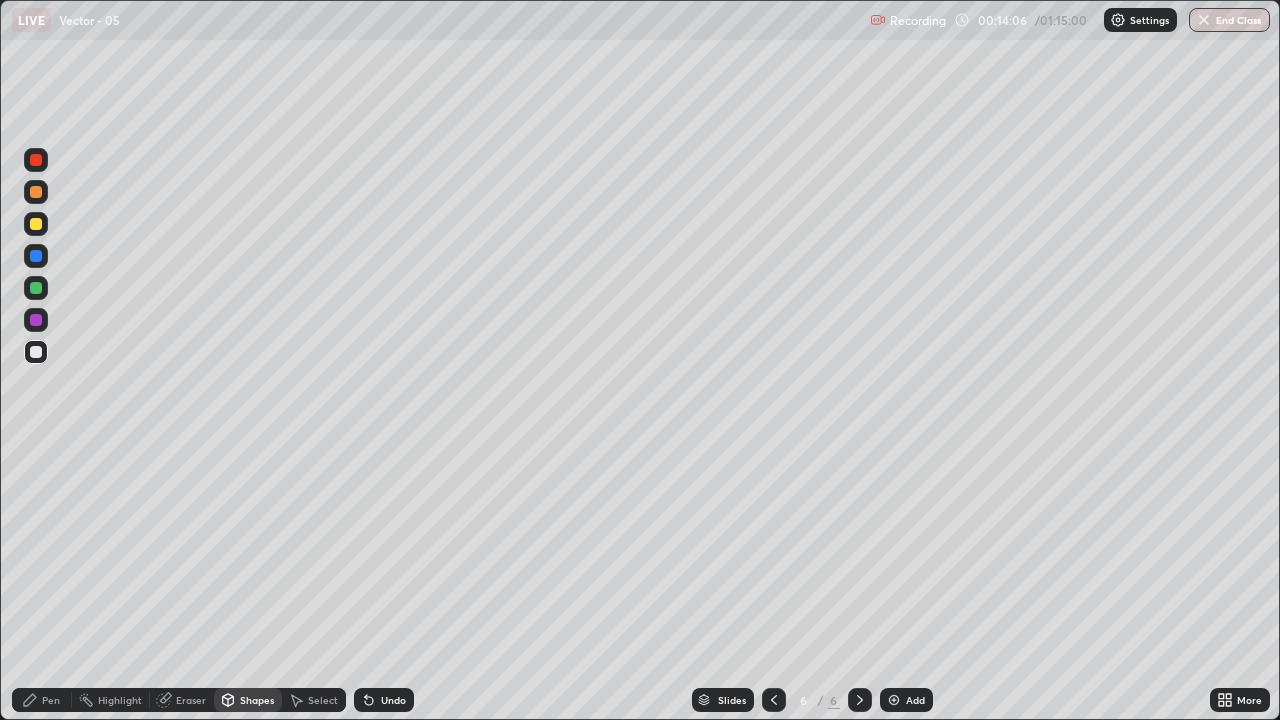 click on "Pen" at bounding box center (51, 700) 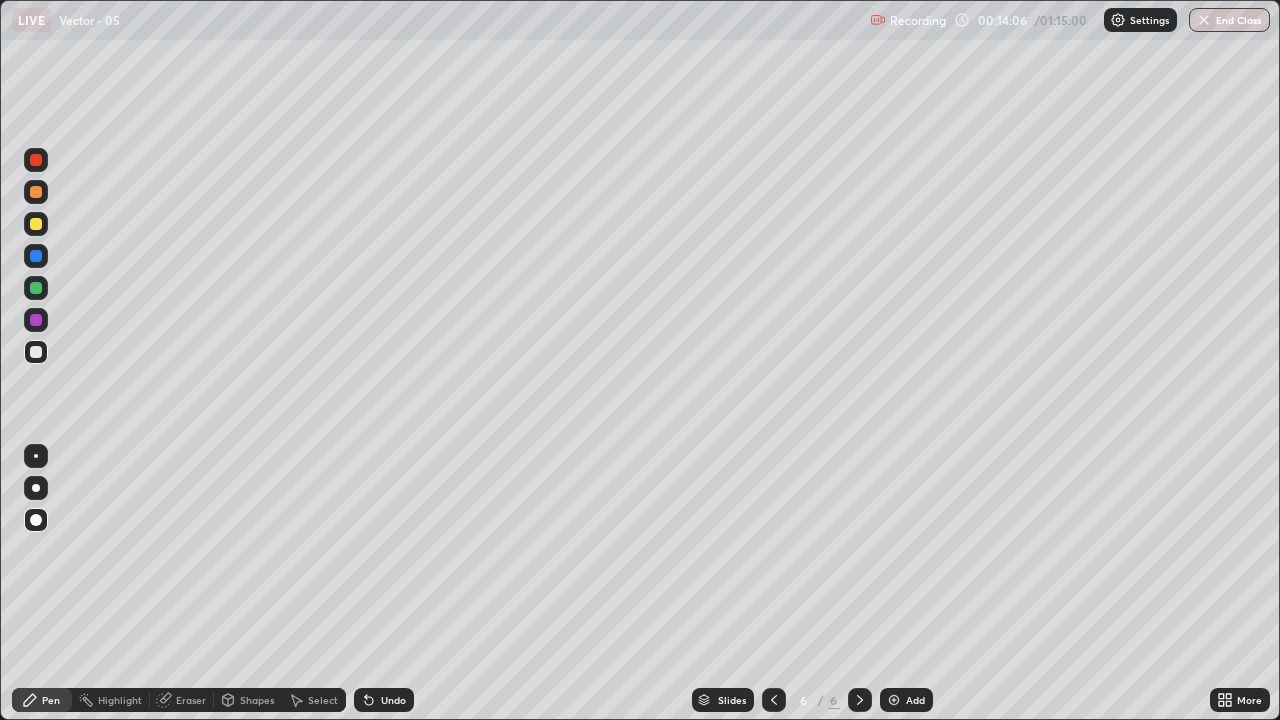 click at bounding box center (36, 352) 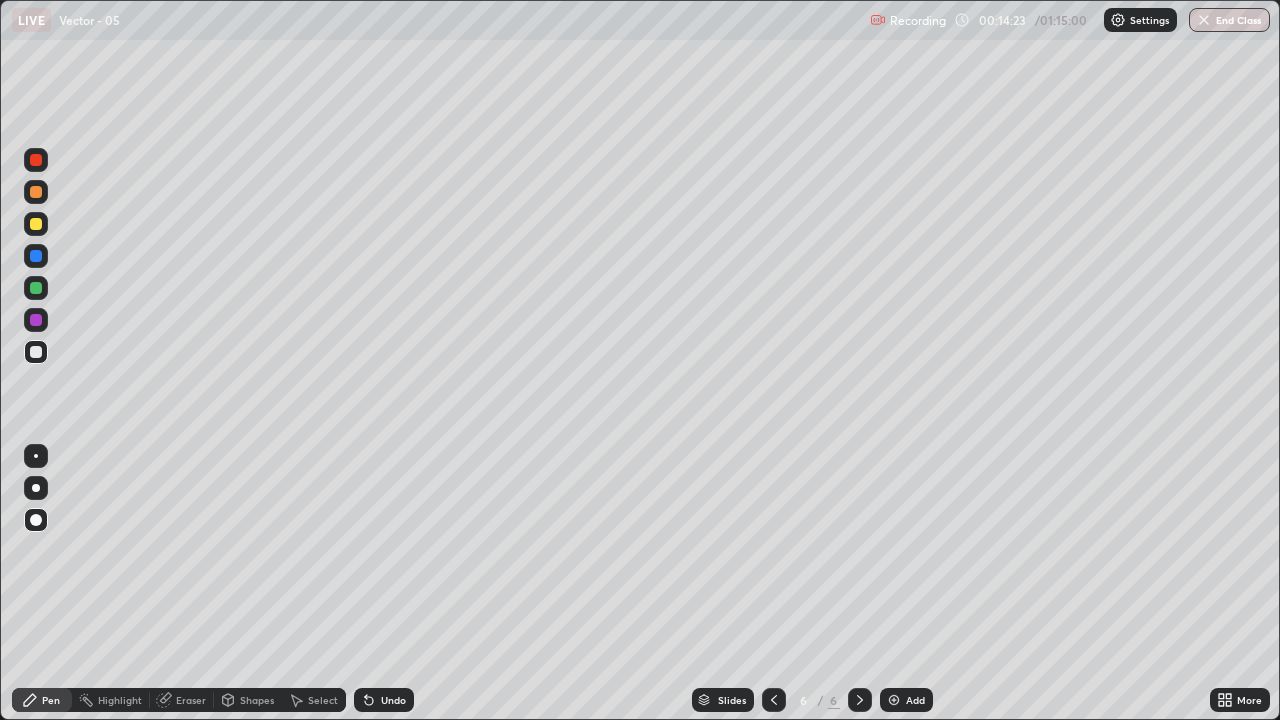 click at bounding box center (36, 224) 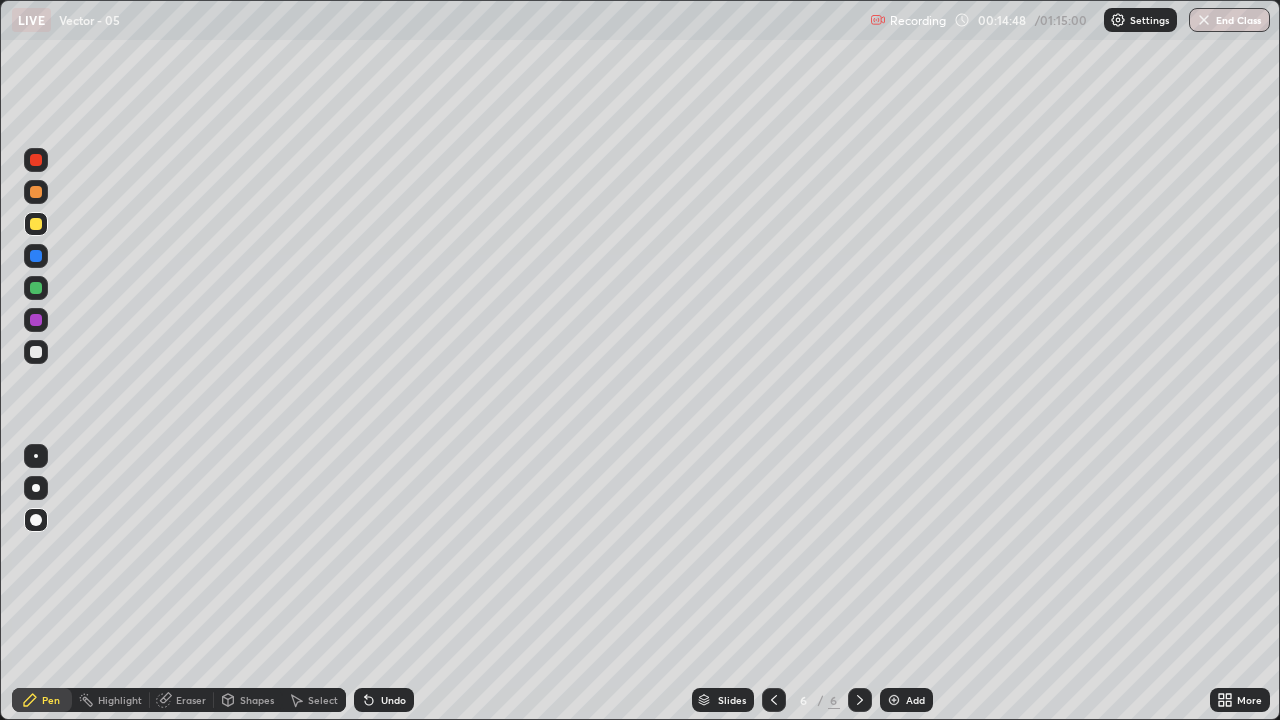 click on "Shapes" at bounding box center (257, 700) 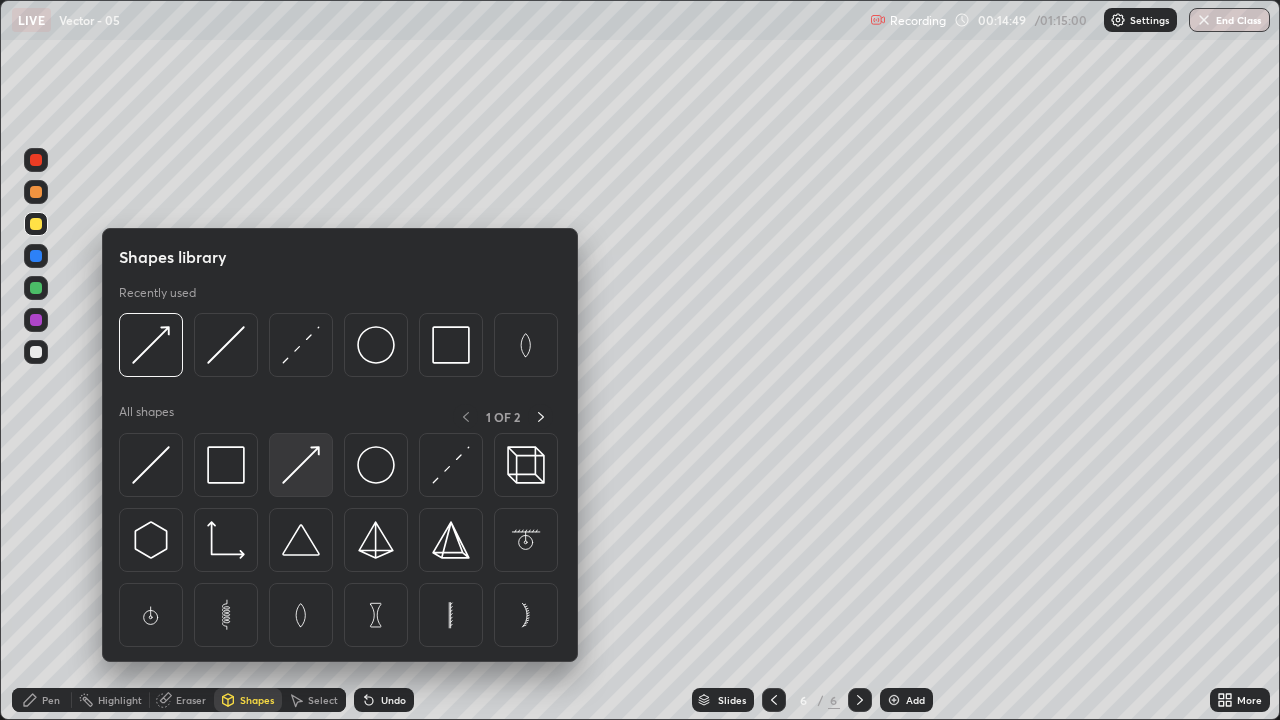 click at bounding box center (301, 465) 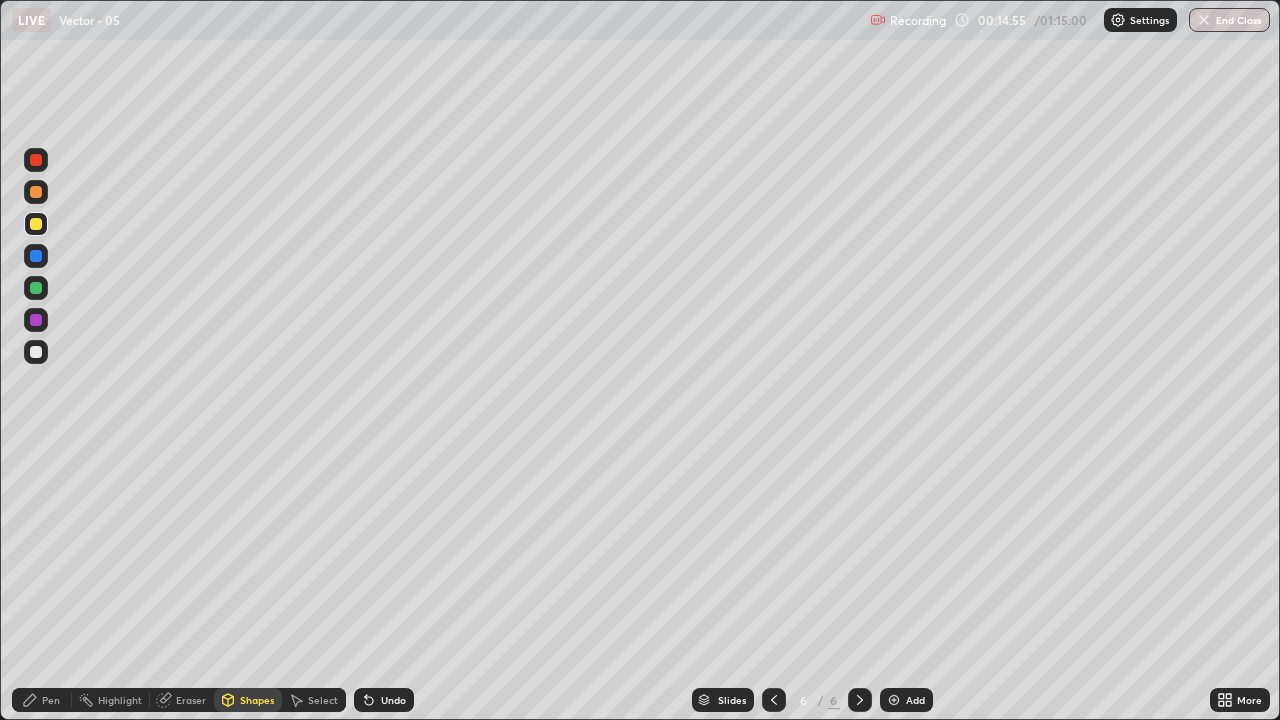 click on "Pen" at bounding box center [51, 700] 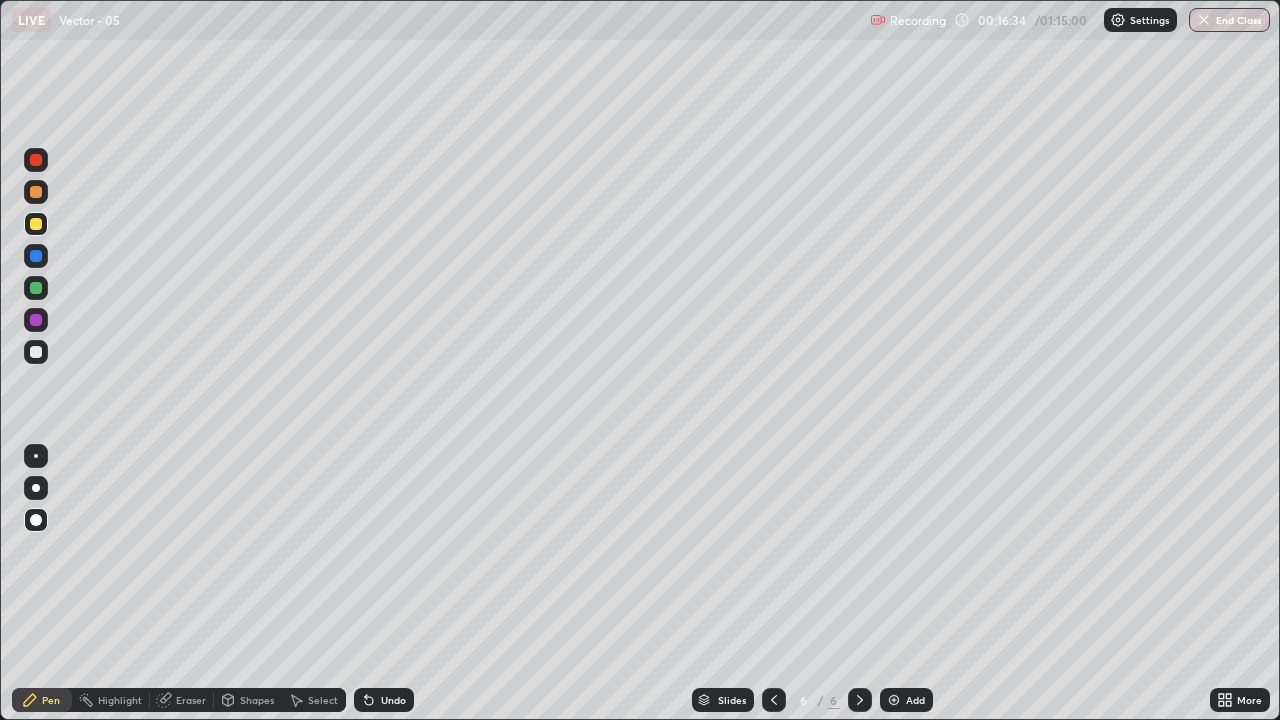 click on "Add" at bounding box center [906, 700] 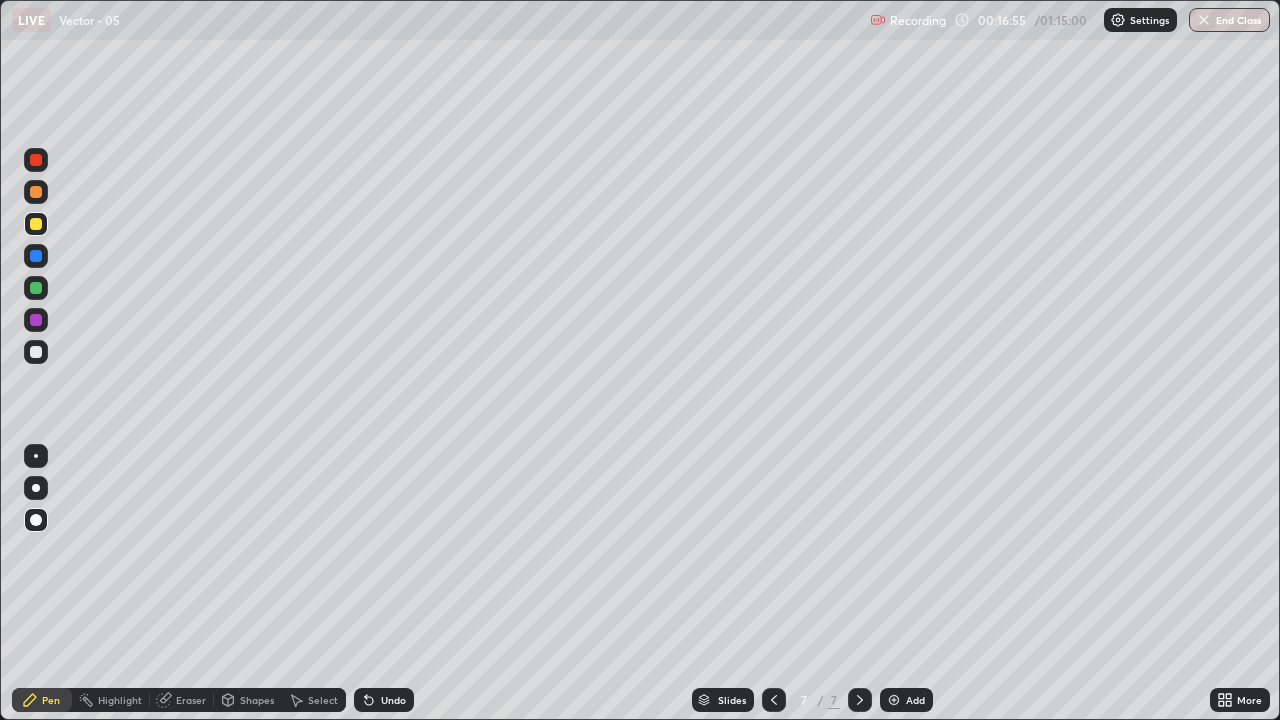 click at bounding box center [36, 352] 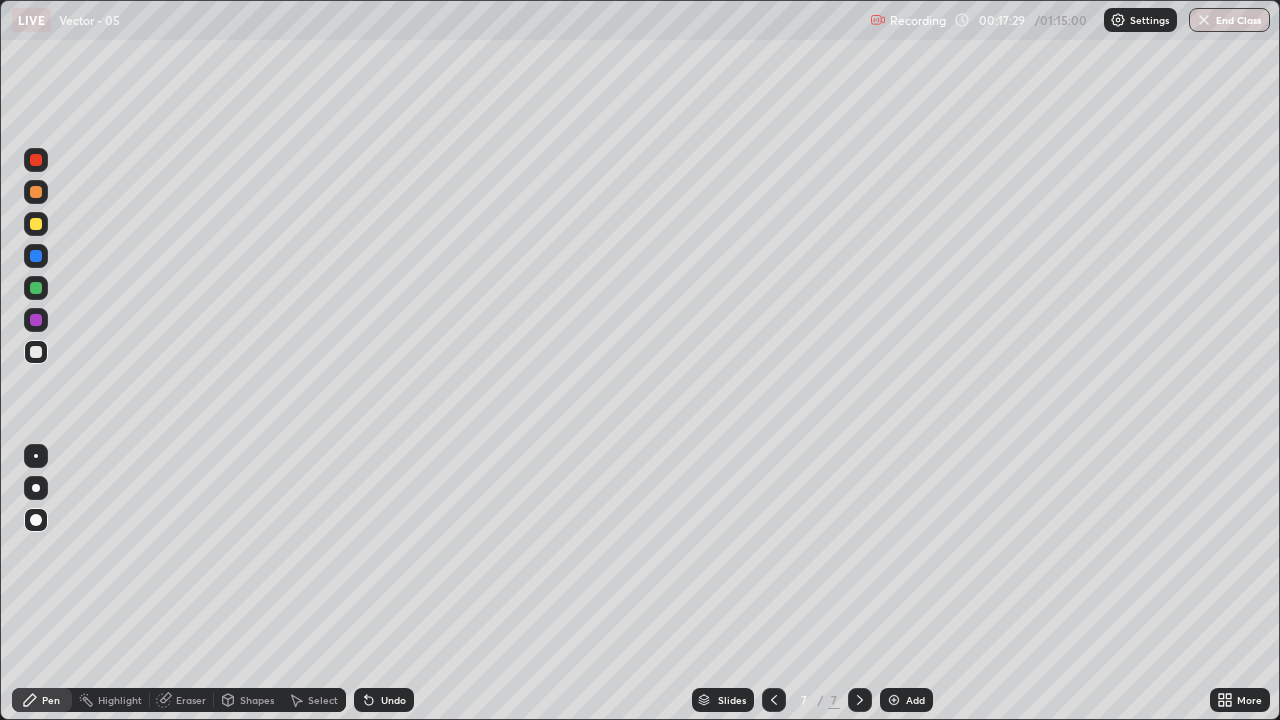 click on "Setting up your live class" at bounding box center (640, 360) 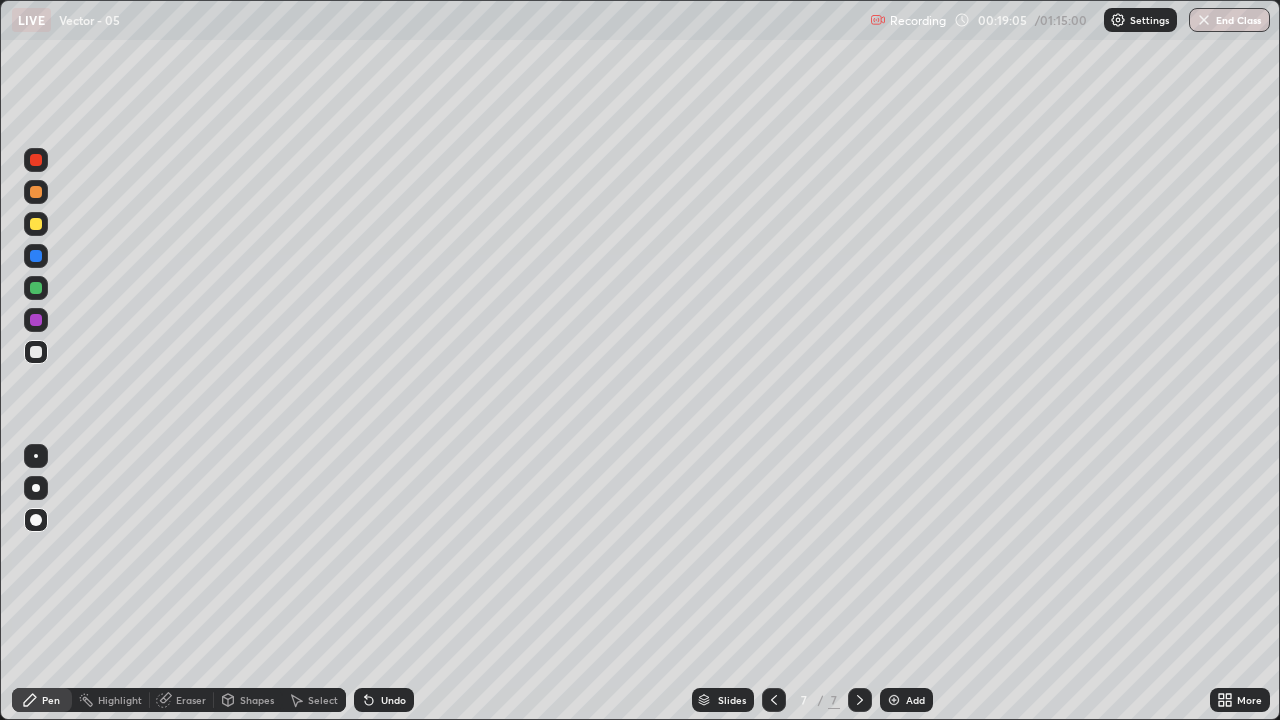 click at bounding box center (894, 700) 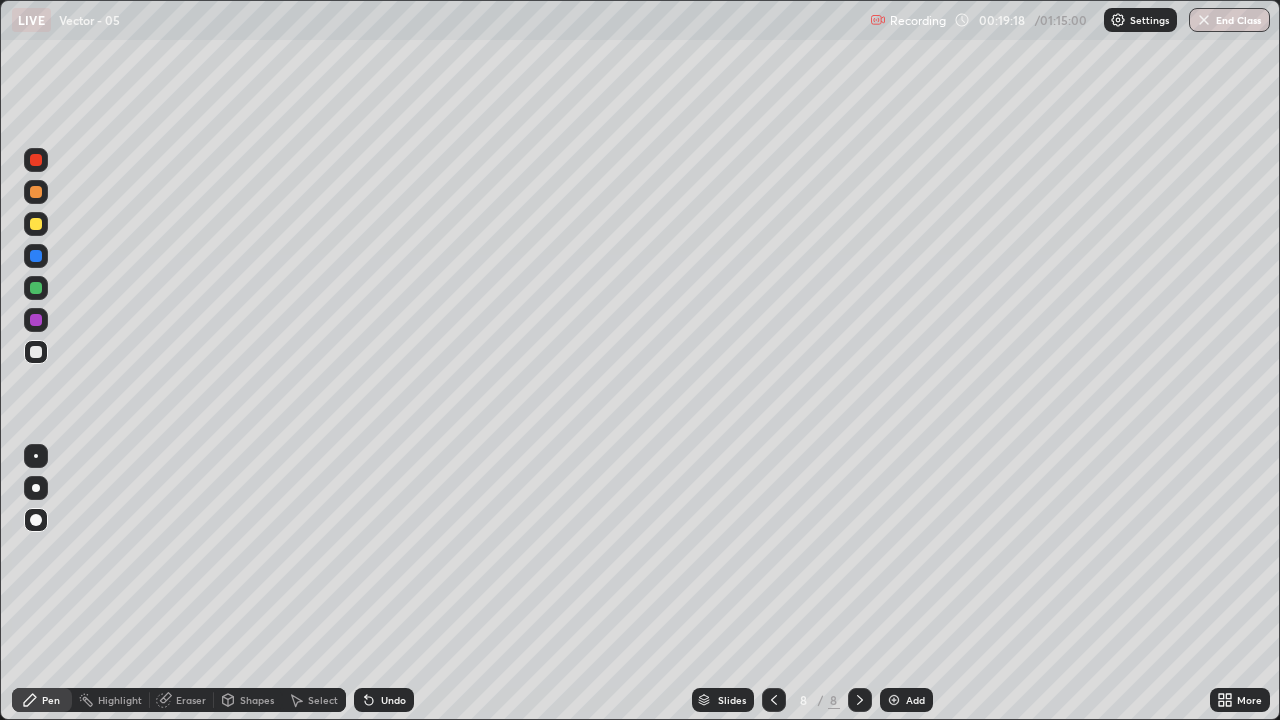 click on "Undo" at bounding box center [384, 700] 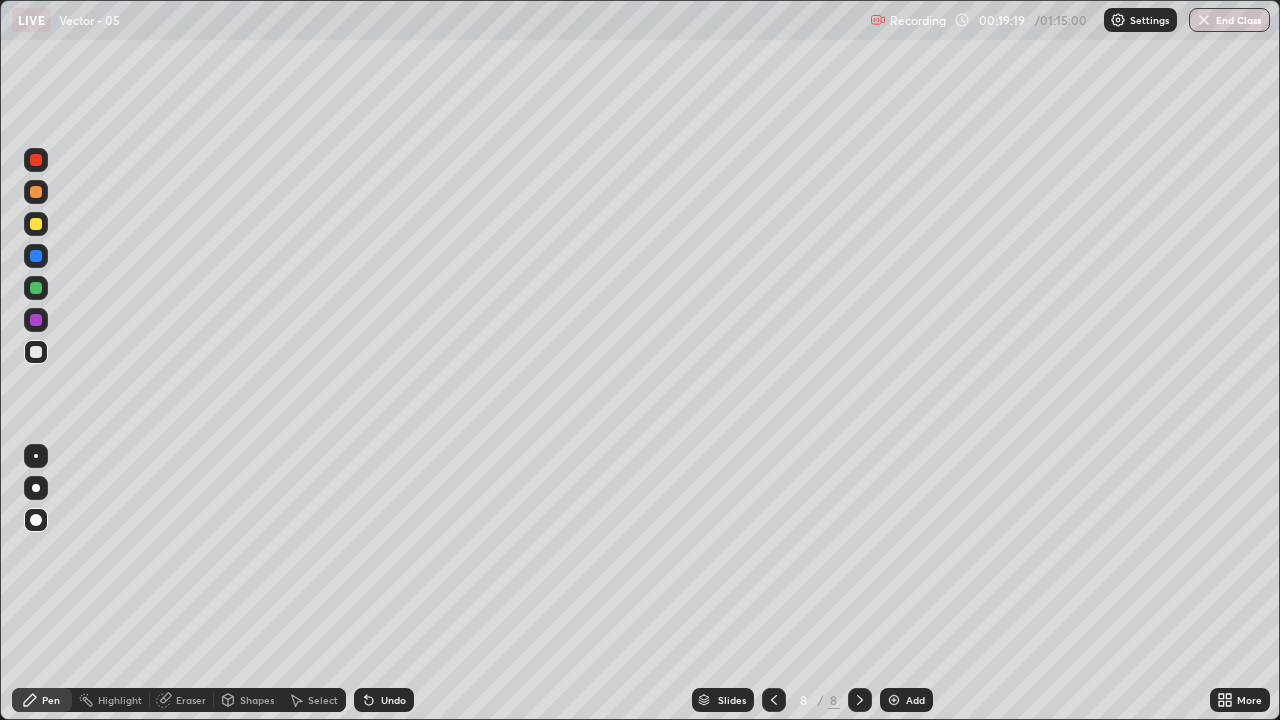 click on "Undo" at bounding box center (384, 700) 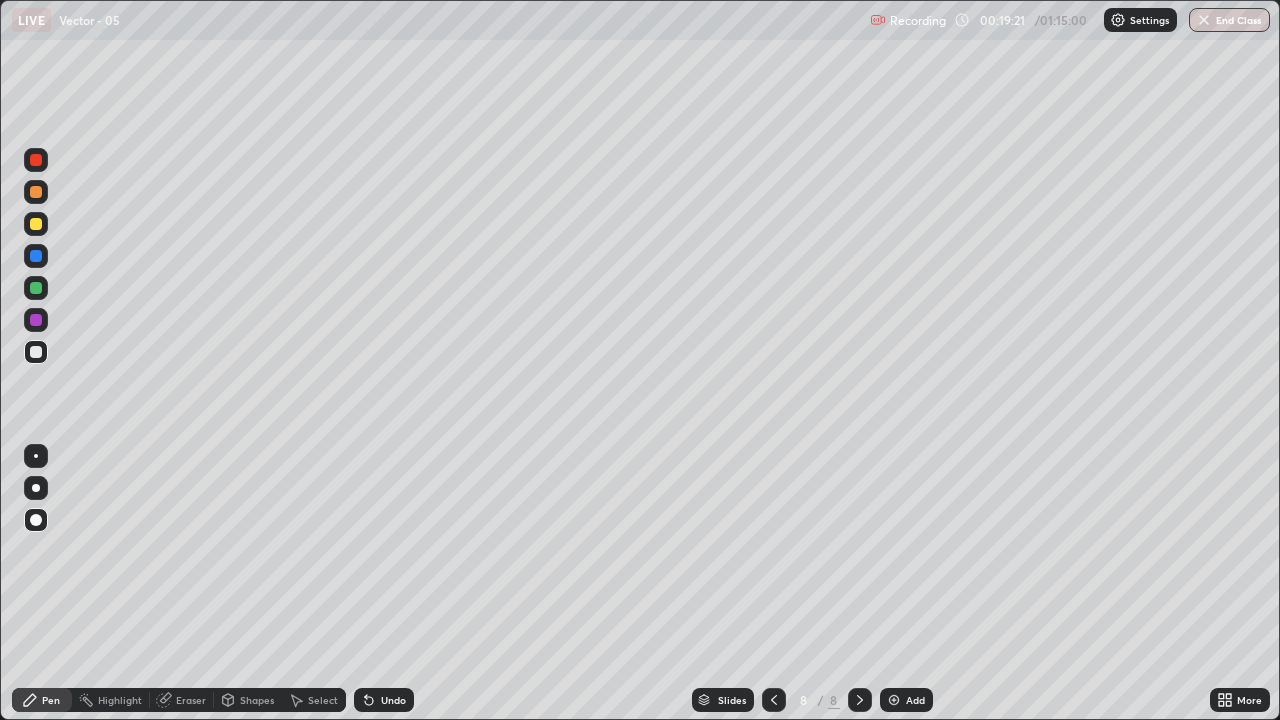 click 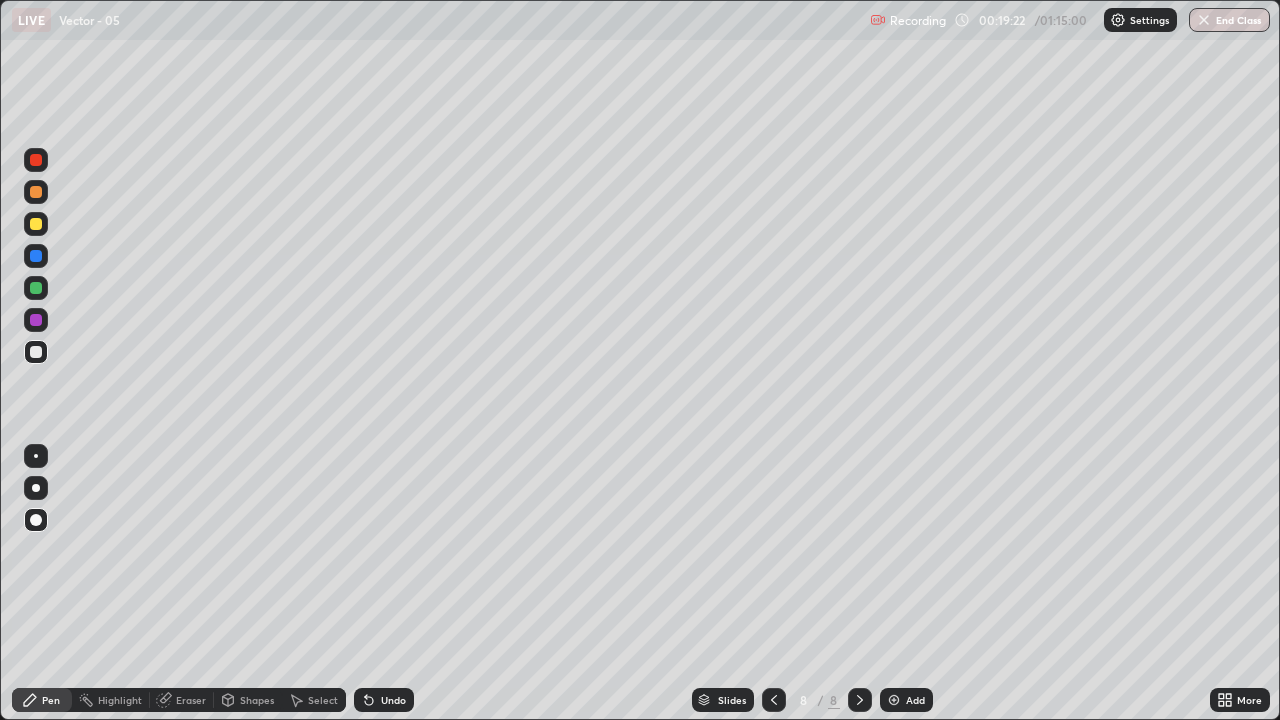 click 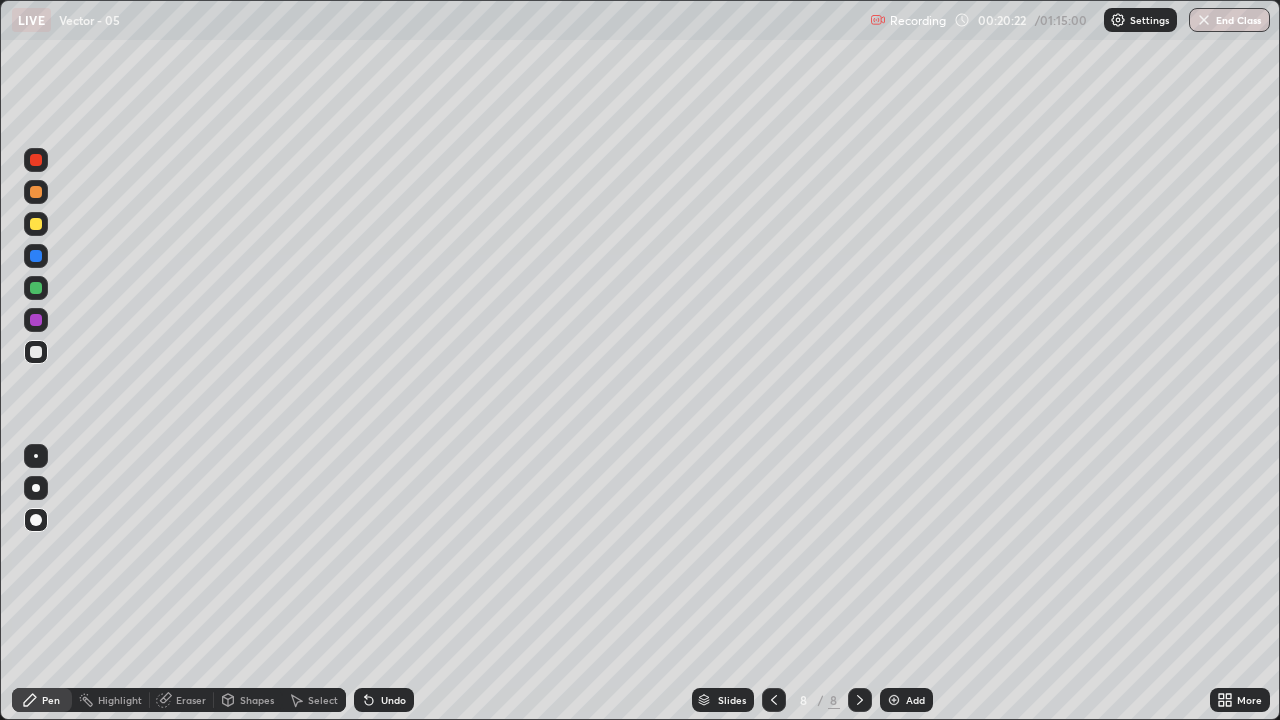 click at bounding box center (36, 224) 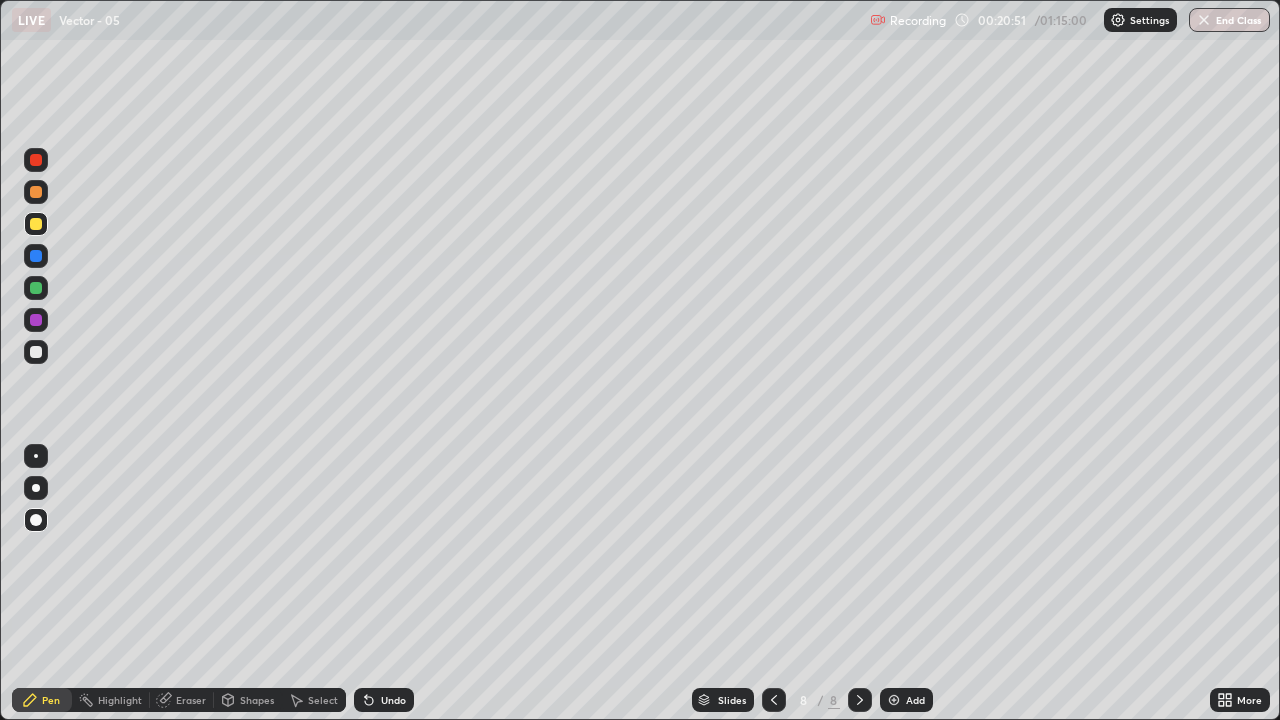 click at bounding box center [36, 352] 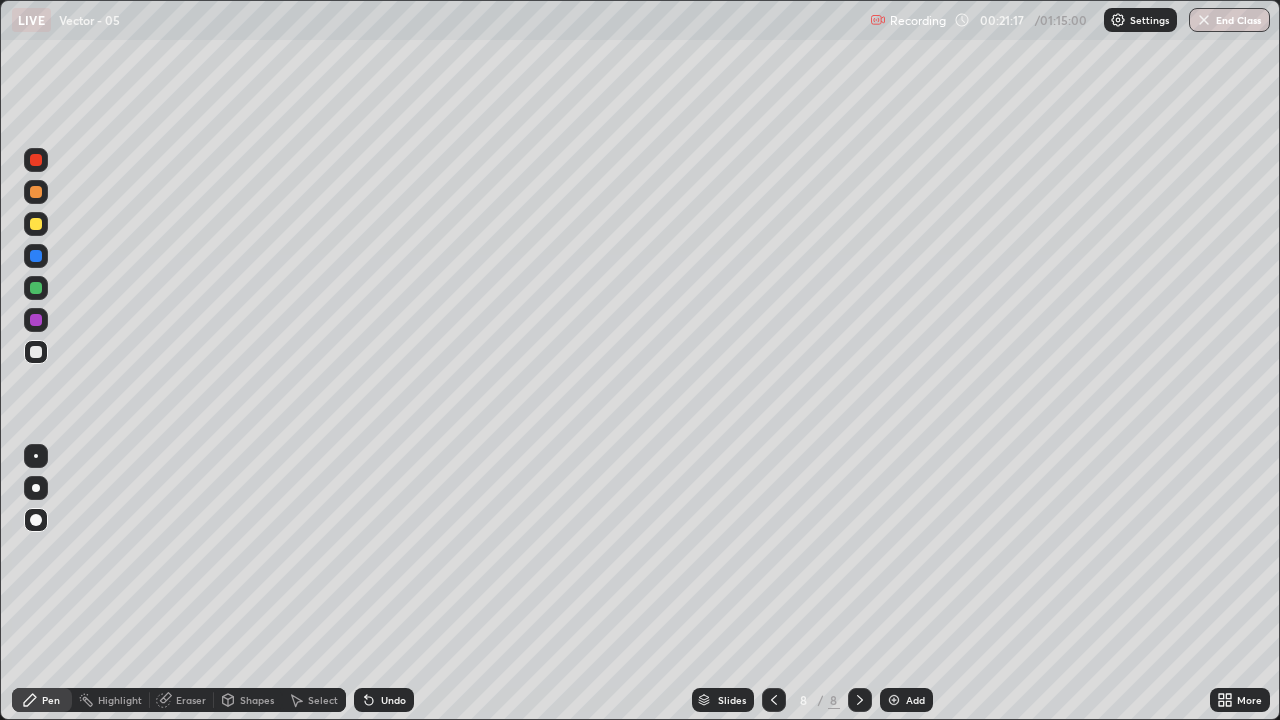 click at bounding box center [894, 700] 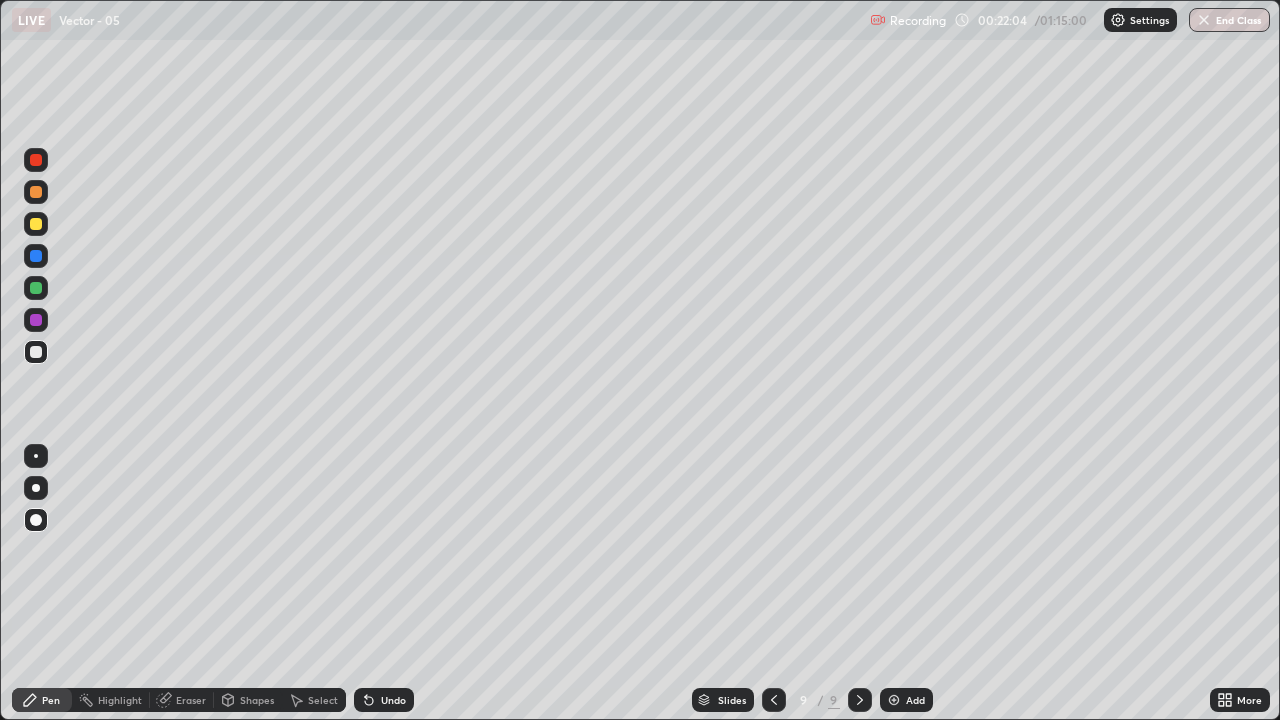 click on "Shapes" at bounding box center [257, 700] 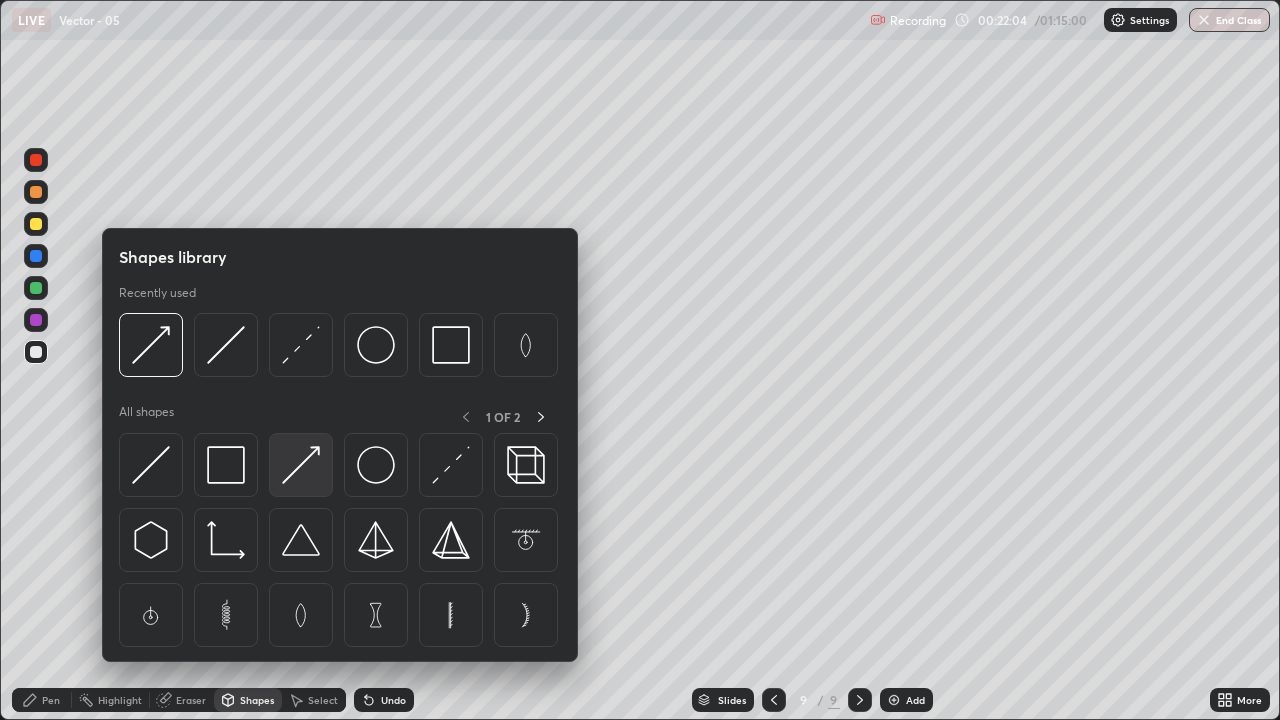 click at bounding box center [301, 465] 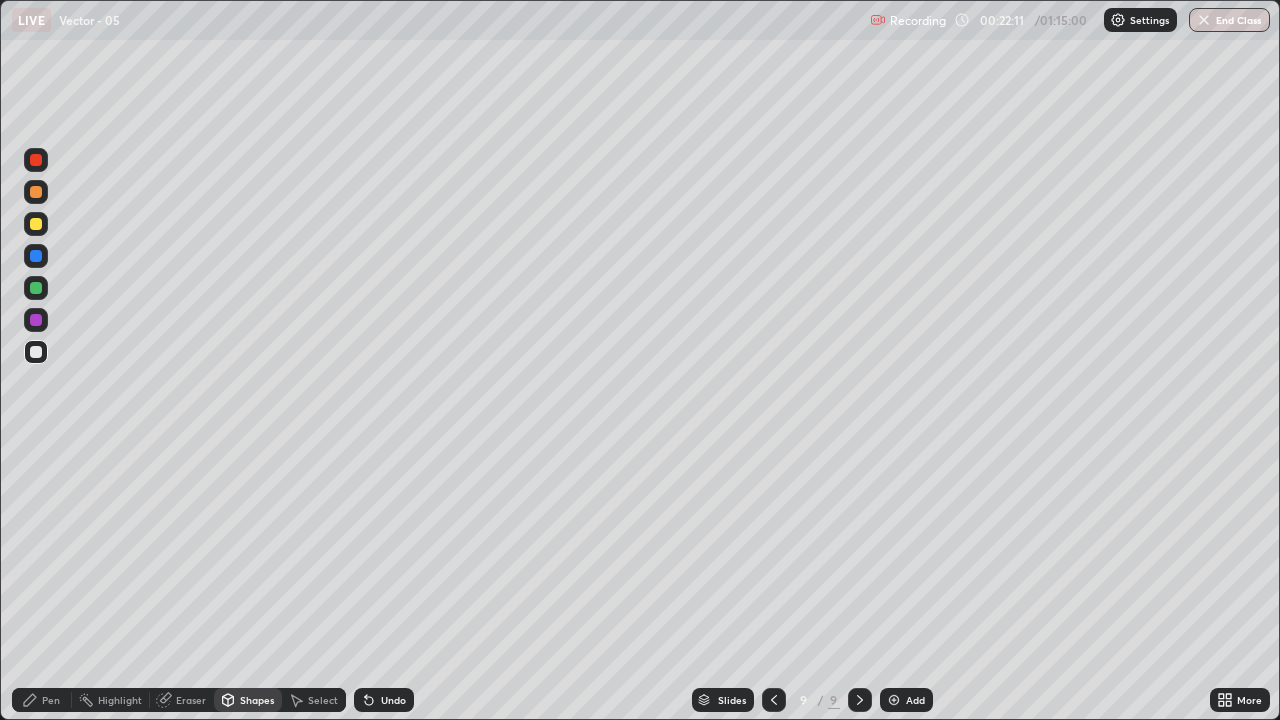 click on "Pen" at bounding box center [42, 700] 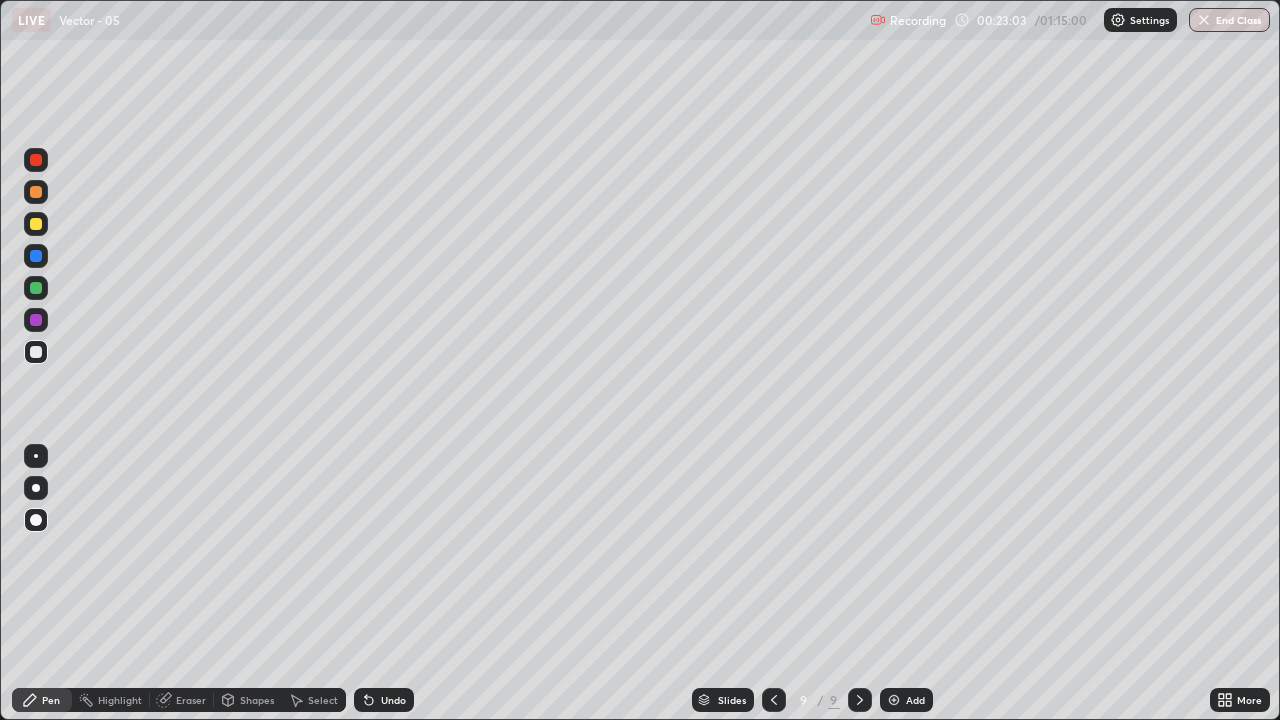 click 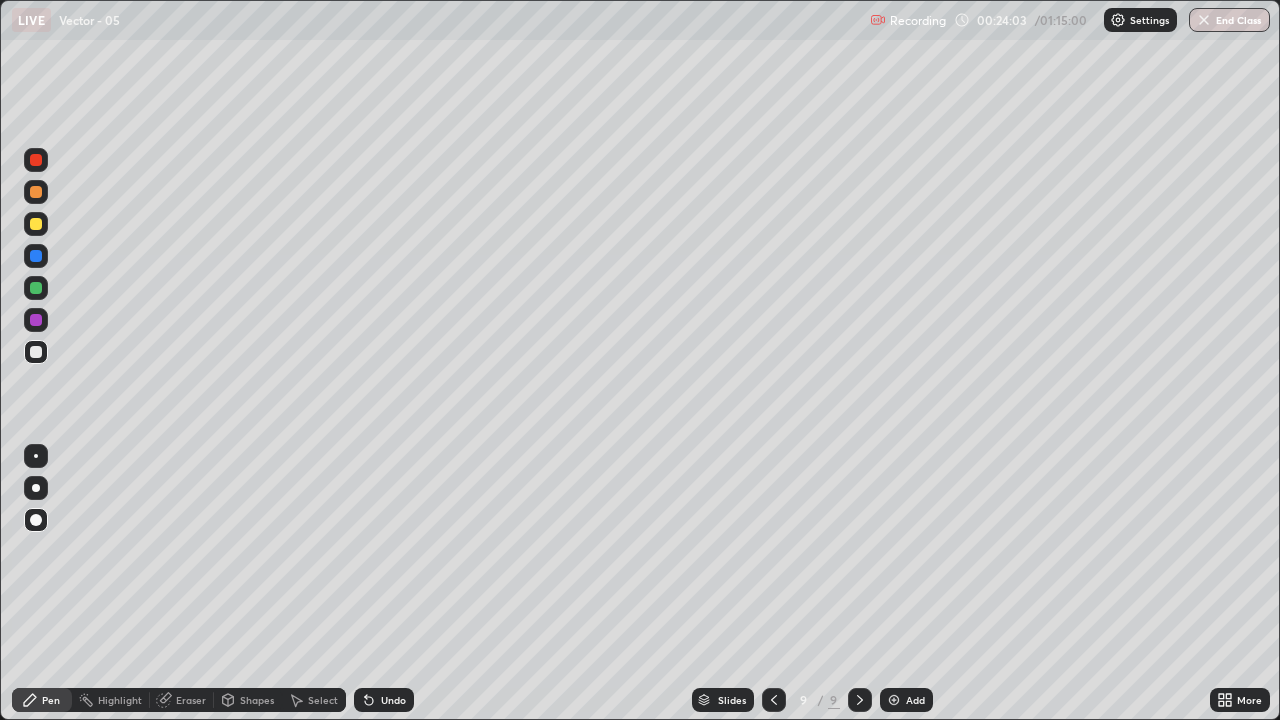 click 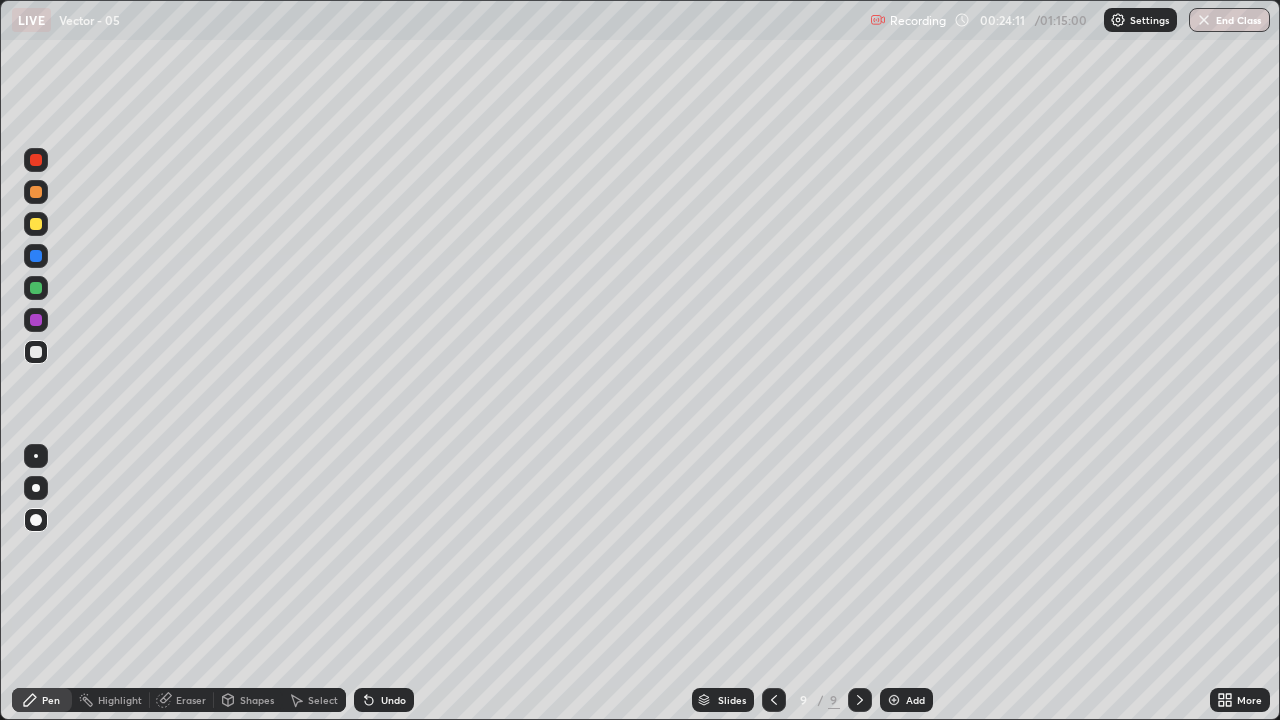 click 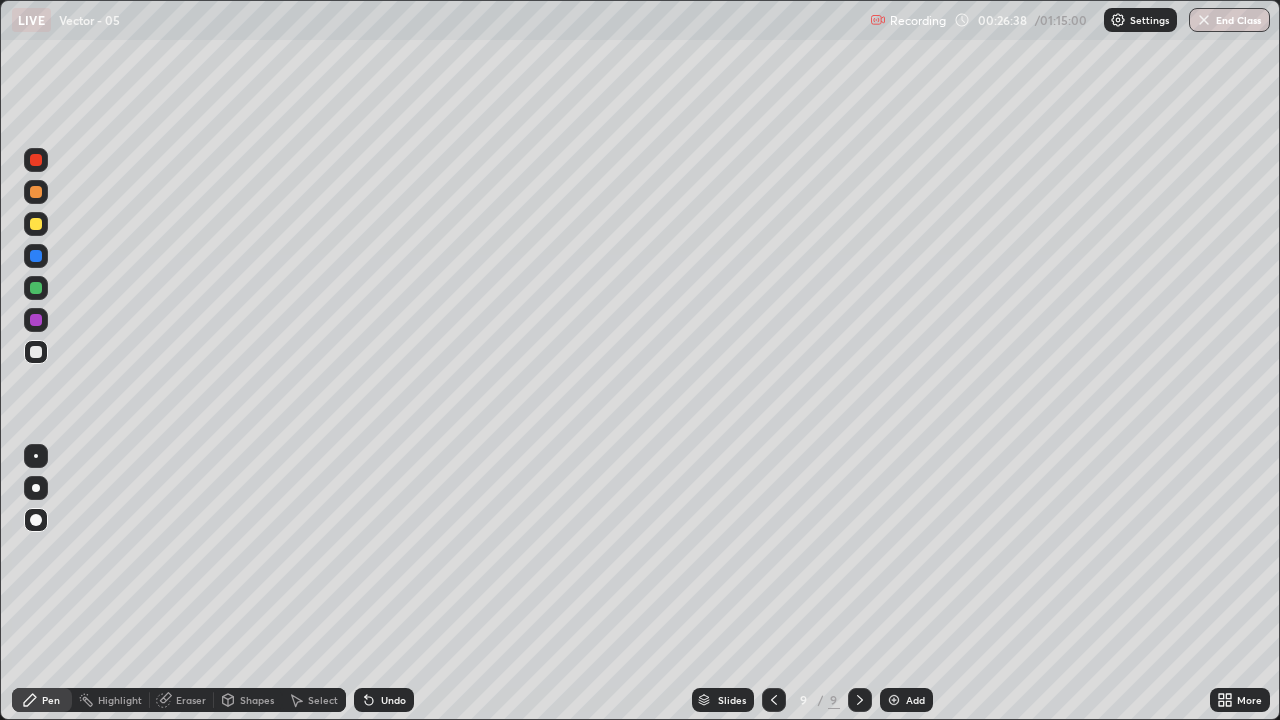 click at bounding box center [36, 456] 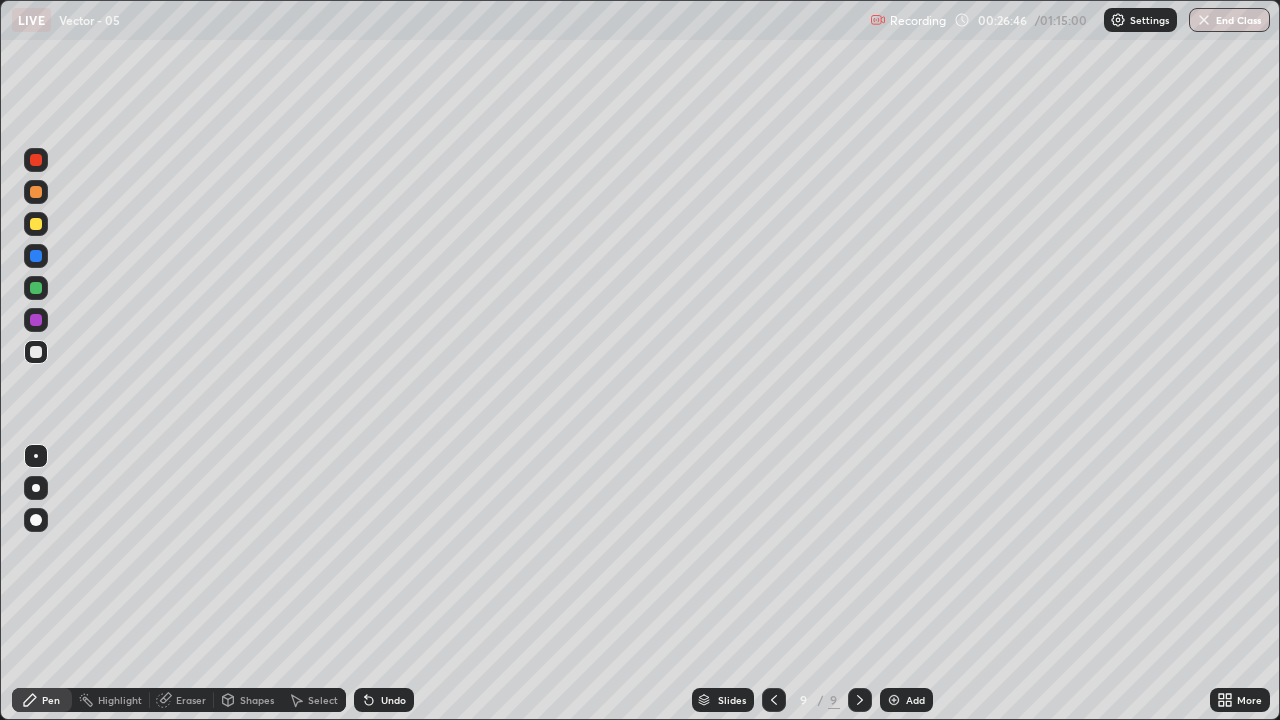 click at bounding box center (36, 520) 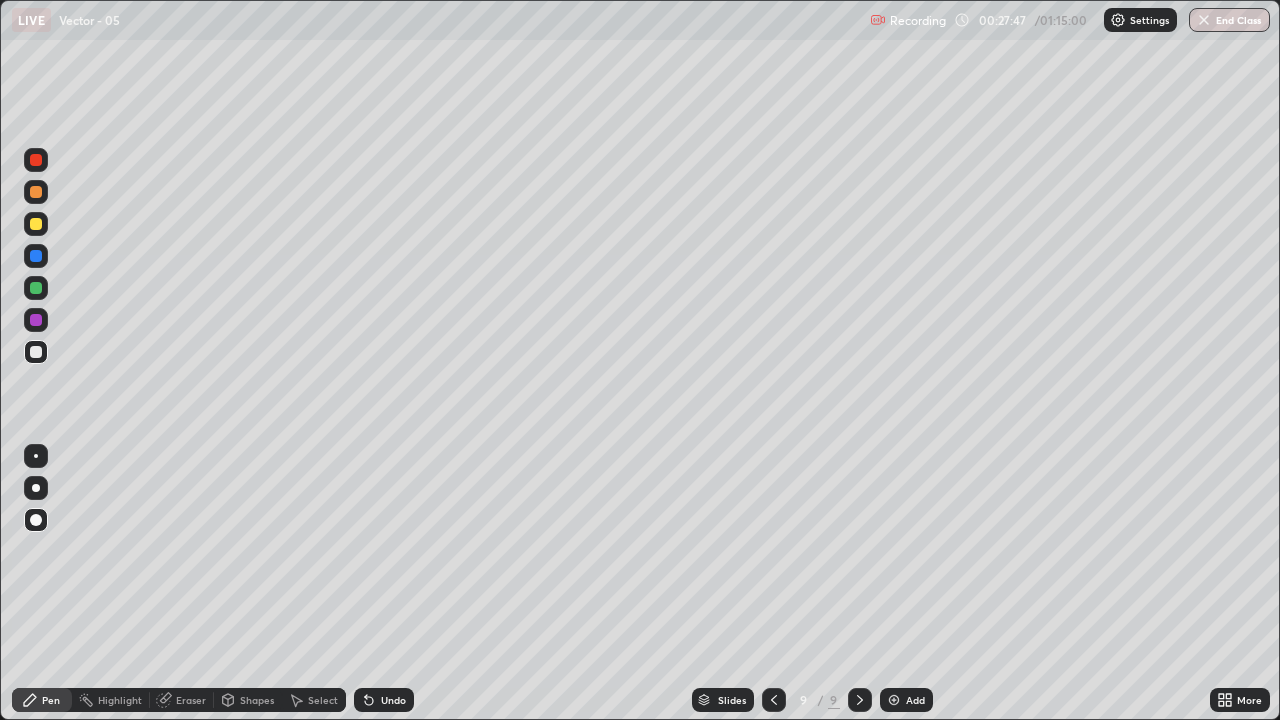 click on "Eraser" at bounding box center [191, 700] 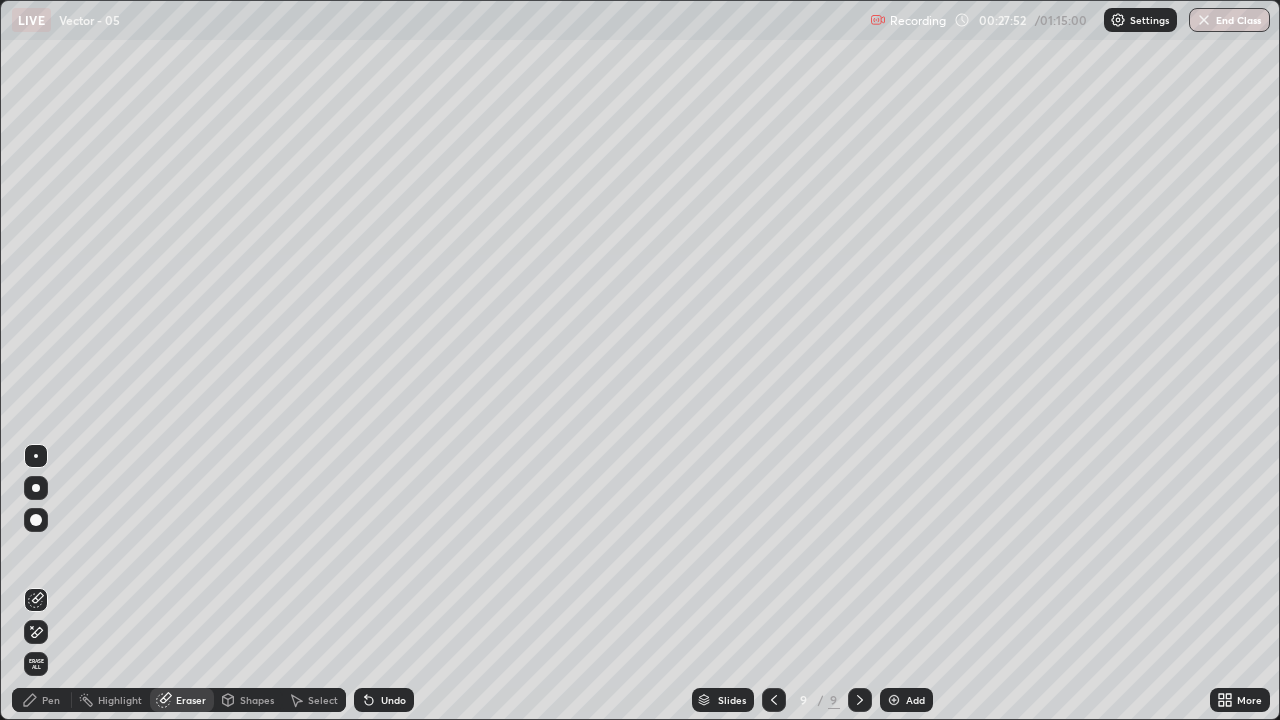 click on "Pen" at bounding box center [51, 700] 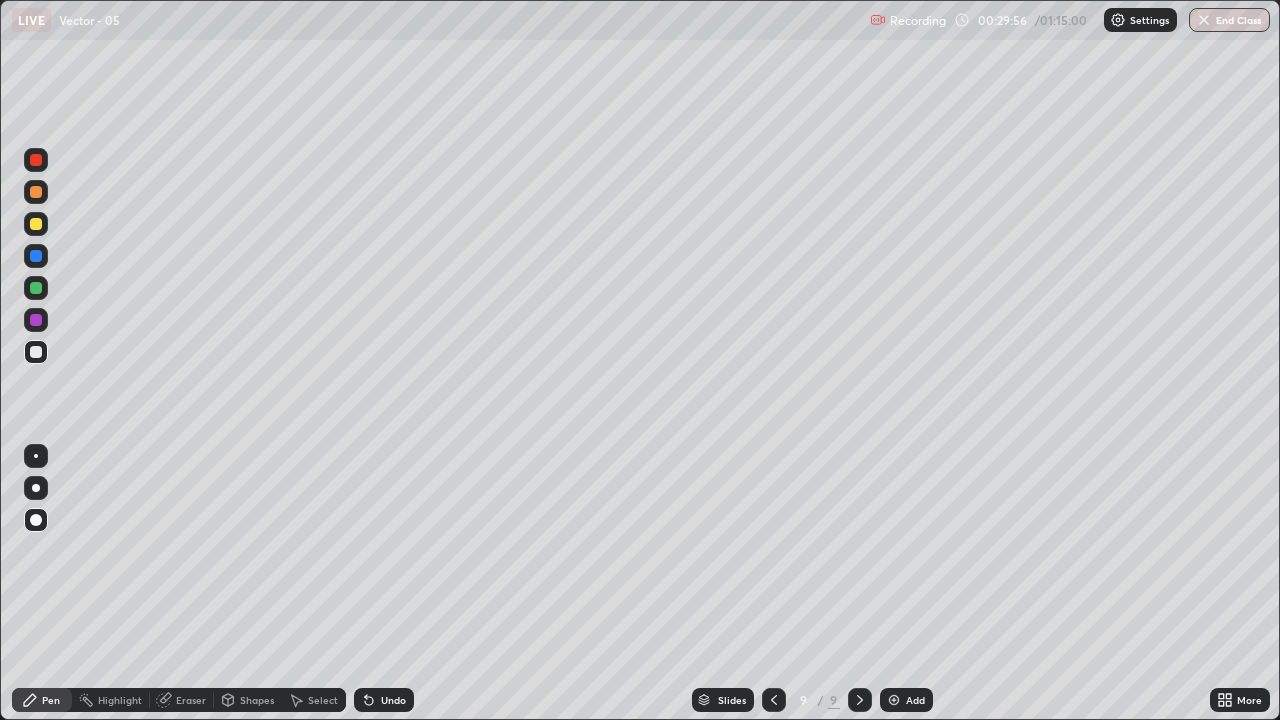 click at bounding box center (894, 700) 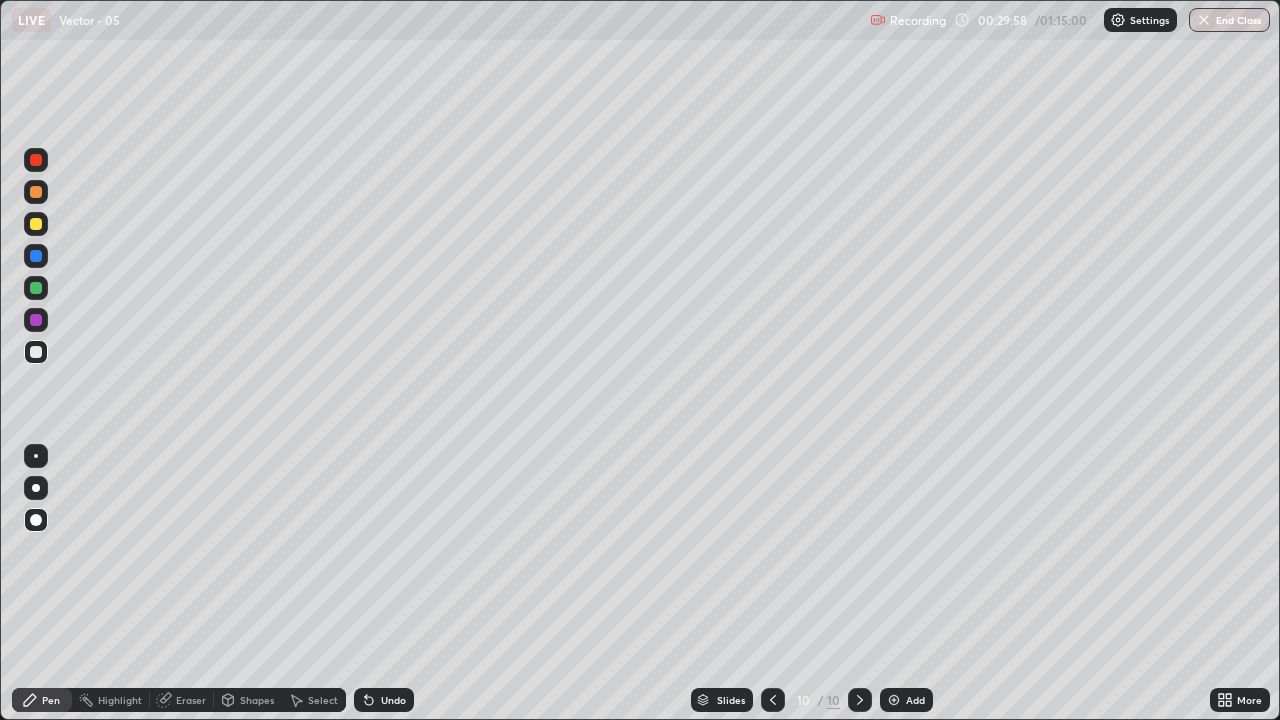 click on "Shapes" at bounding box center (257, 700) 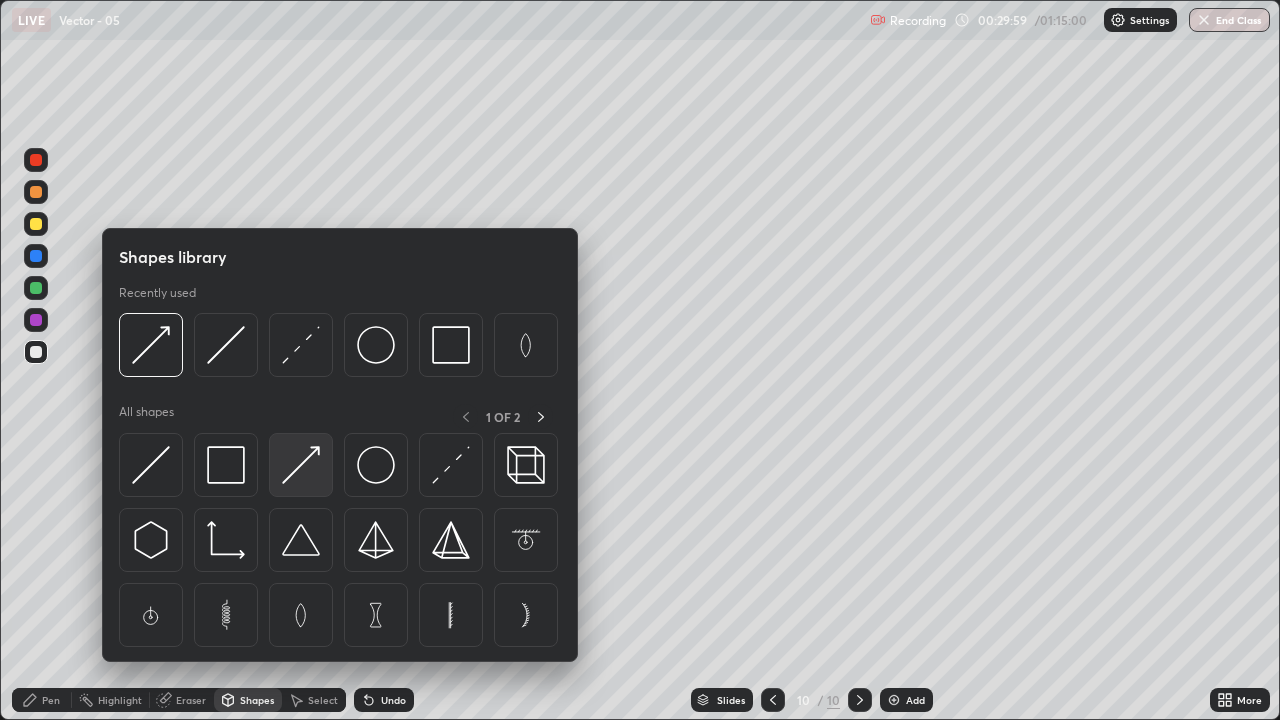 click at bounding box center [301, 465] 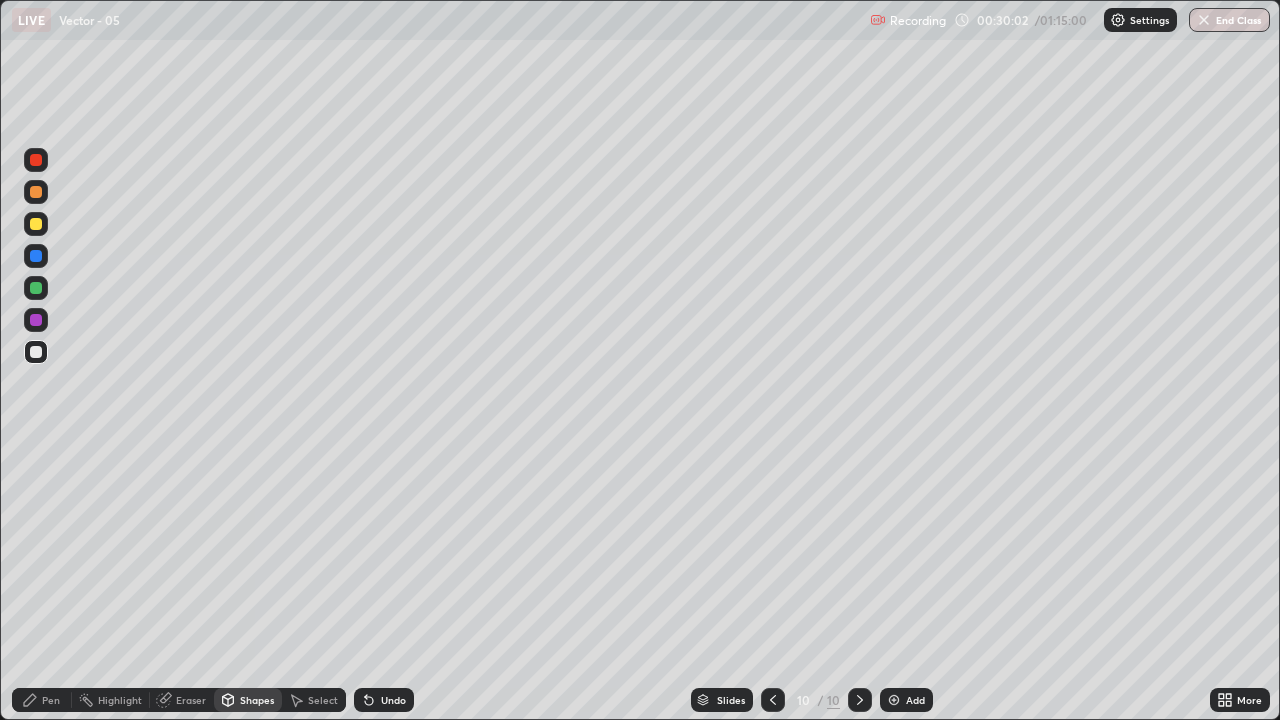 click on "Pen" at bounding box center [42, 700] 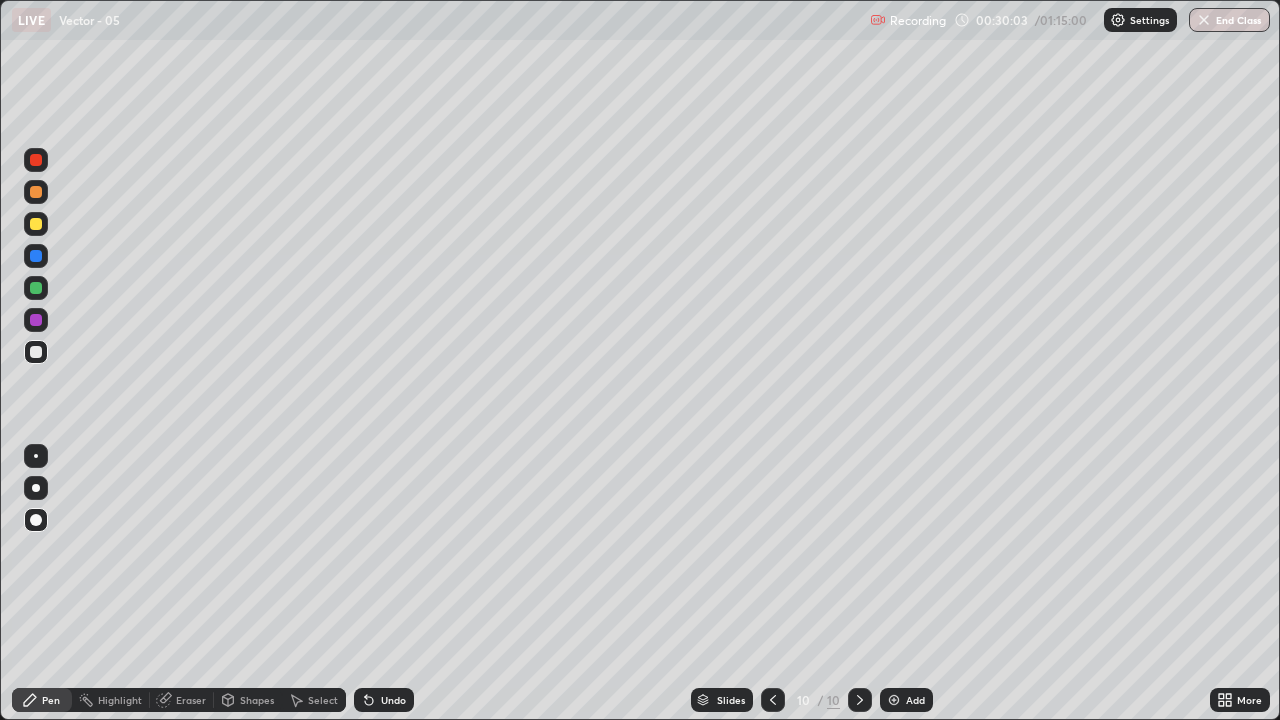 click at bounding box center [36, 352] 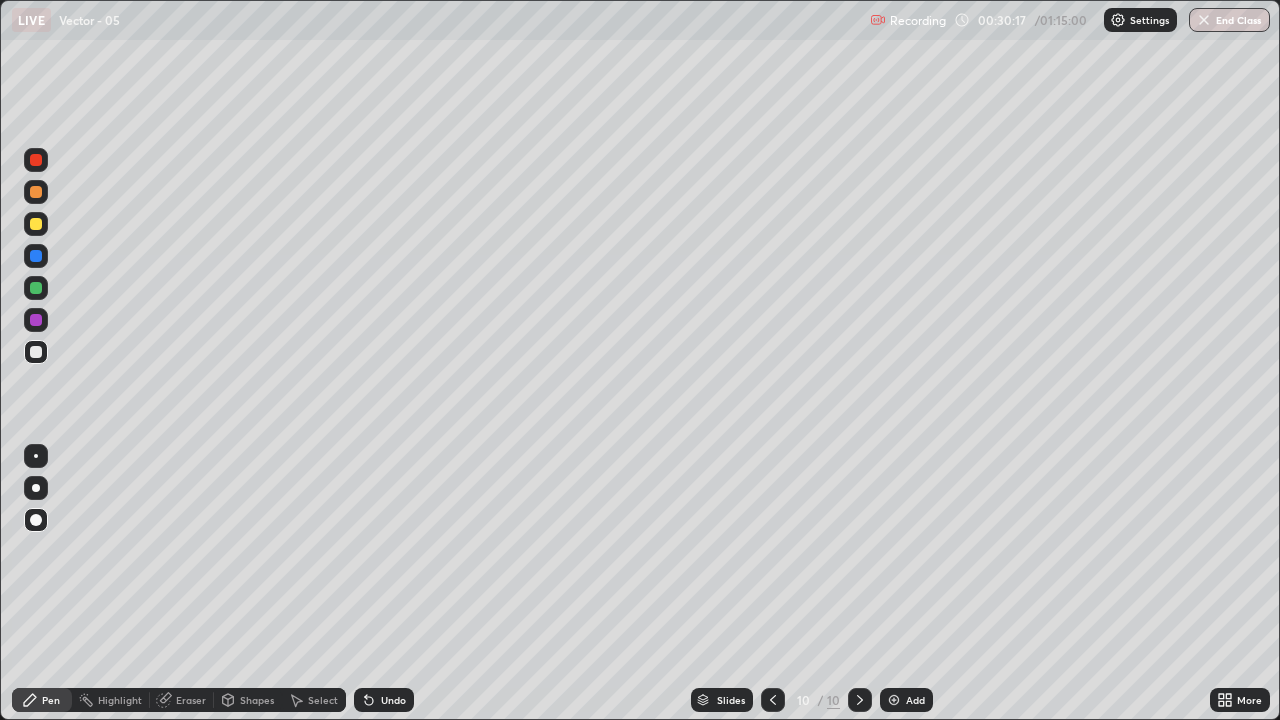 click at bounding box center (36, 224) 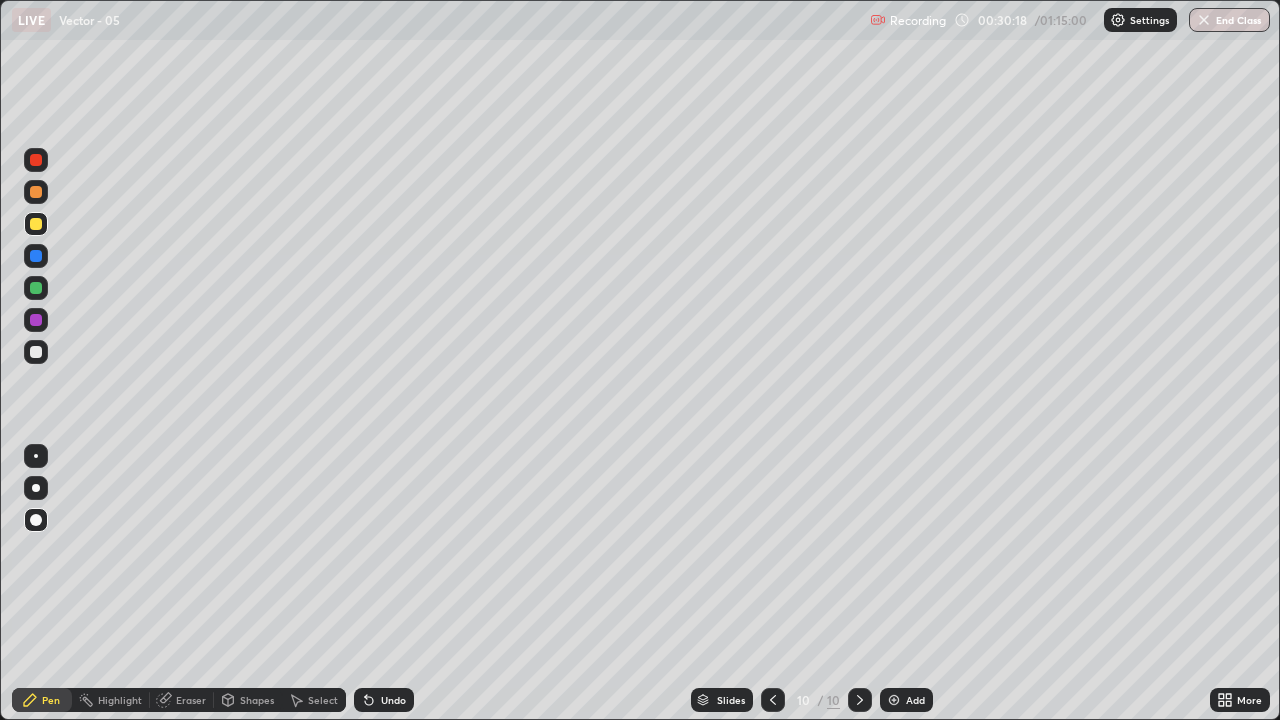 click on "Eraser" at bounding box center (191, 700) 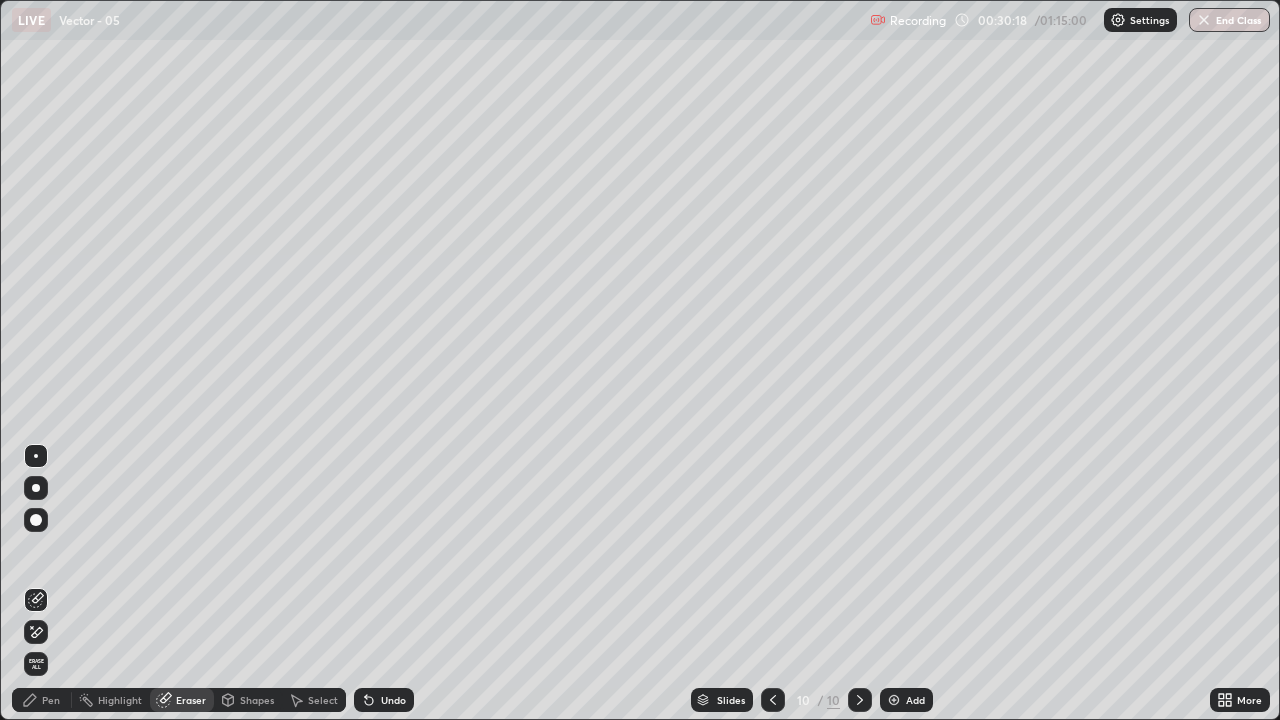 click on "Shapes" at bounding box center (257, 700) 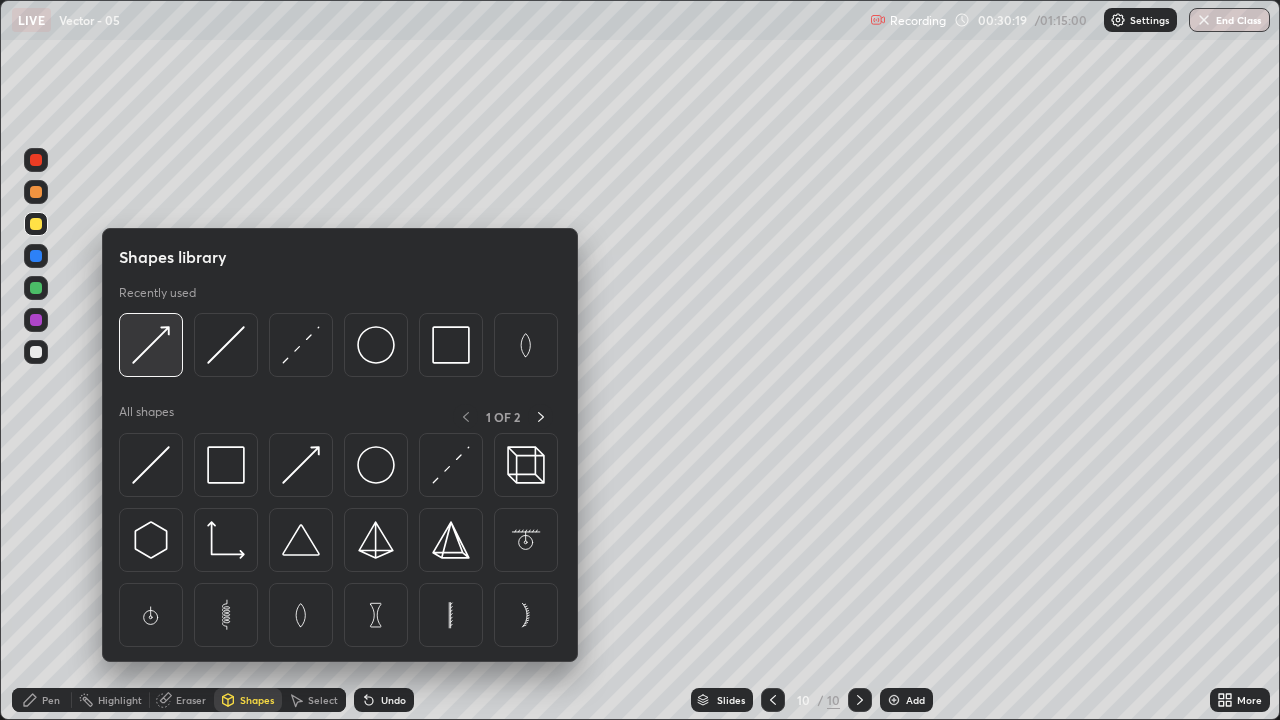 click at bounding box center (151, 345) 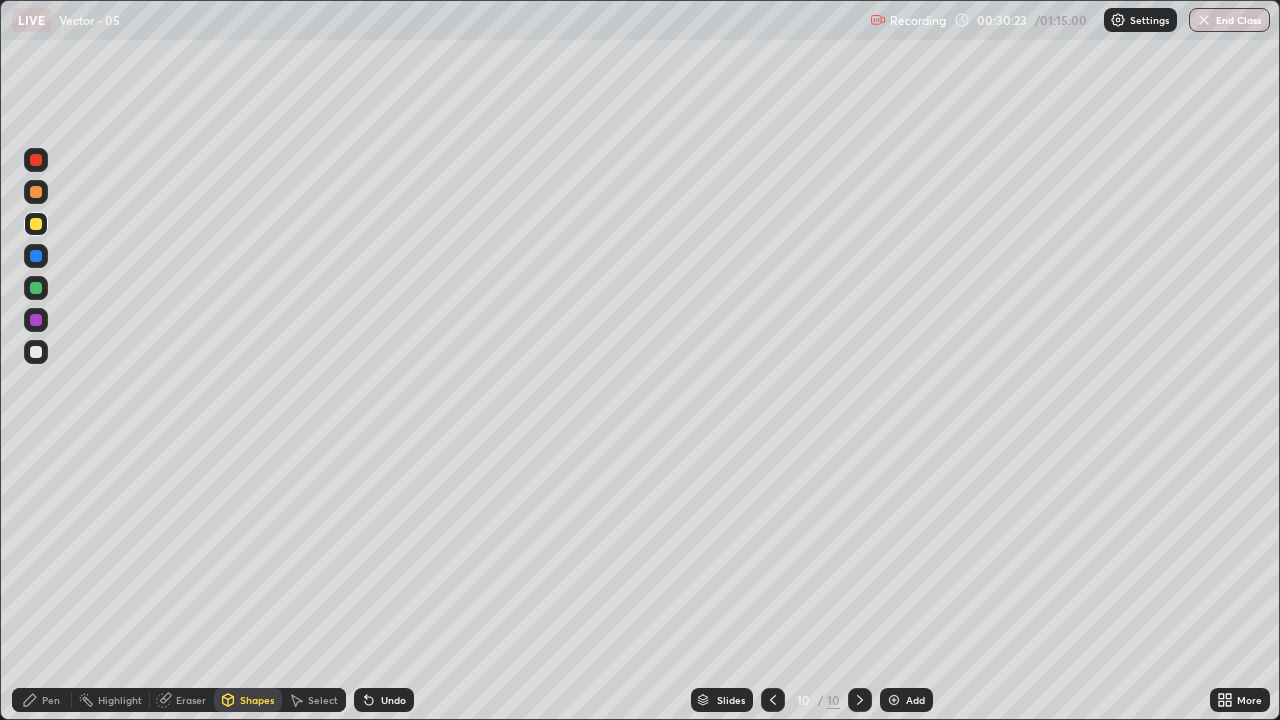 click on "Undo" at bounding box center [384, 700] 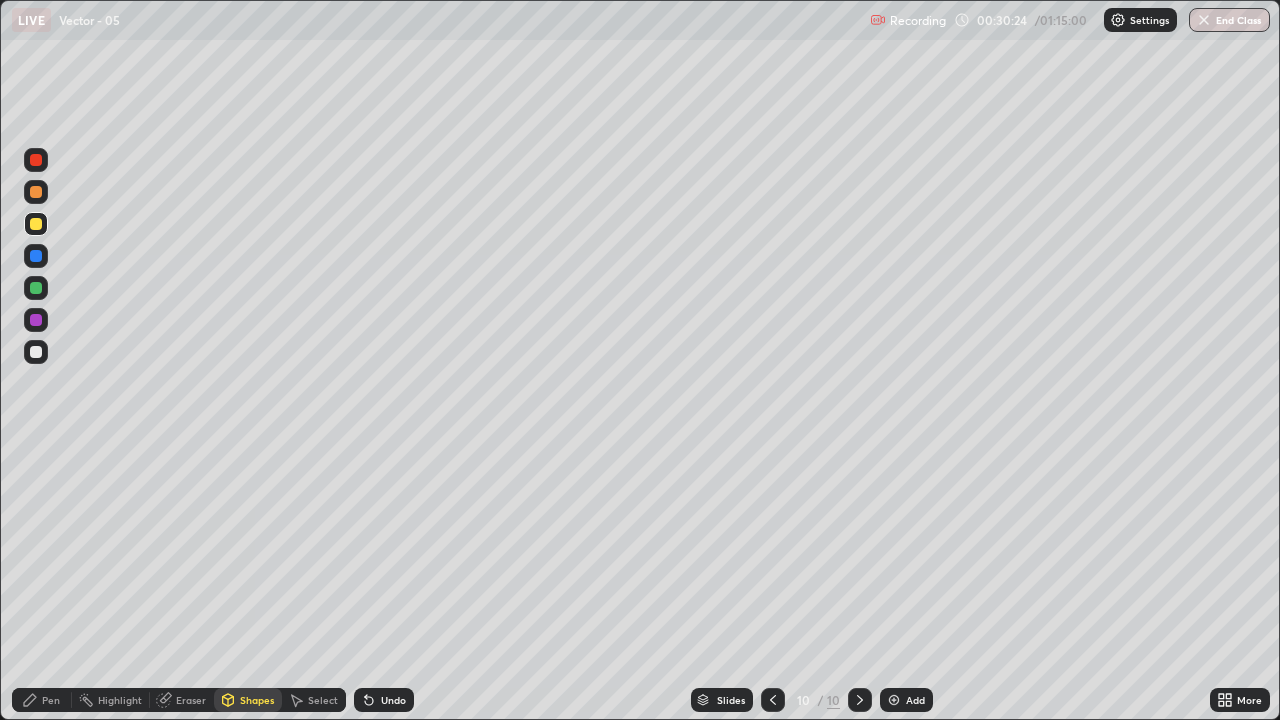 click on "Shapes" at bounding box center [248, 700] 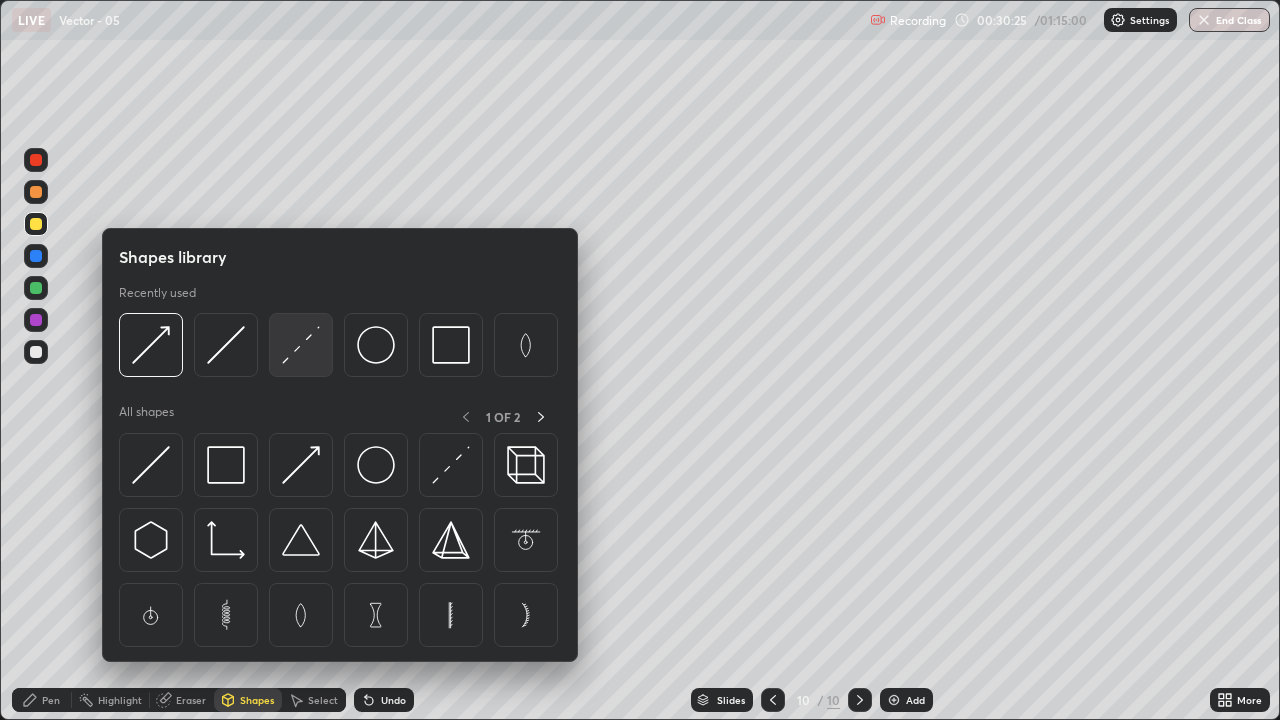 click at bounding box center [301, 345] 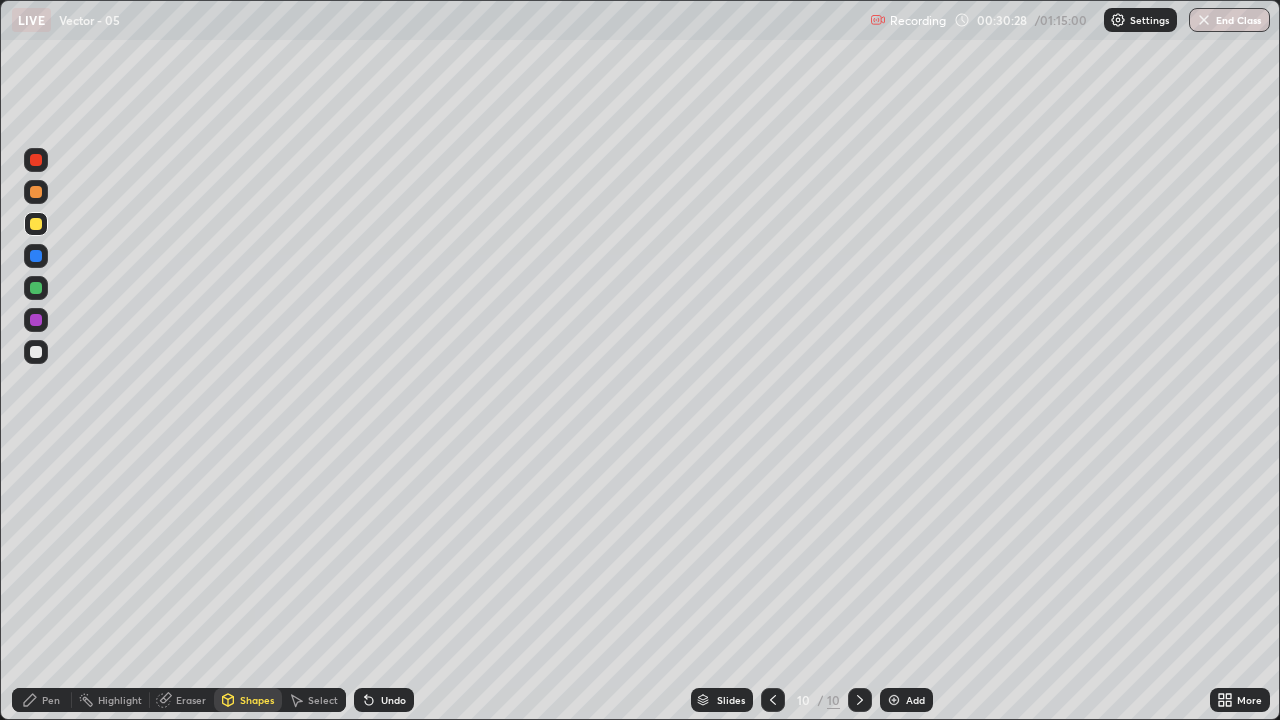 click on "Pen" at bounding box center (42, 700) 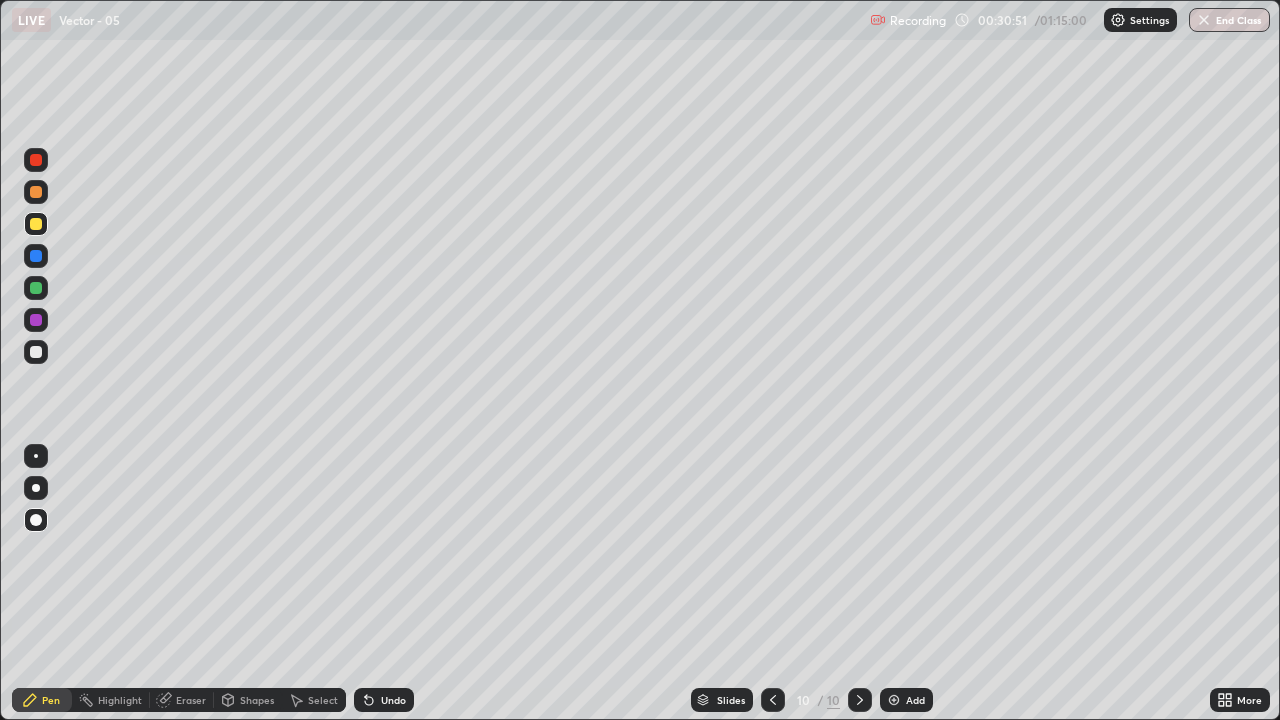 click on "Shapes" at bounding box center (257, 700) 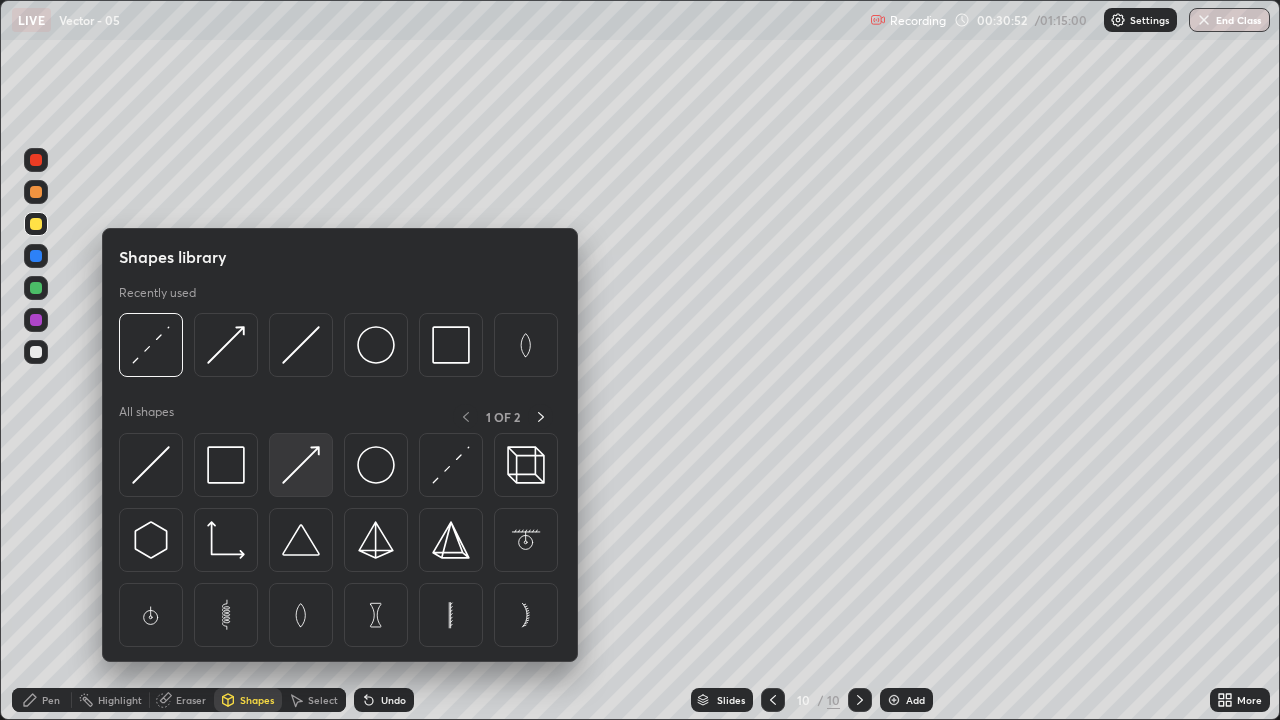 click at bounding box center [301, 465] 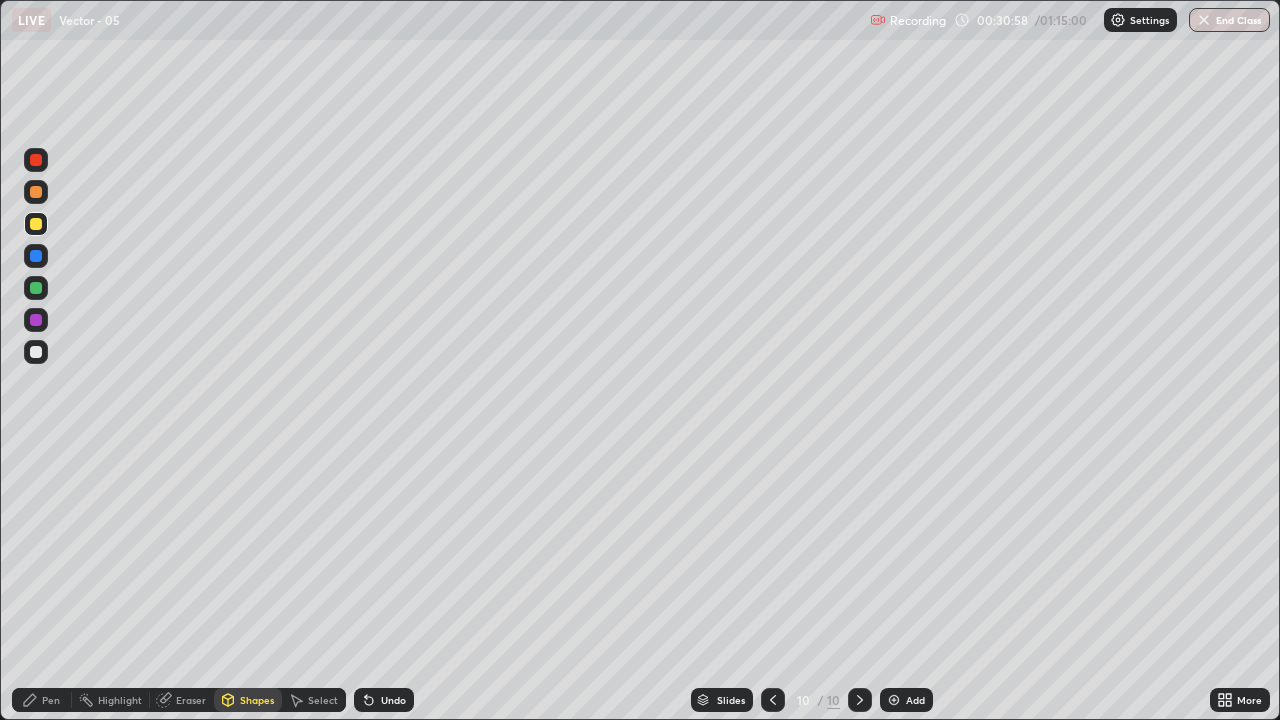click 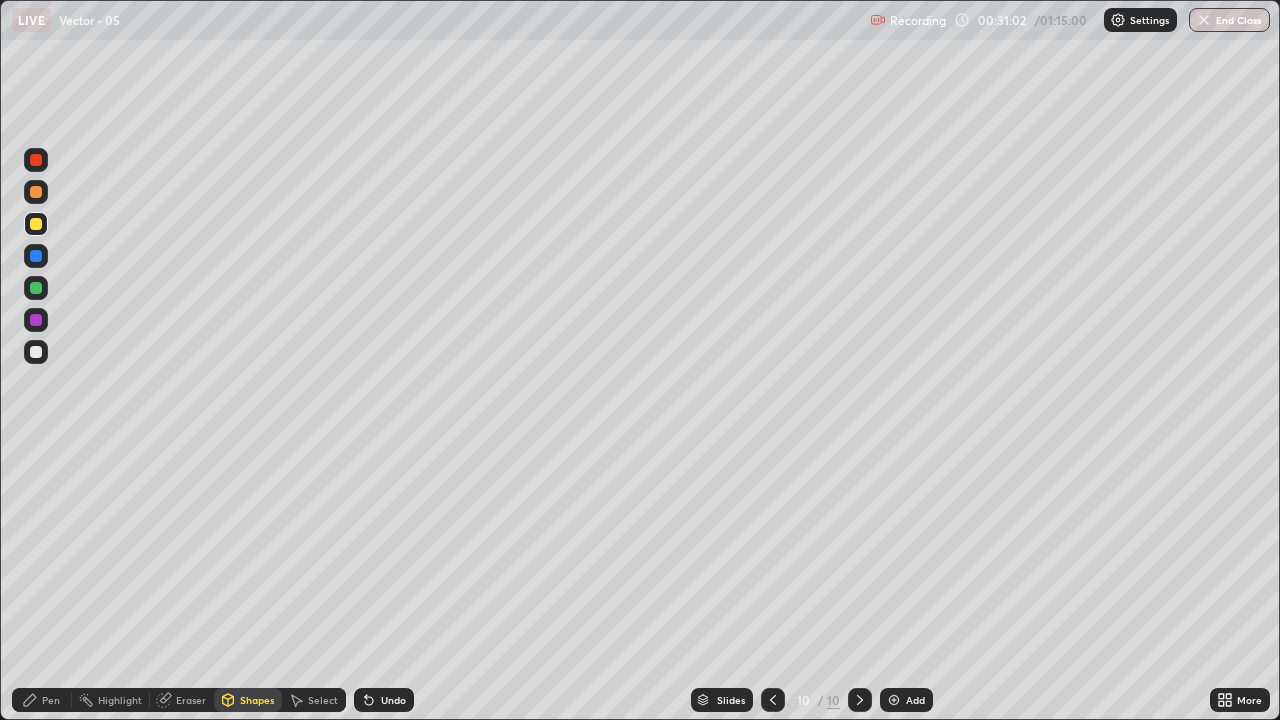 click 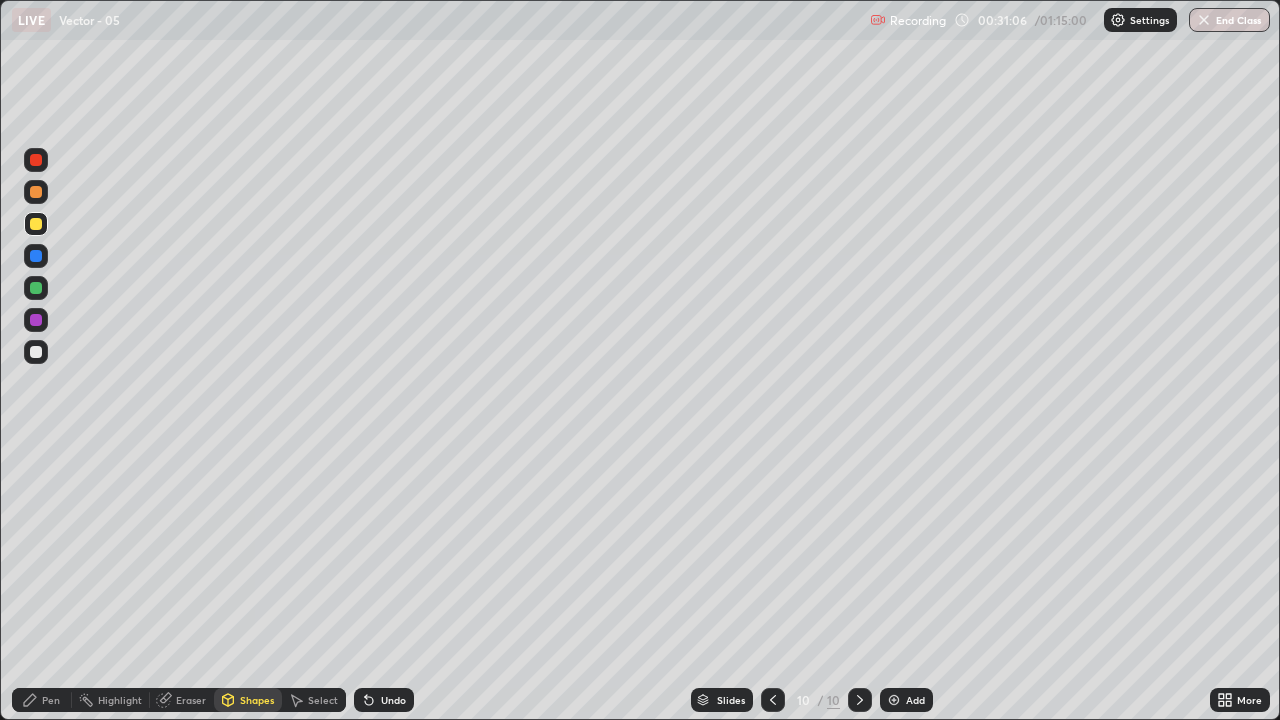 click on "Pen" at bounding box center (51, 700) 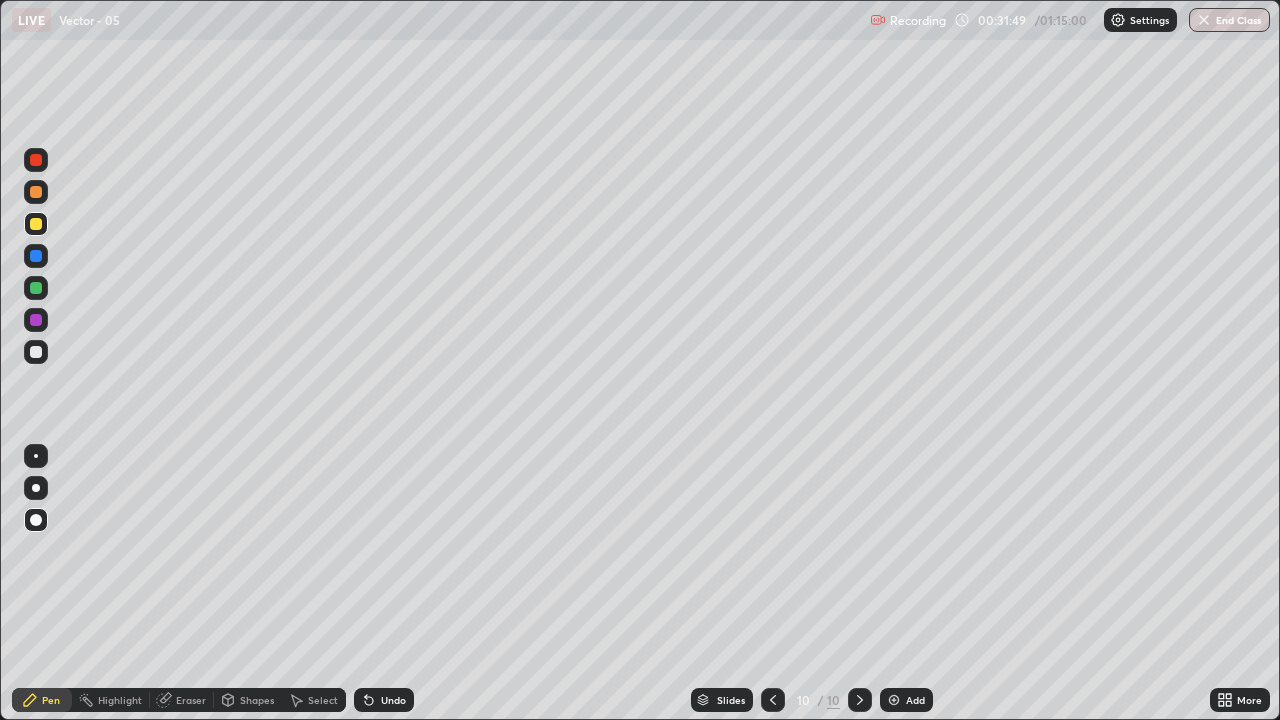 click 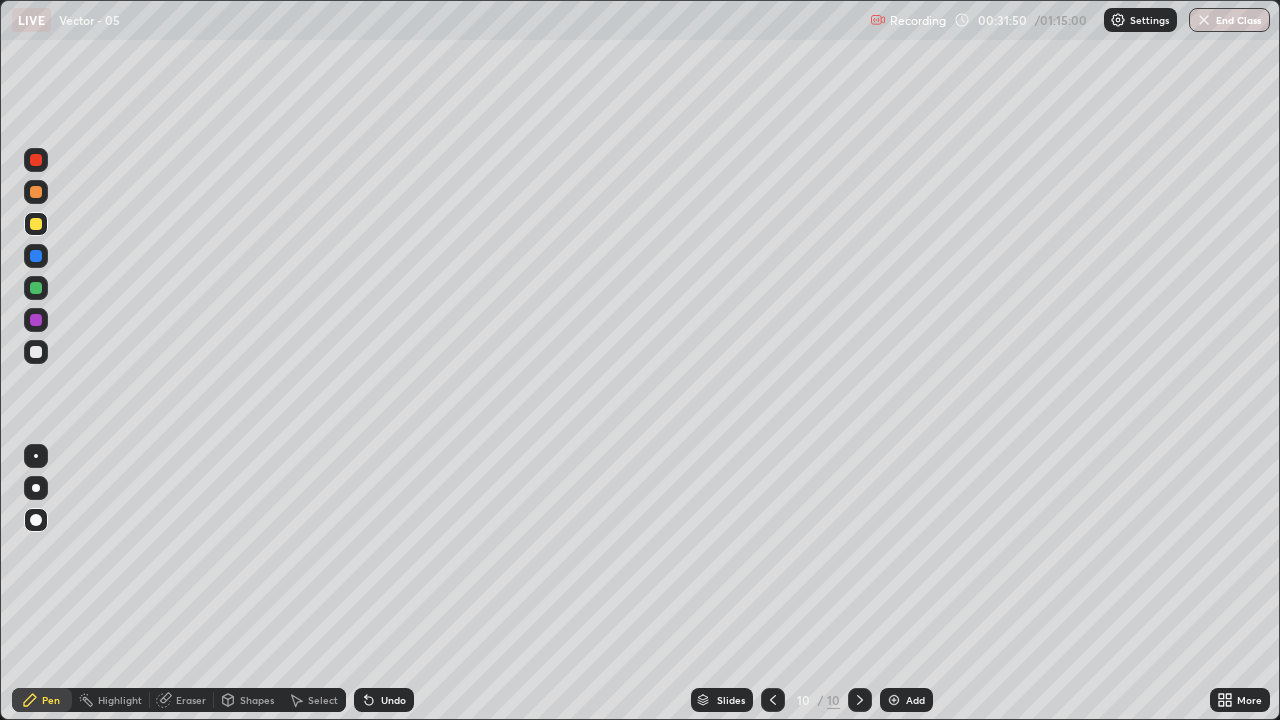 click on "Shapes" at bounding box center [248, 700] 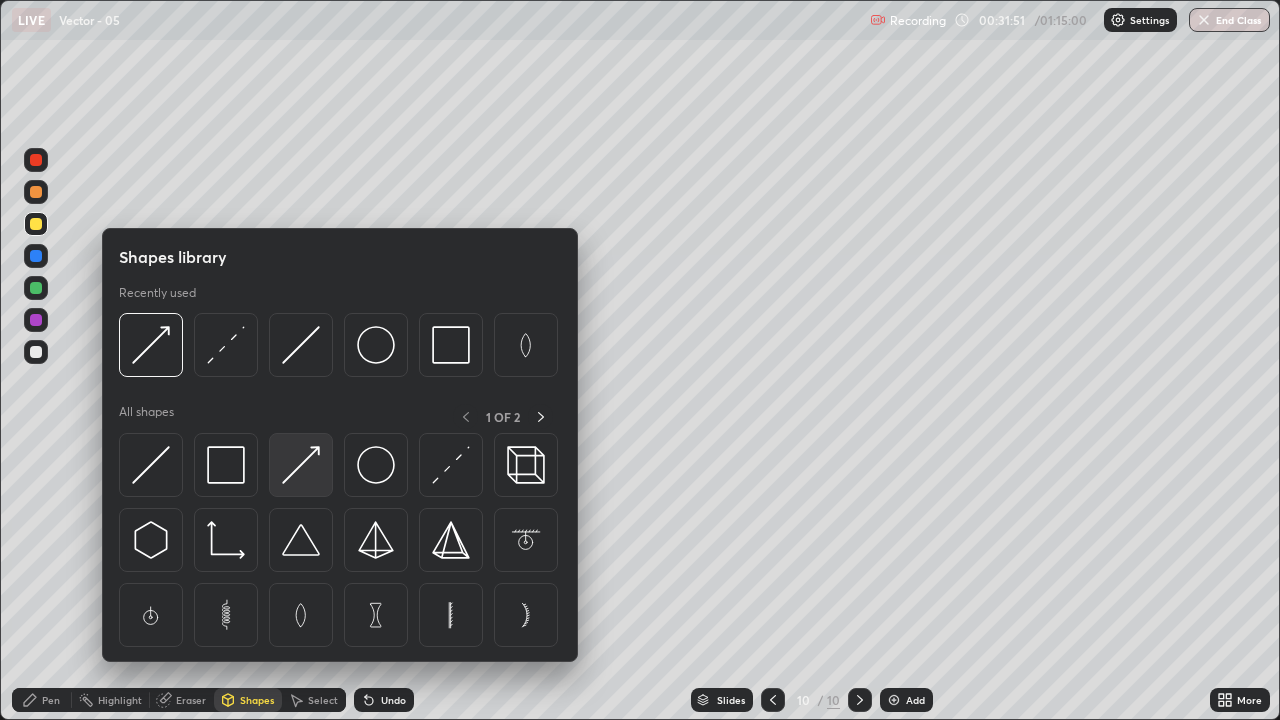 click at bounding box center [301, 465] 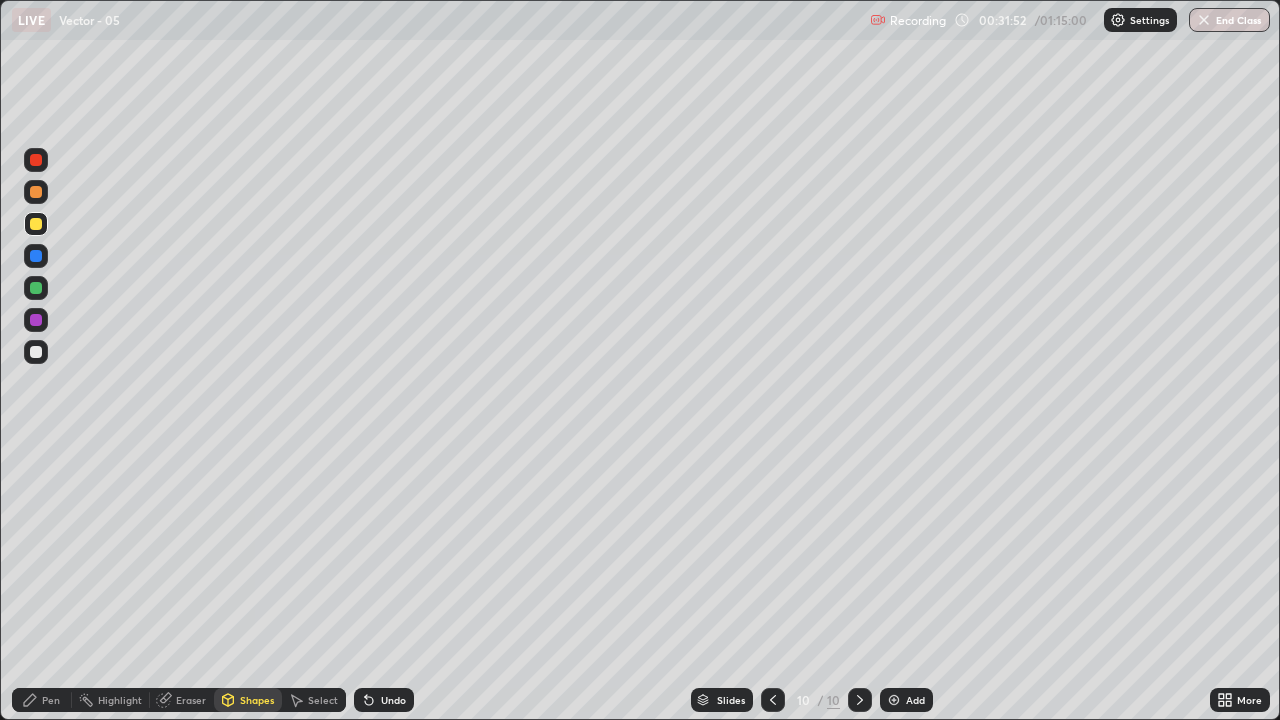 click on "Shapes" at bounding box center (257, 700) 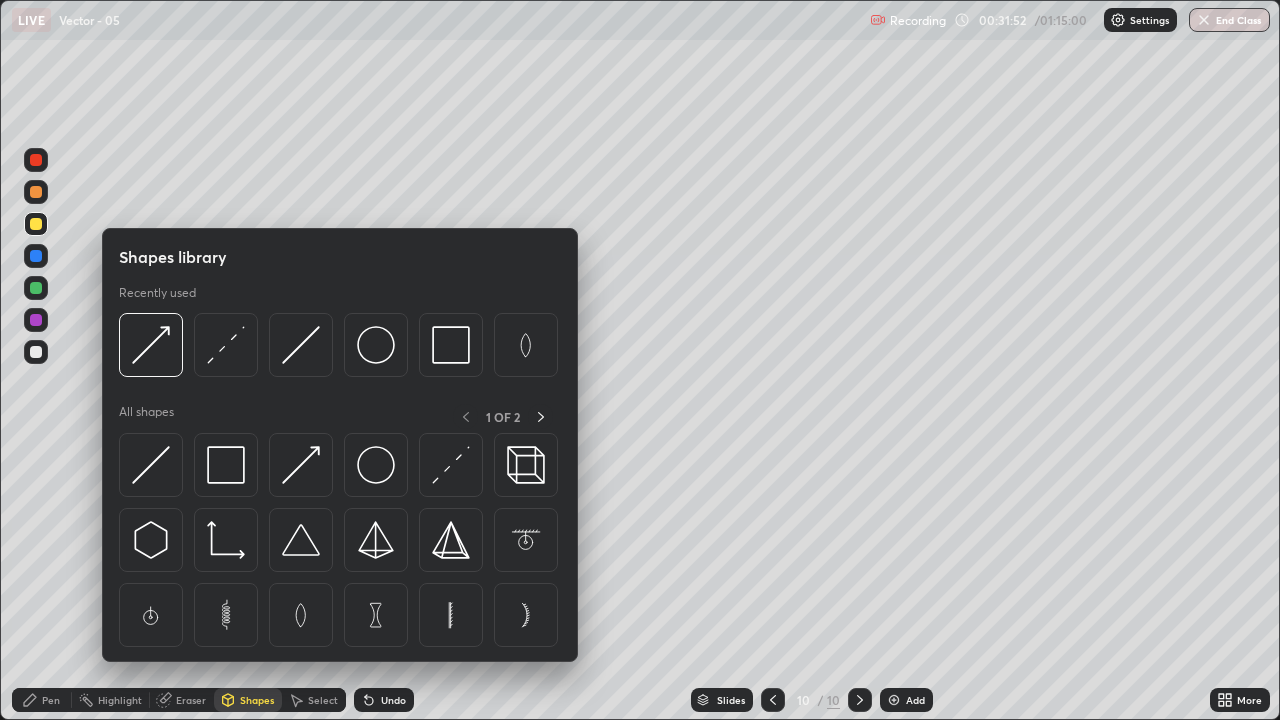 click at bounding box center (151, 465) 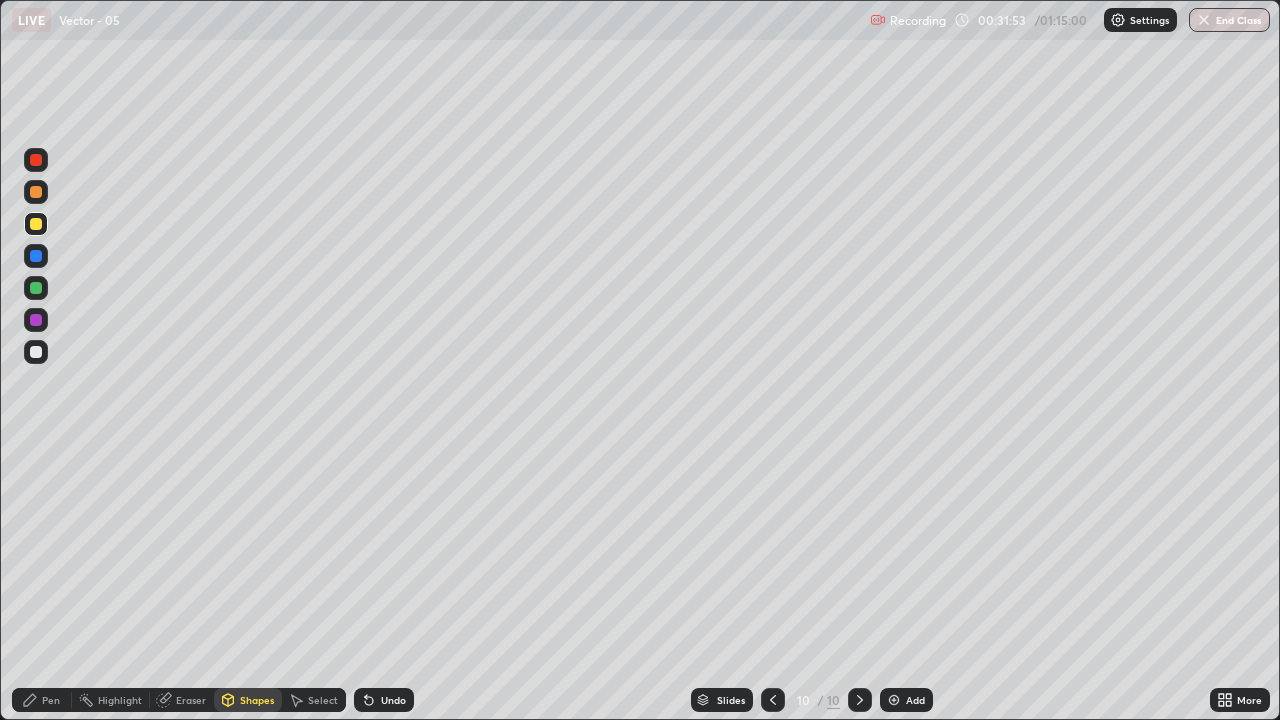 click at bounding box center (36, 352) 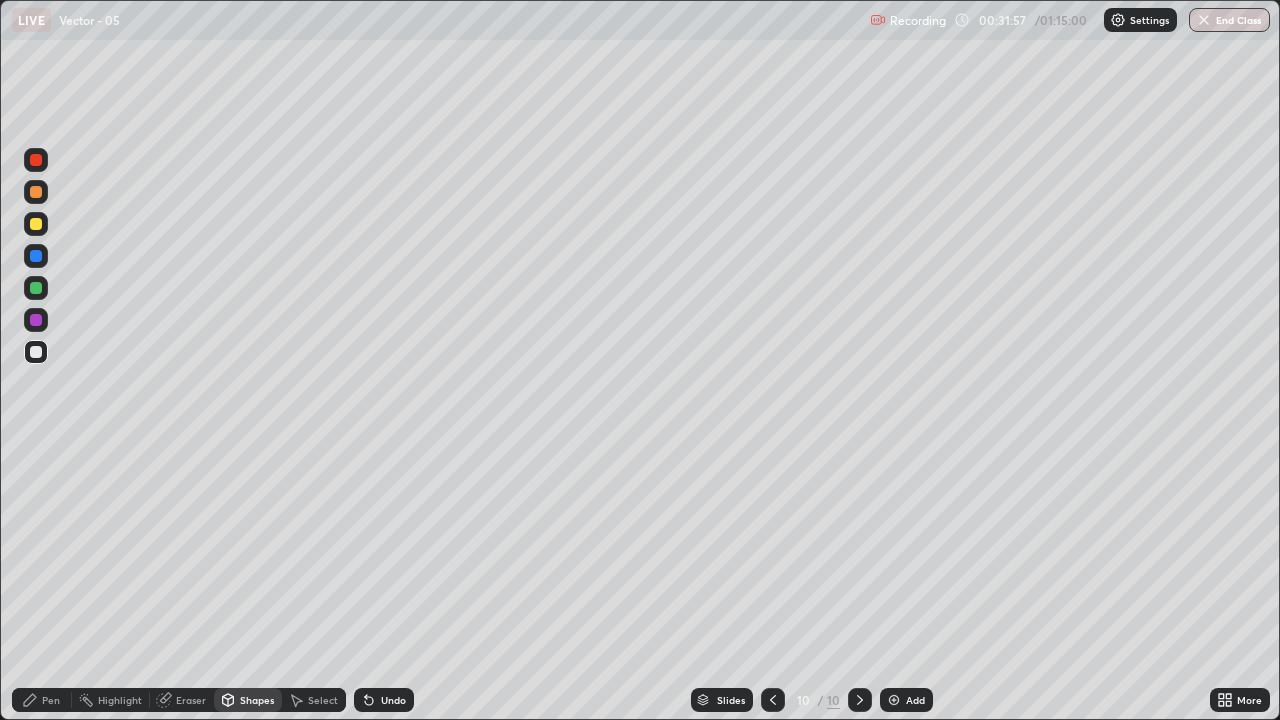 click on "Undo" at bounding box center [393, 700] 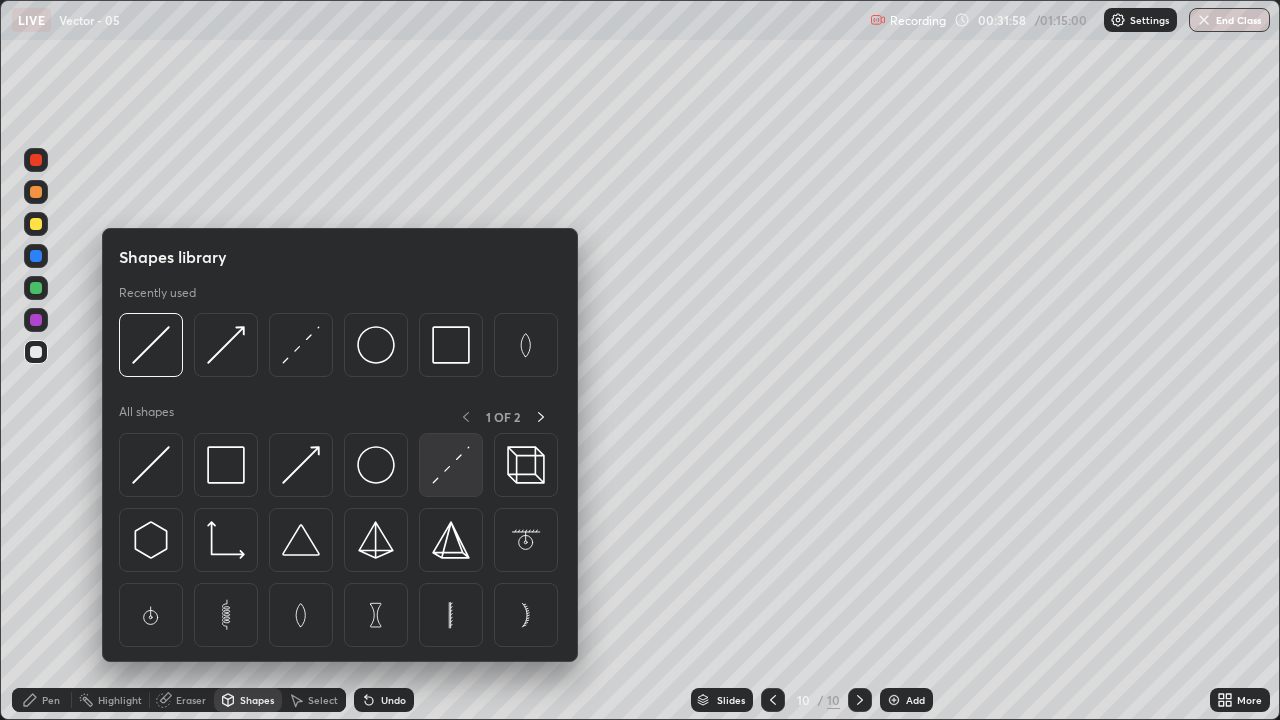 click at bounding box center [451, 465] 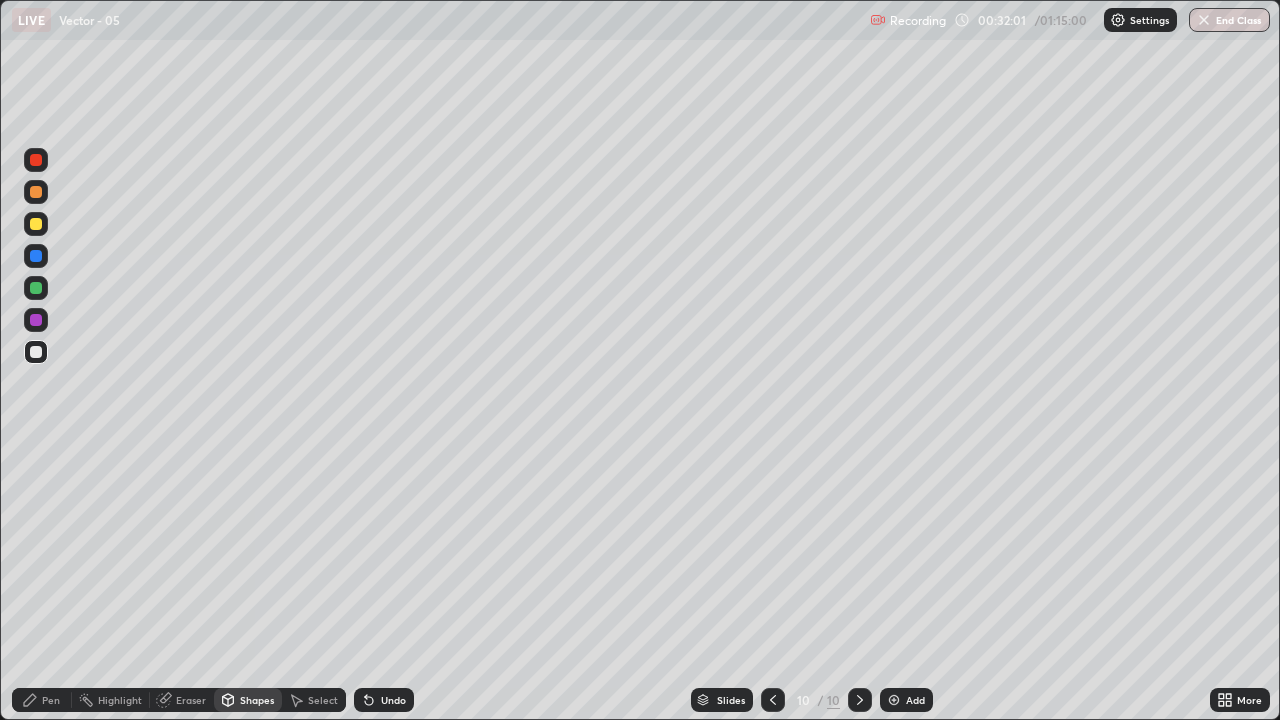 click on "Pen" at bounding box center (42, 700) 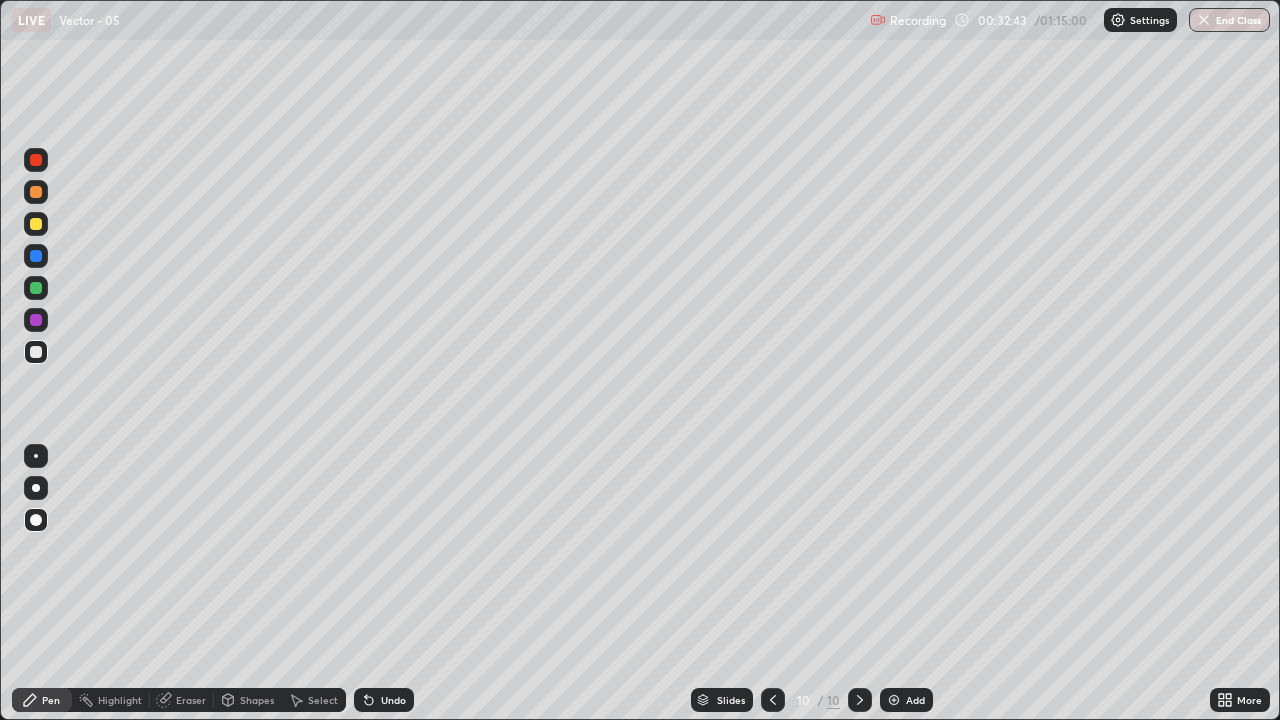 click at bounding box center (894, 700) 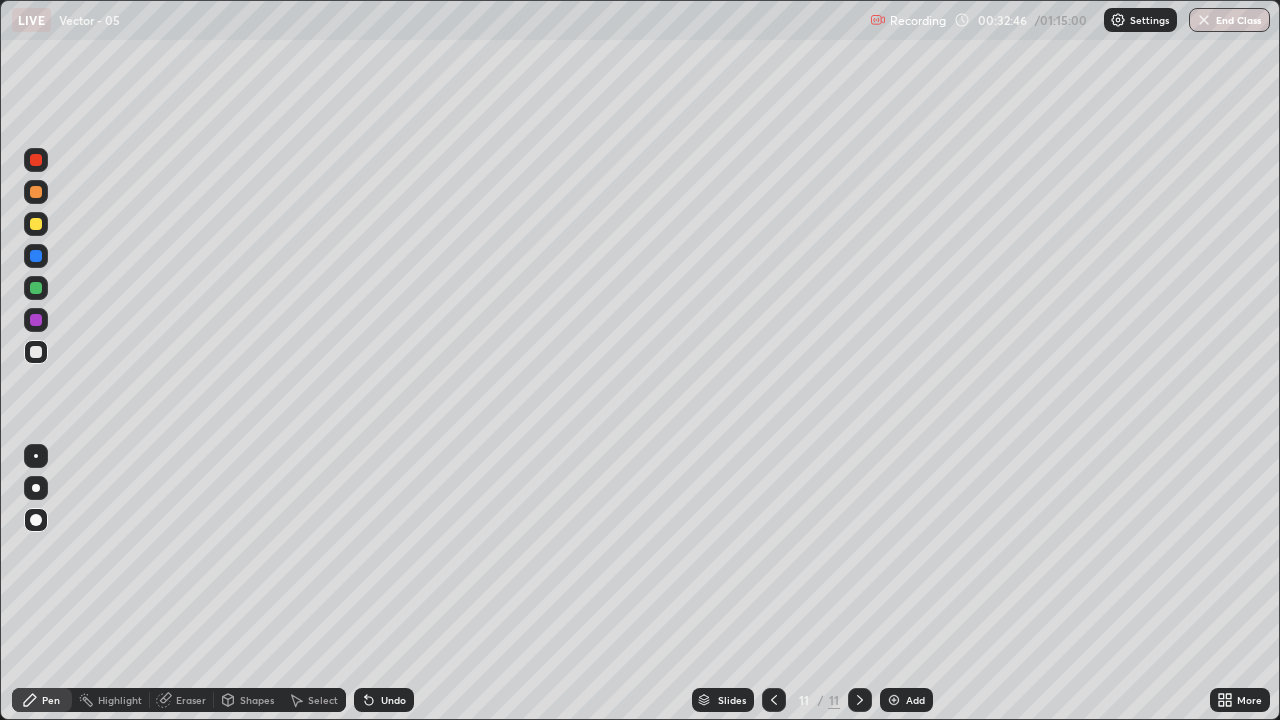 click at bounding box center (36, 352) 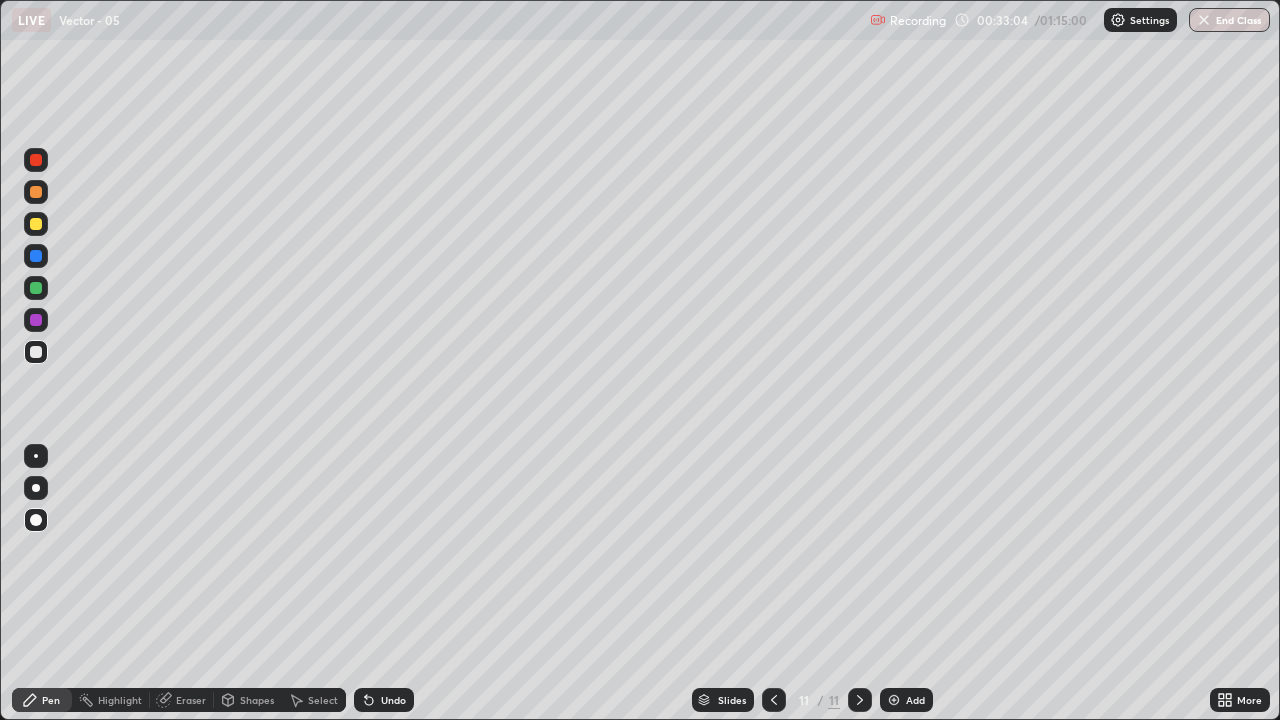 click on "Pen" at bounding box center (42, 700) 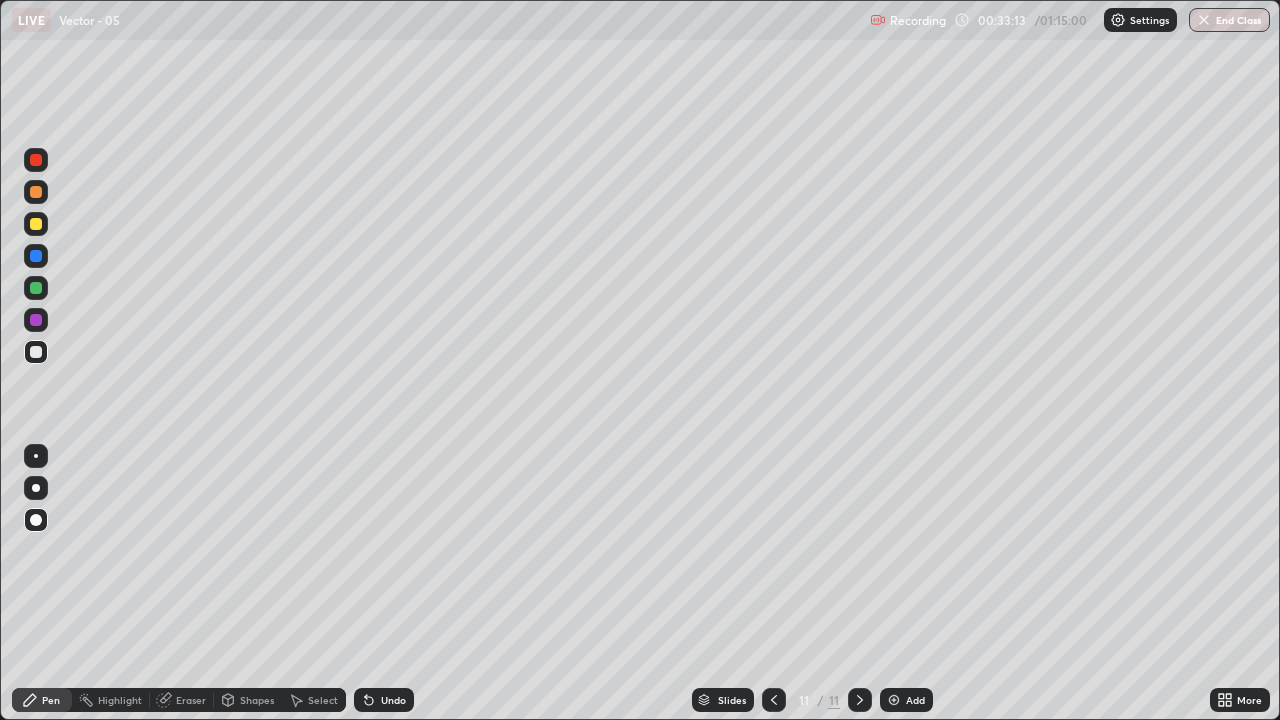 click at bounding box center [36, 192] 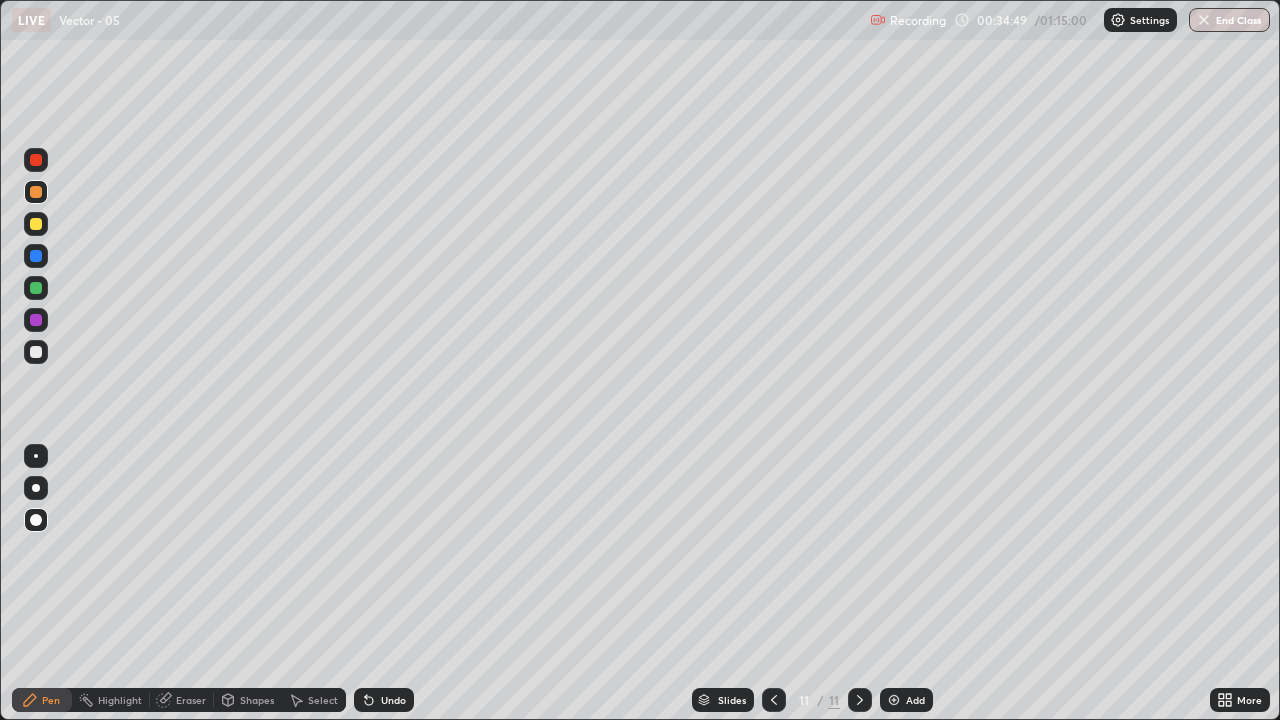 click at bounding box center (36, 520) 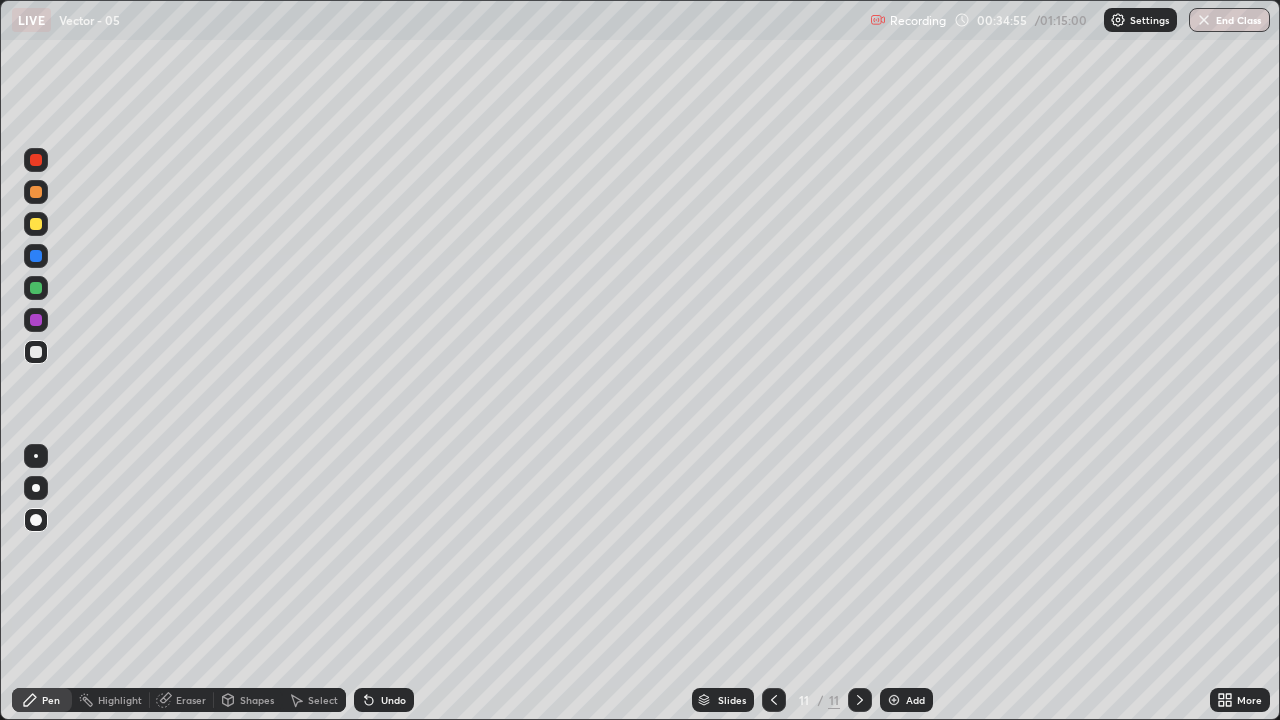 click 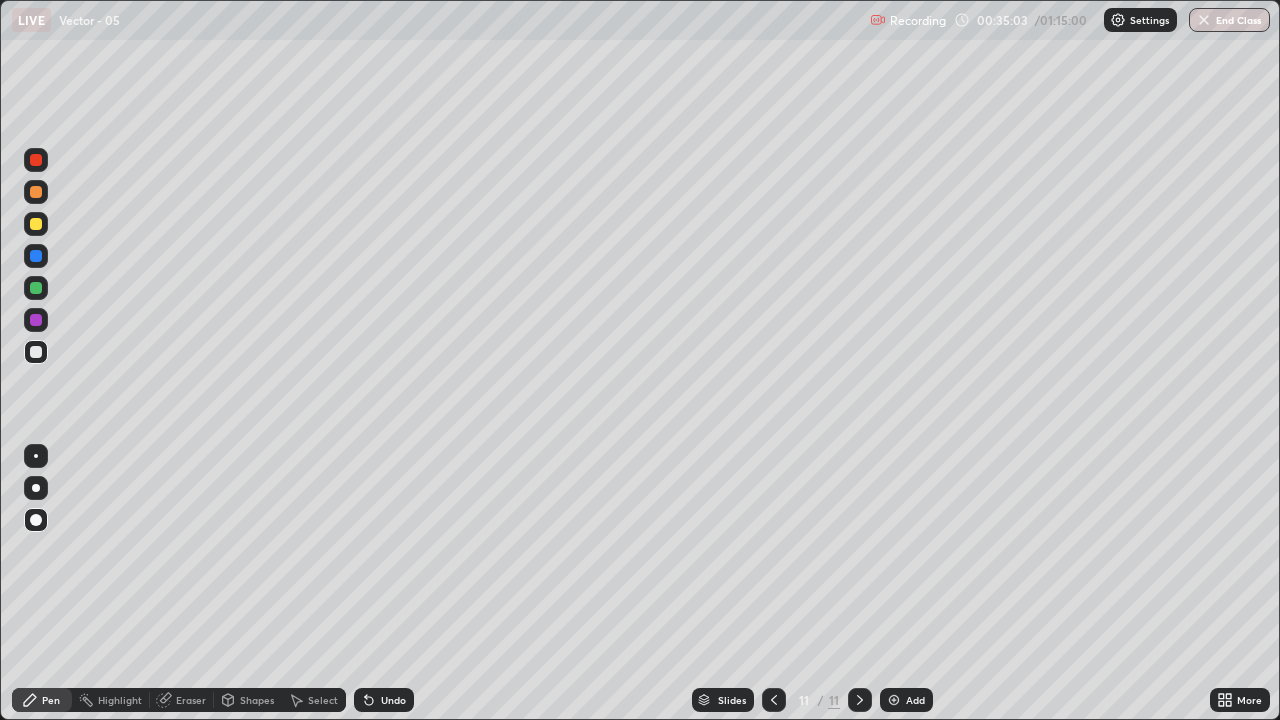 click on "Shapes" at bounding box center (257, 700) 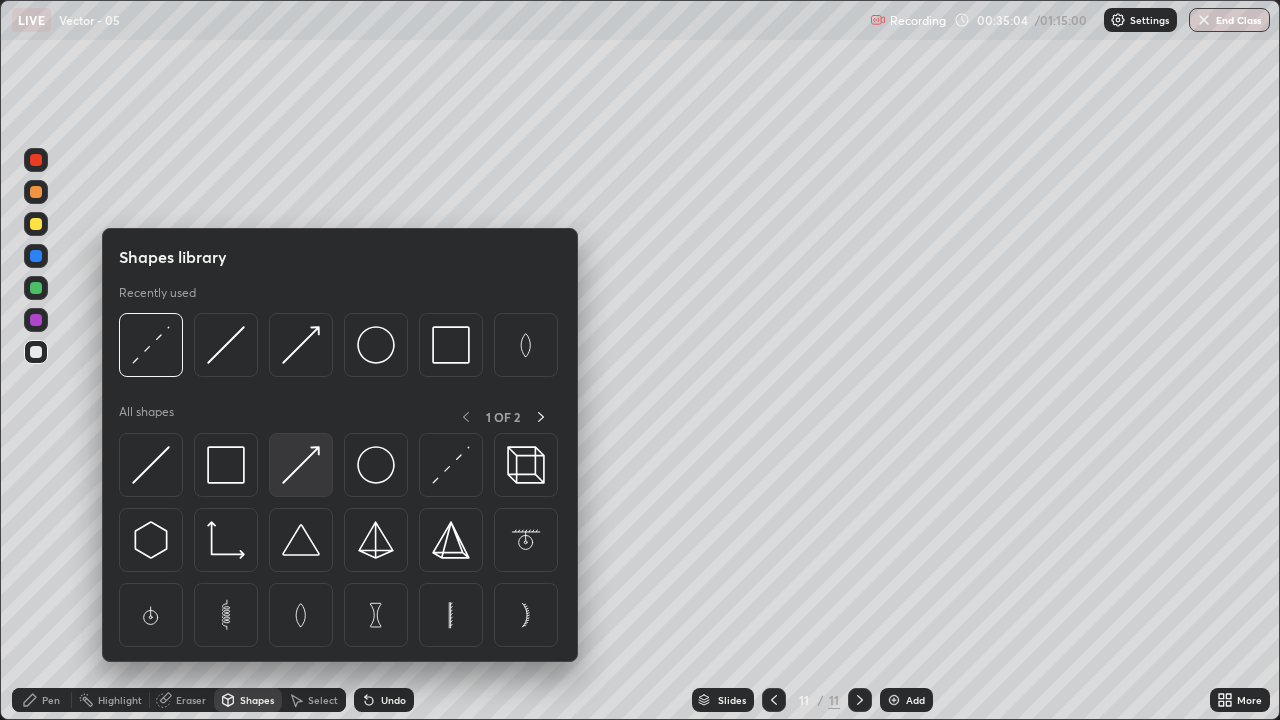 click at bounding box center (301, 465) 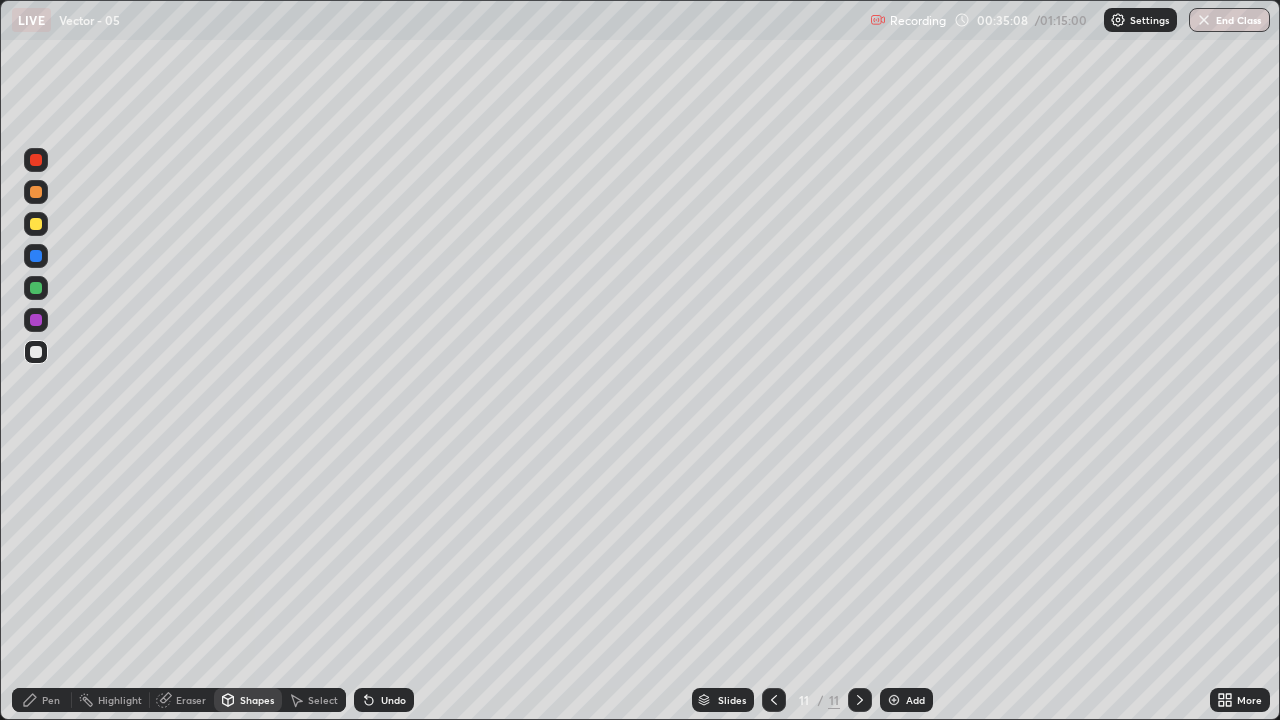 click on "Pen" at bounding box center (51, 700) 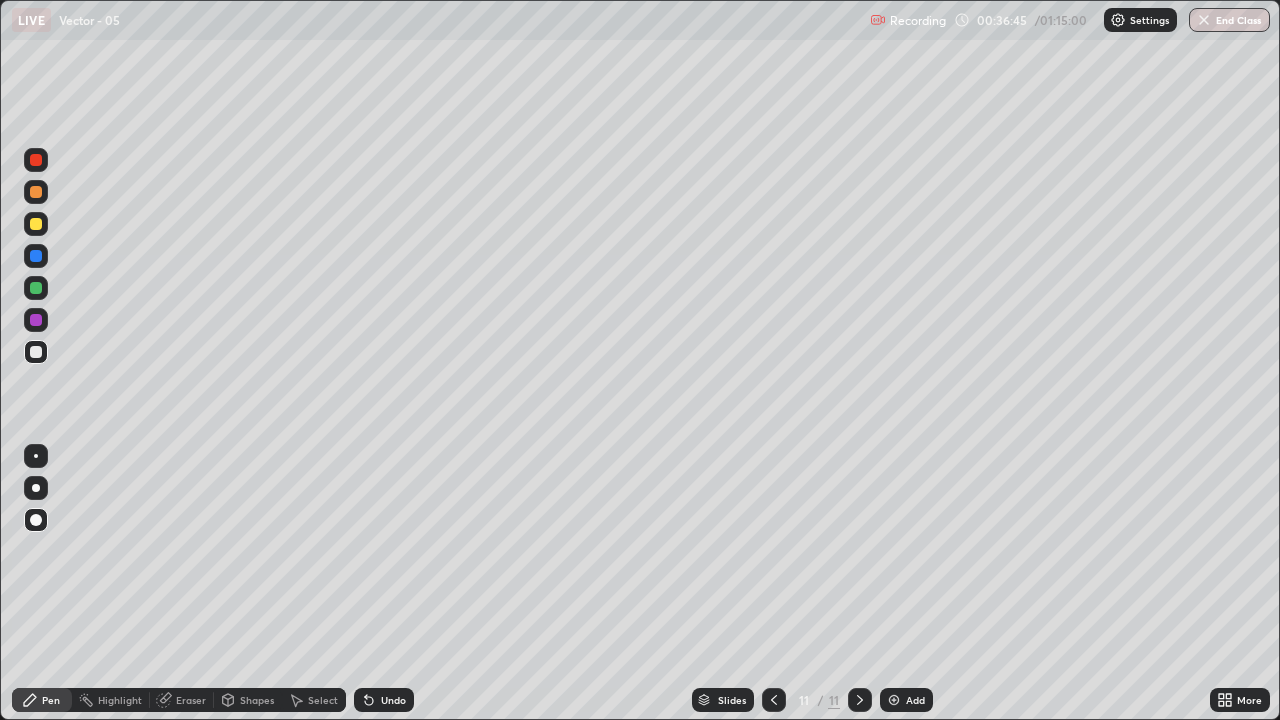 click at bounding box center [894, 700] 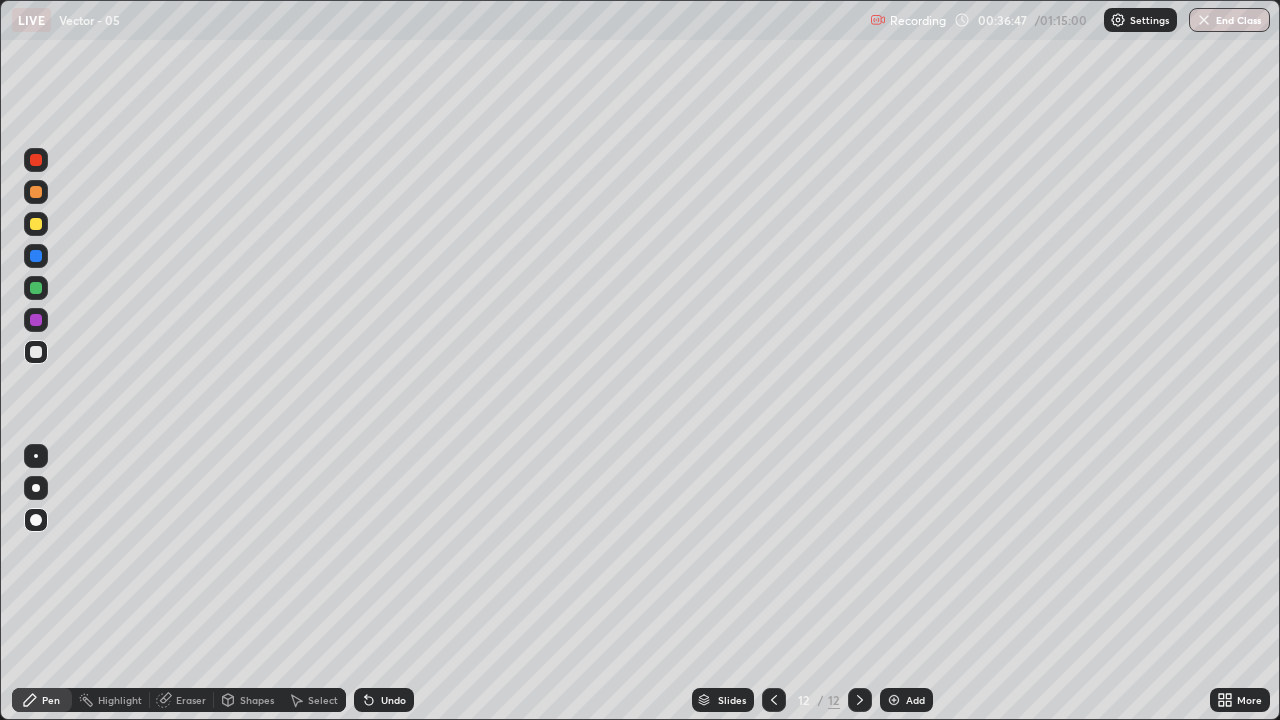 click at bounding box center [36, 352] 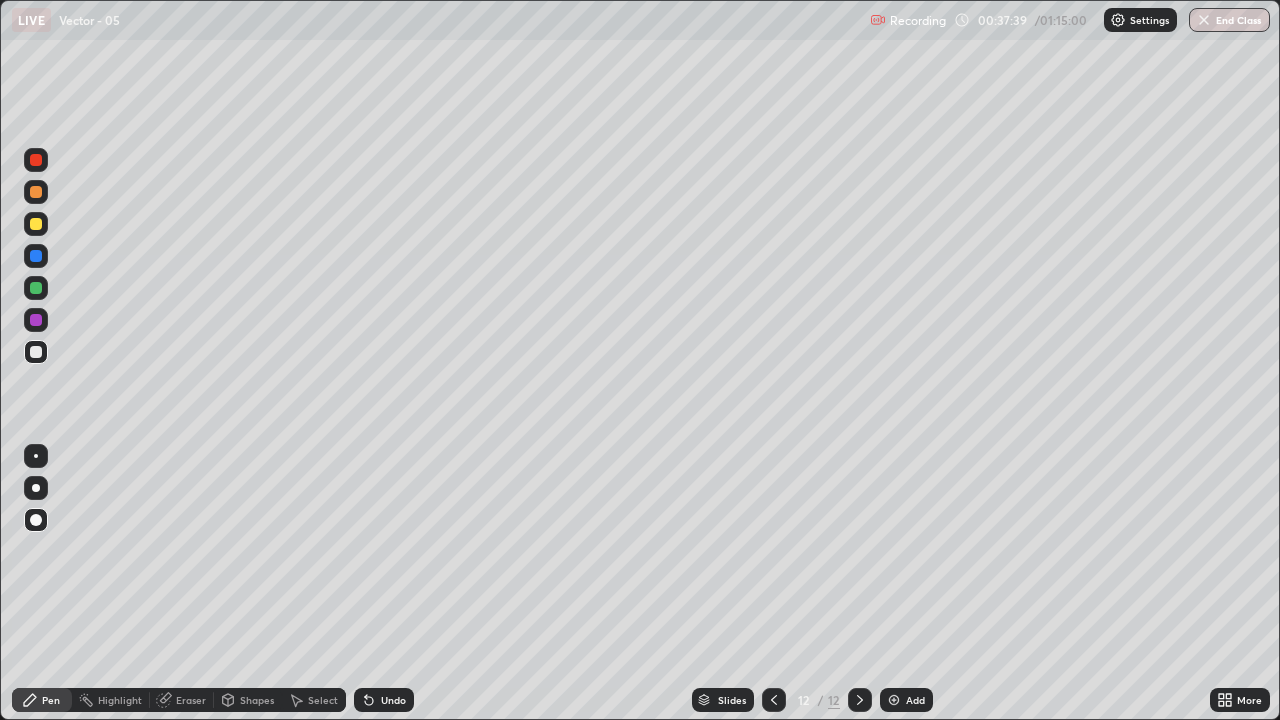 click 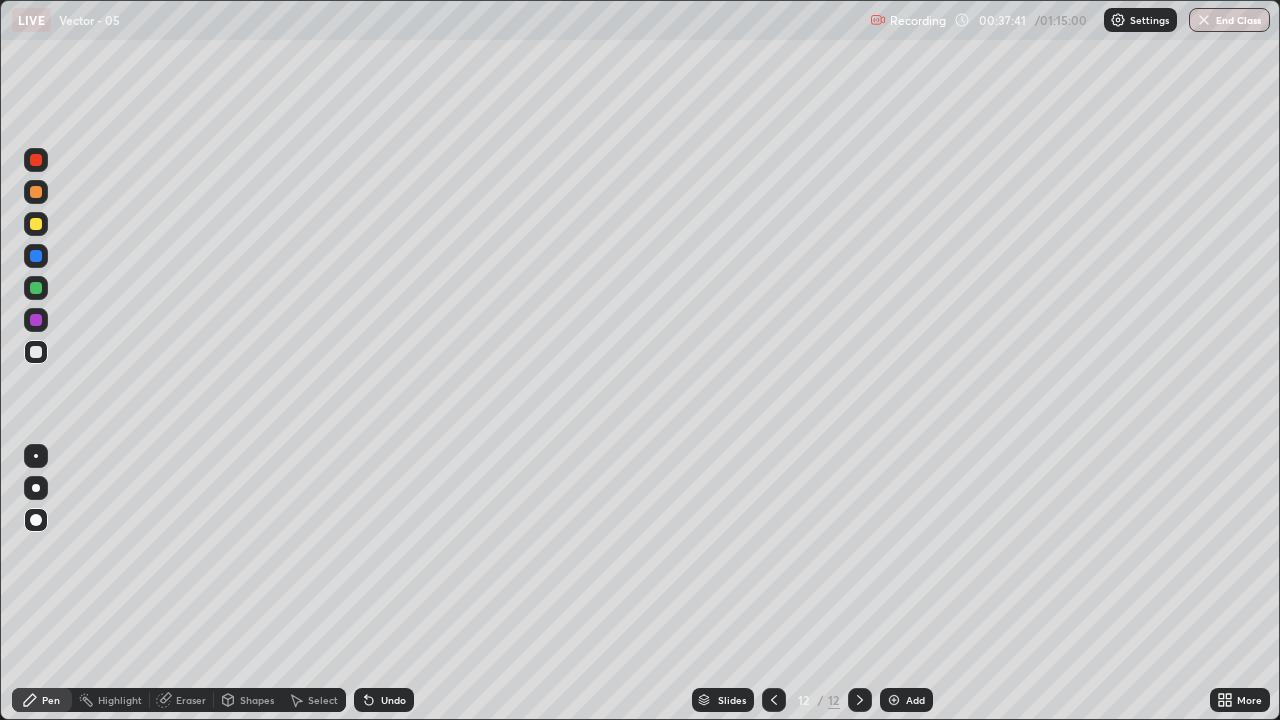 click 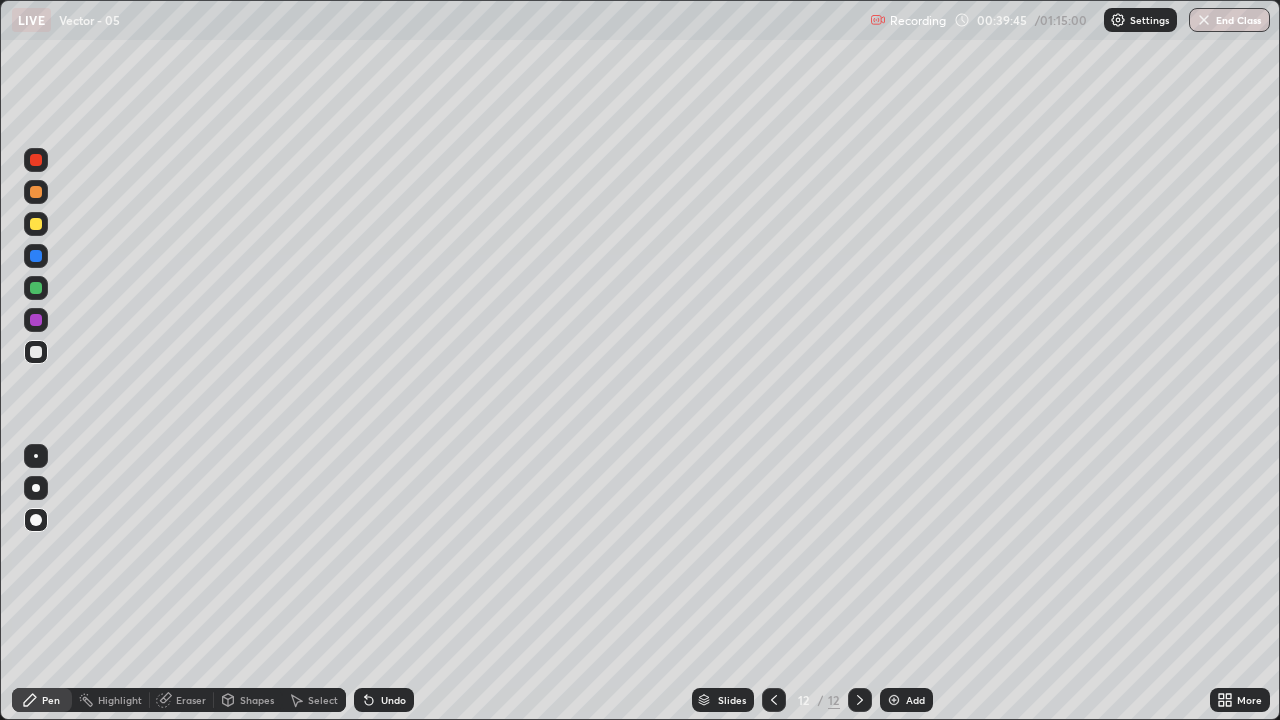 click on "Eraser" at bounding box center [182, 700] 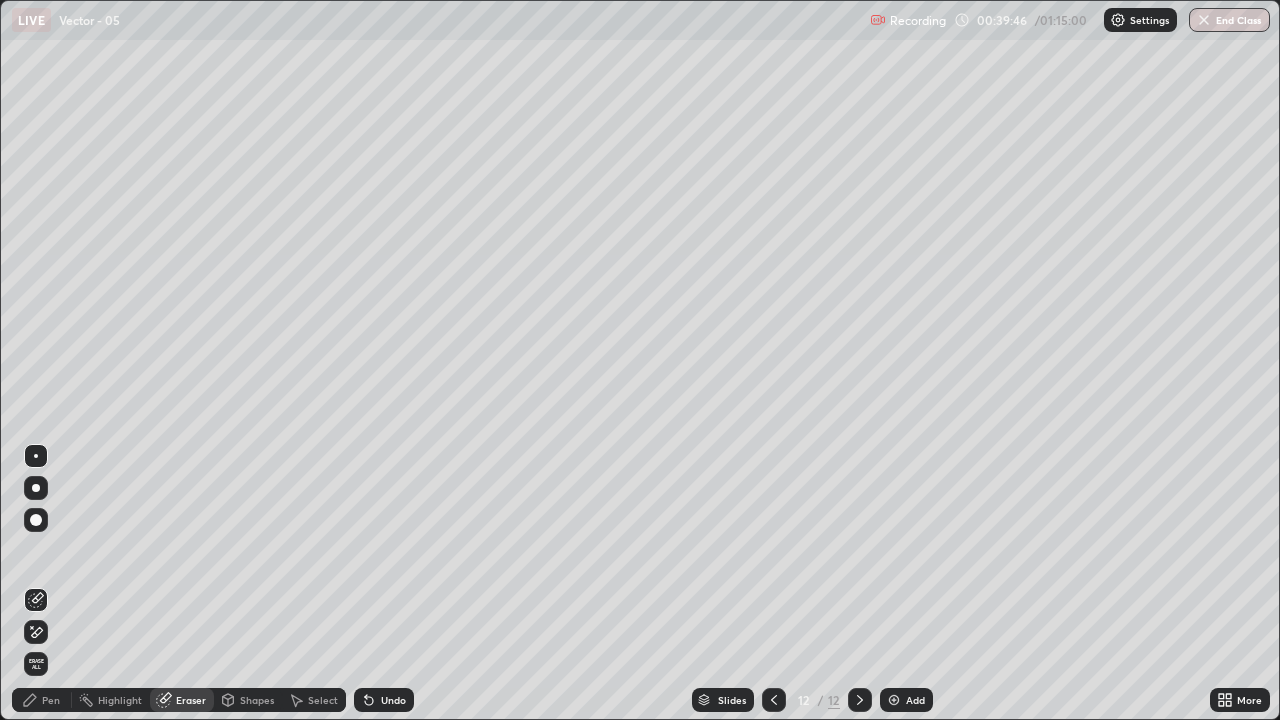click on "Pen" at bounding box center (42, 700) 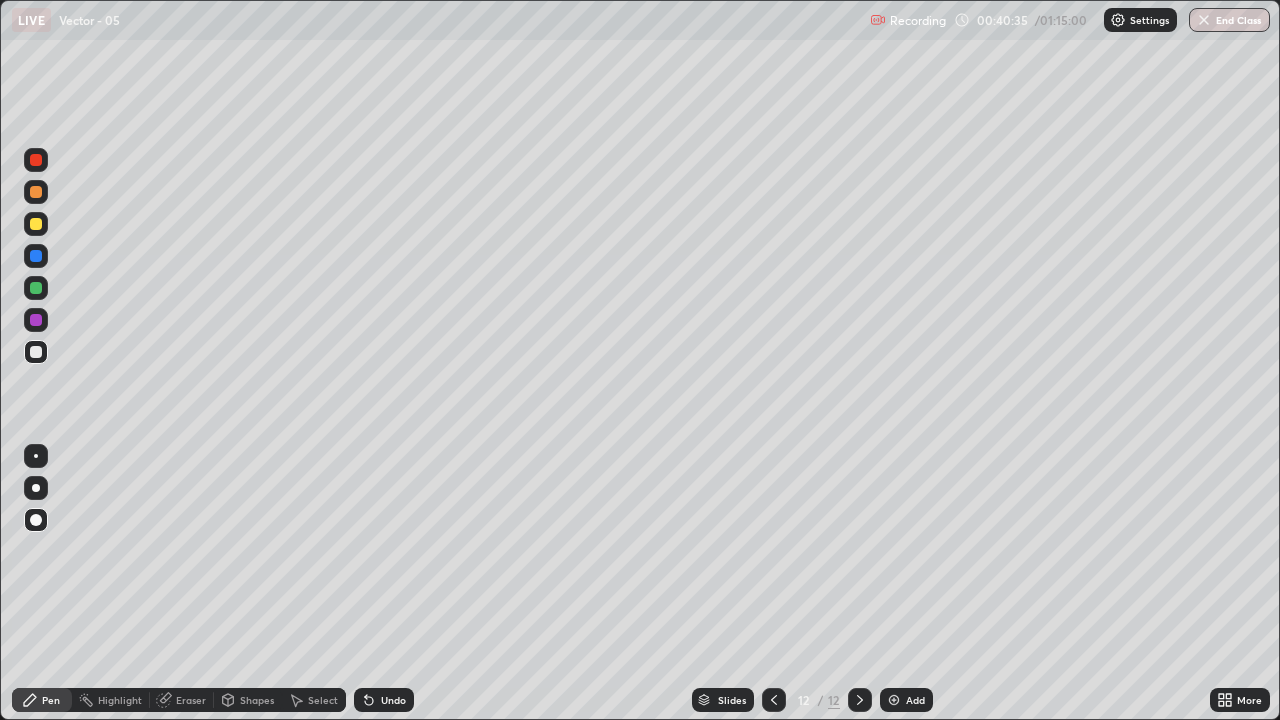 click at bounding box center [894, 700] 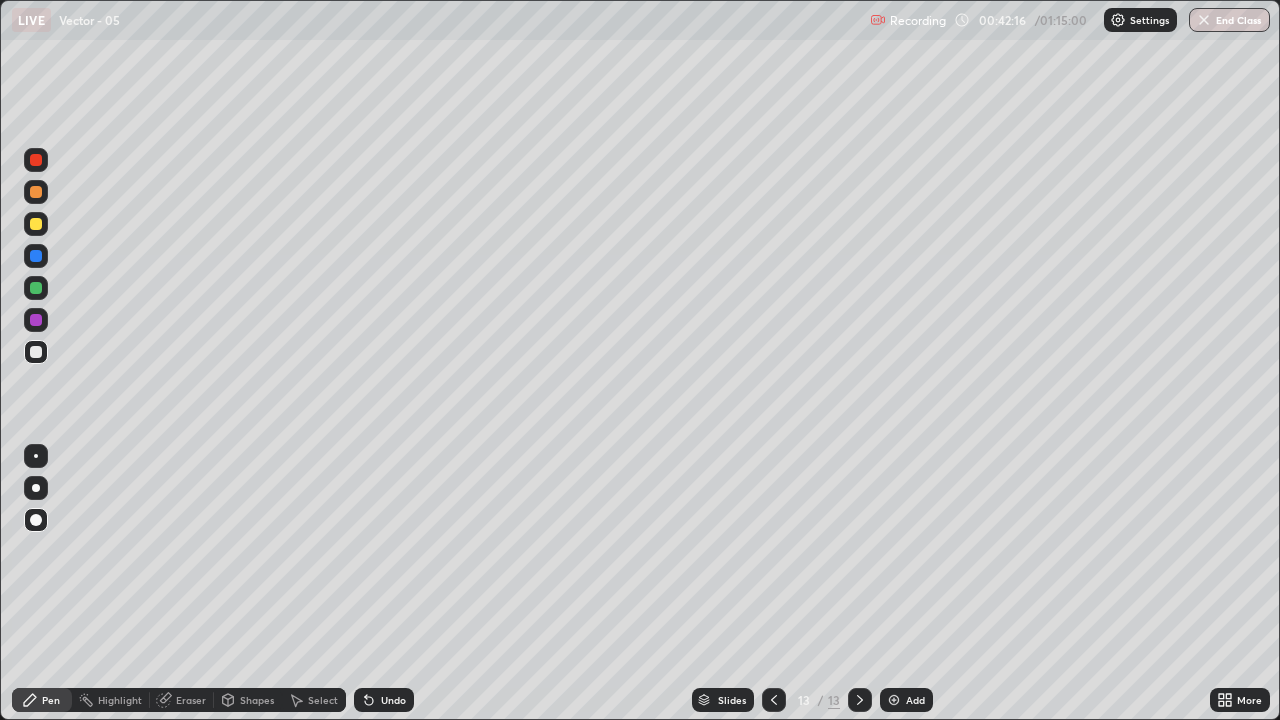 click on "Undo" at bounding box center (384, 700) 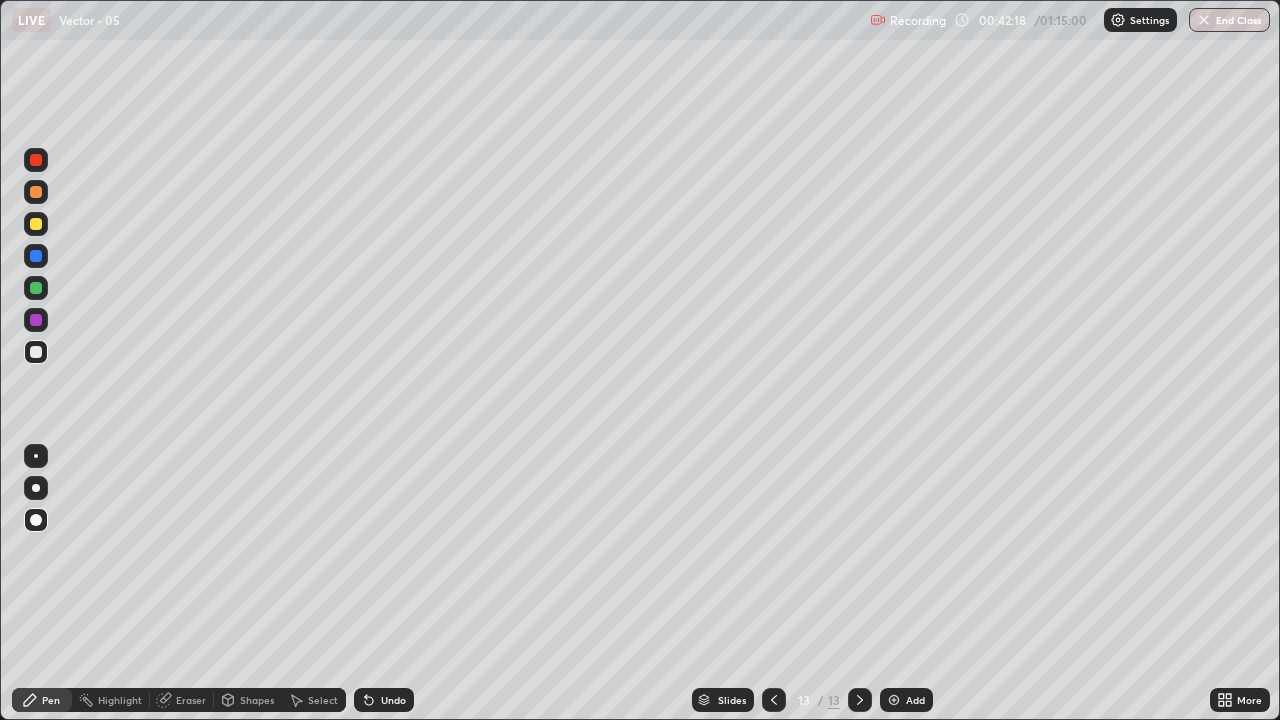 click 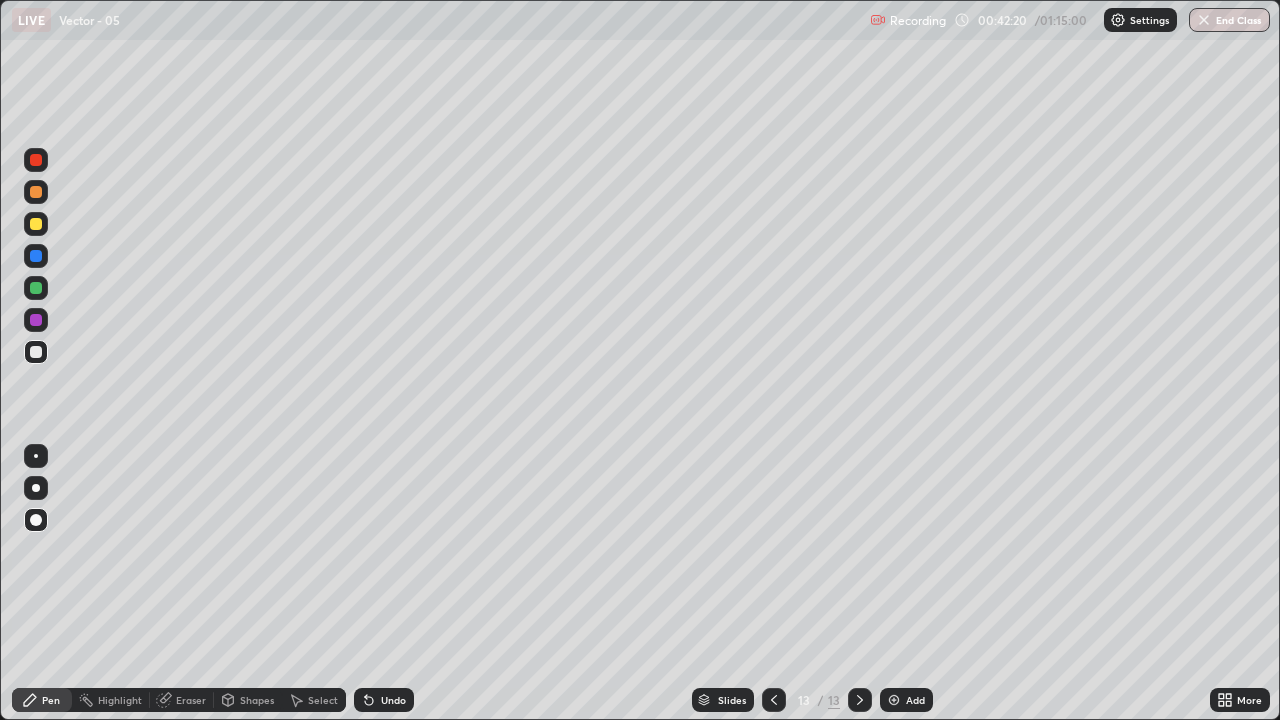 click on "Shapes" at bounding box center (257, 700) 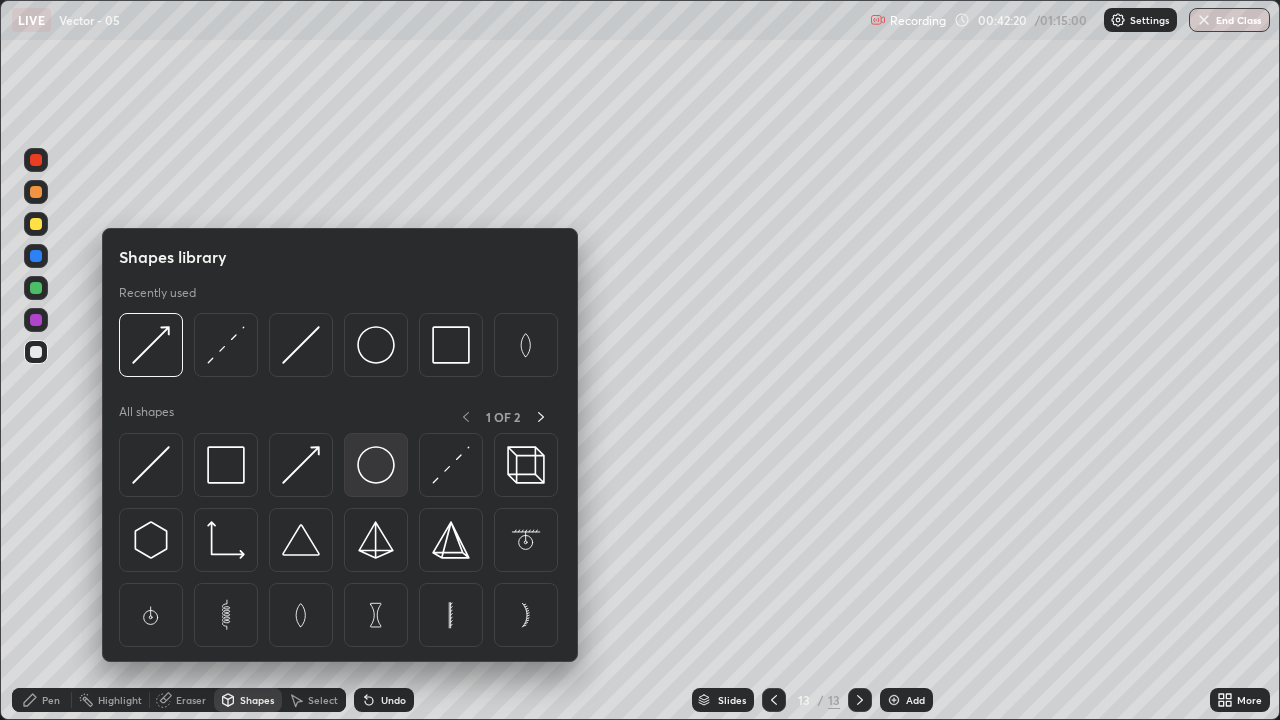 click at bounding box center [376, 465] 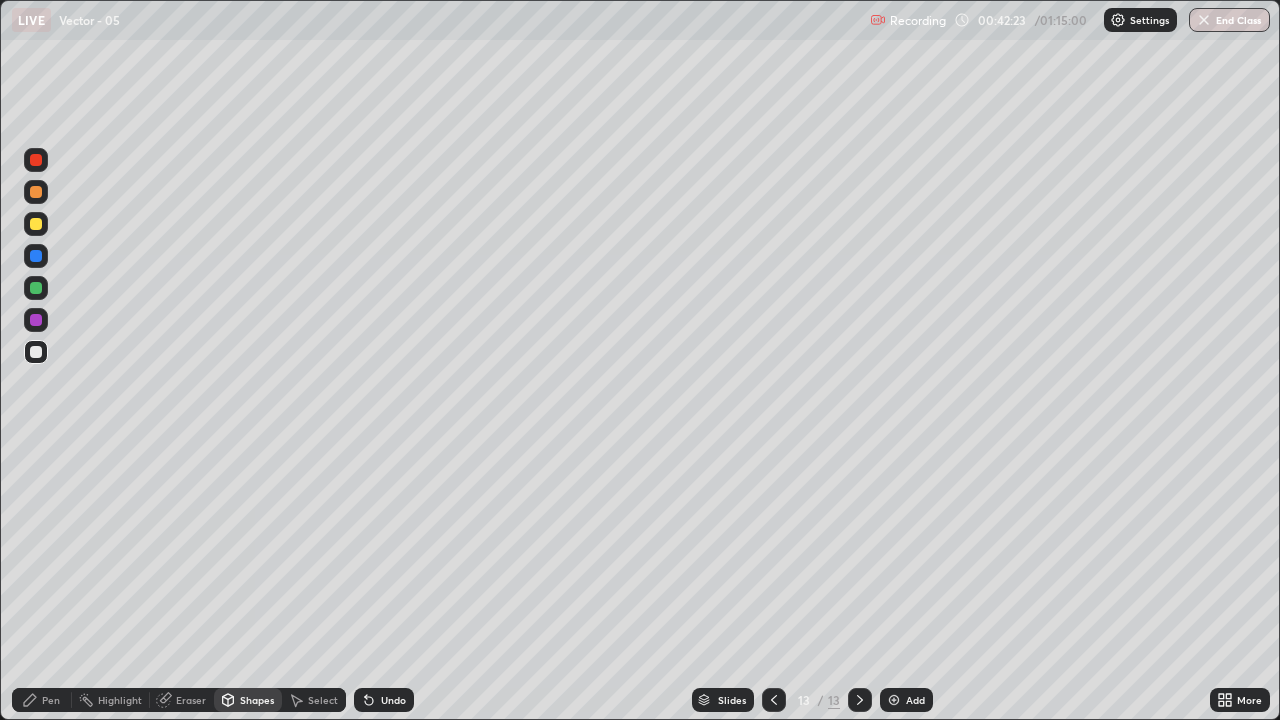 click on "Shapes" at bounding box center [257, 700] 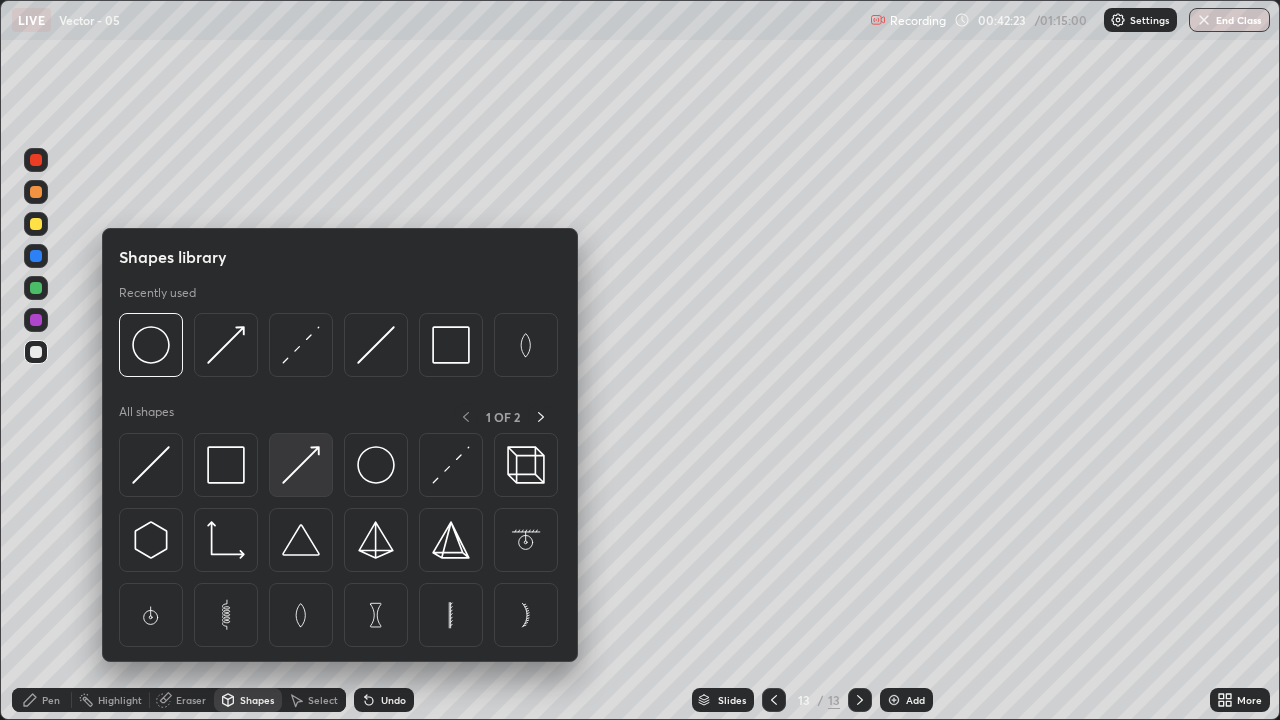 click at bounding box center [301, 465] 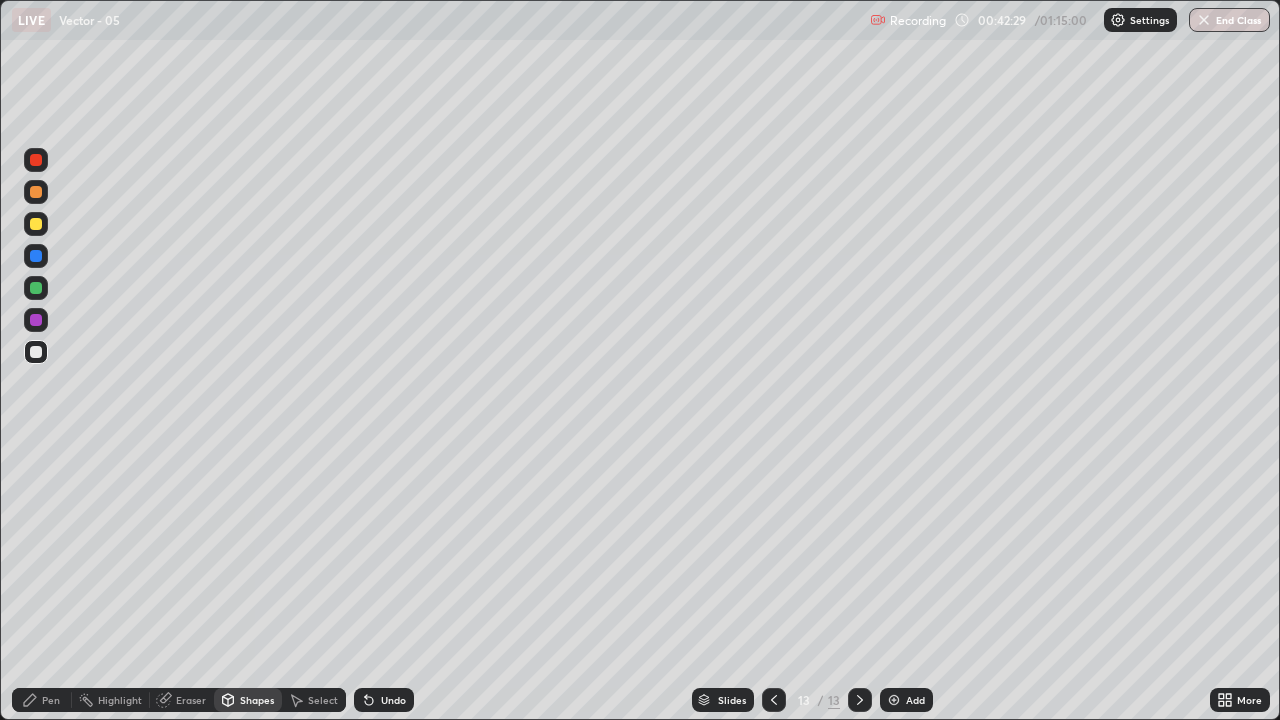 click on "Pen" at bounding box center [51, 700] 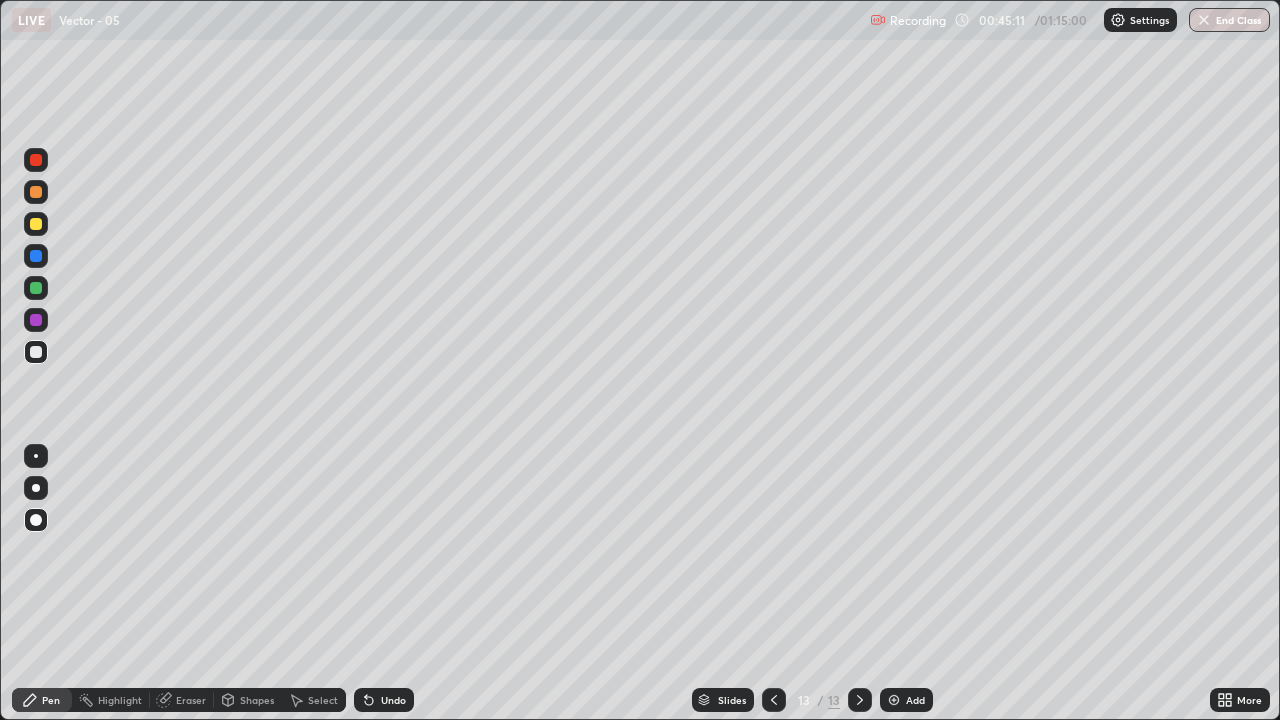 click at bounding box center (894, 700) 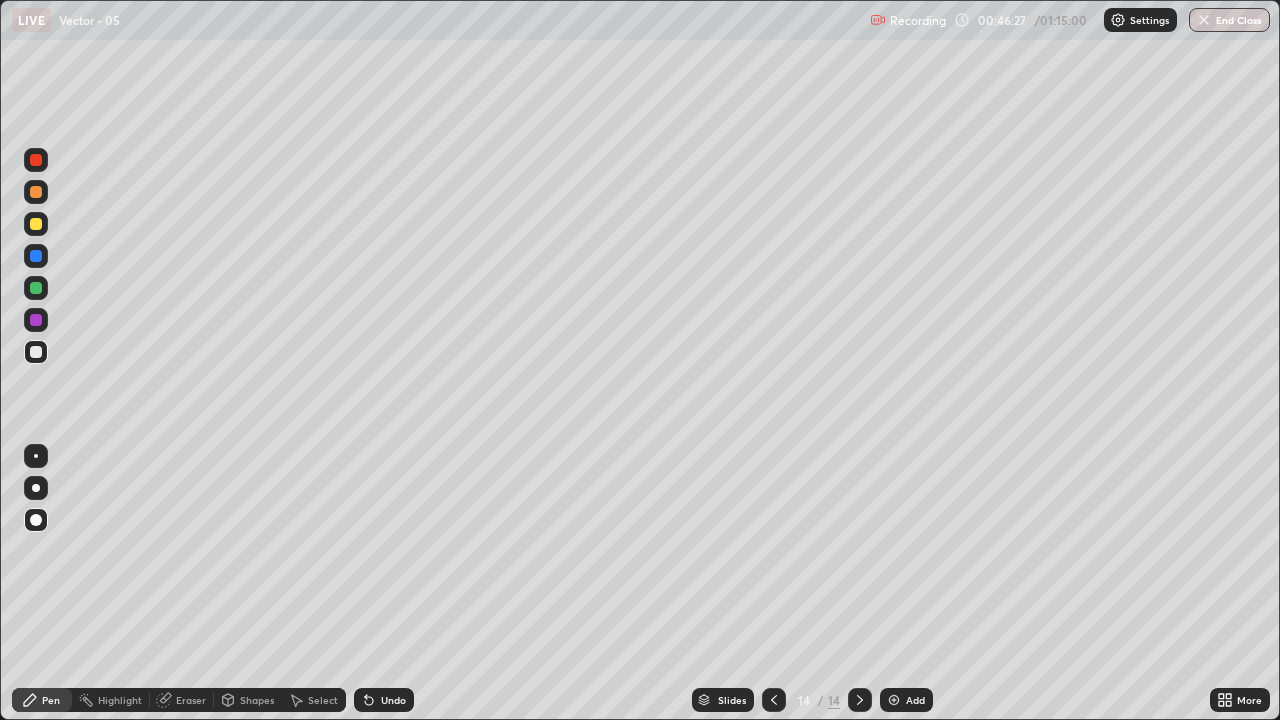 click 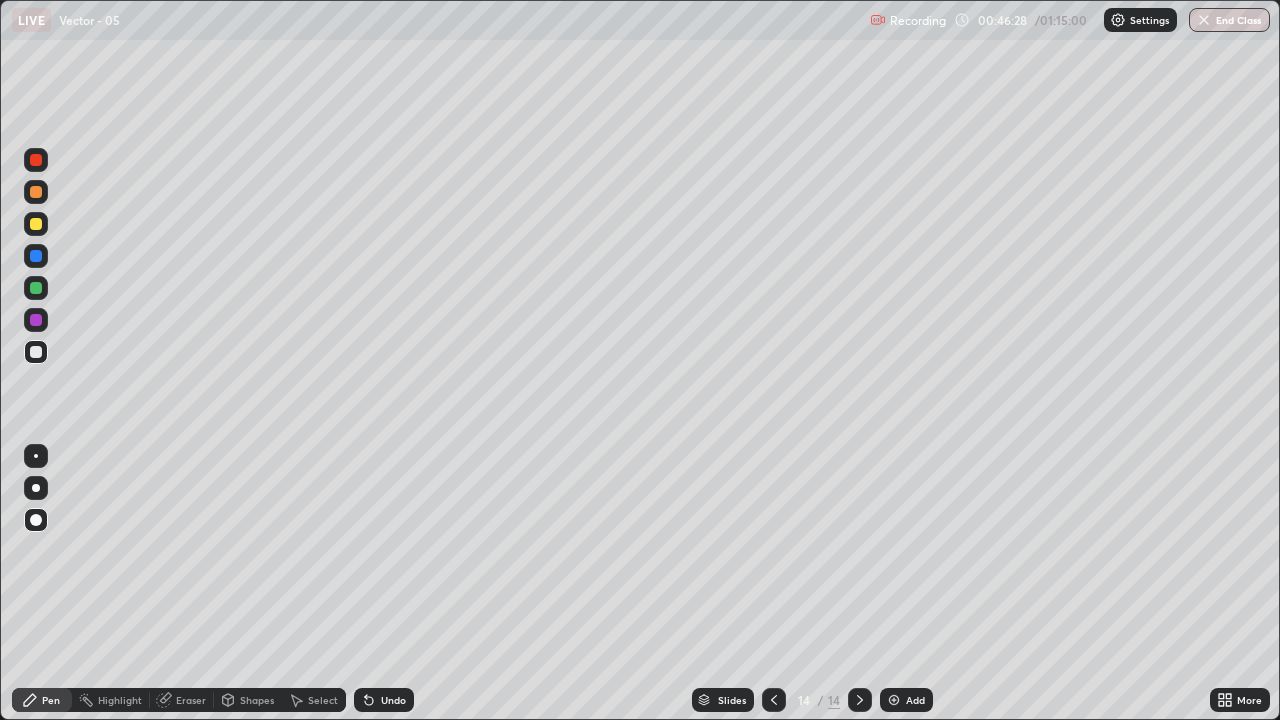 click 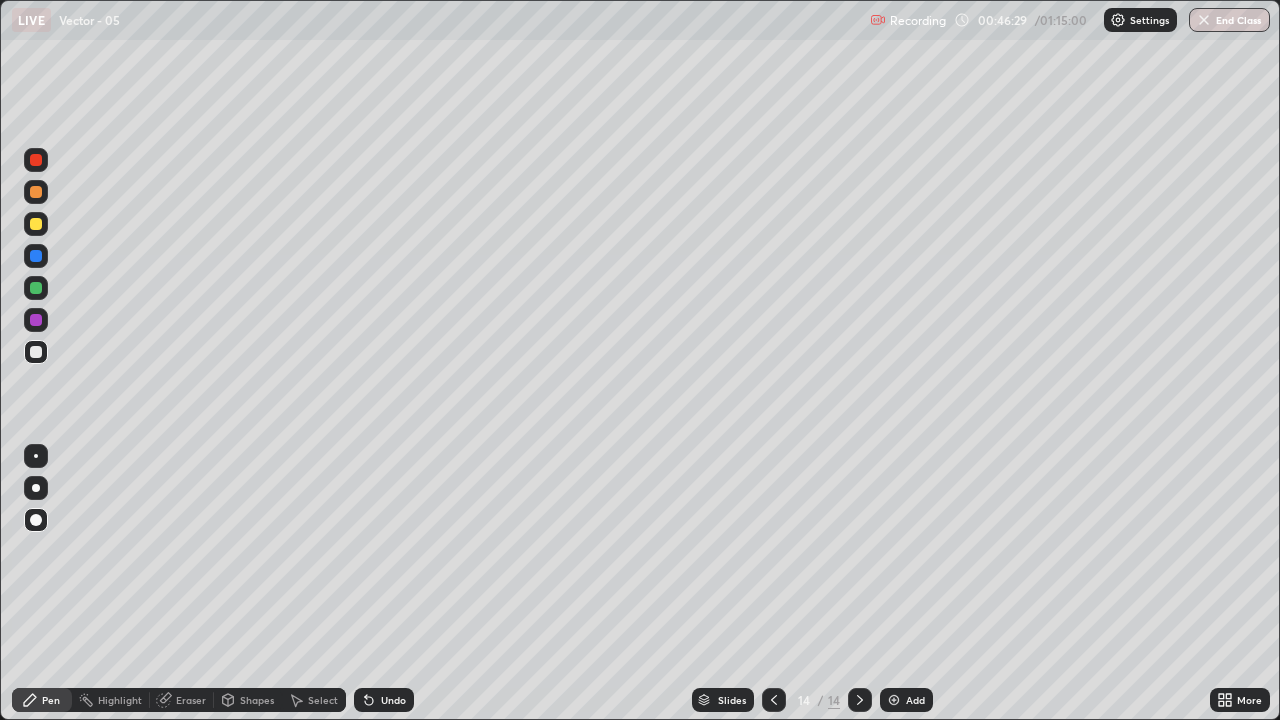 click on "Undo" at bounding box center (384, 700) 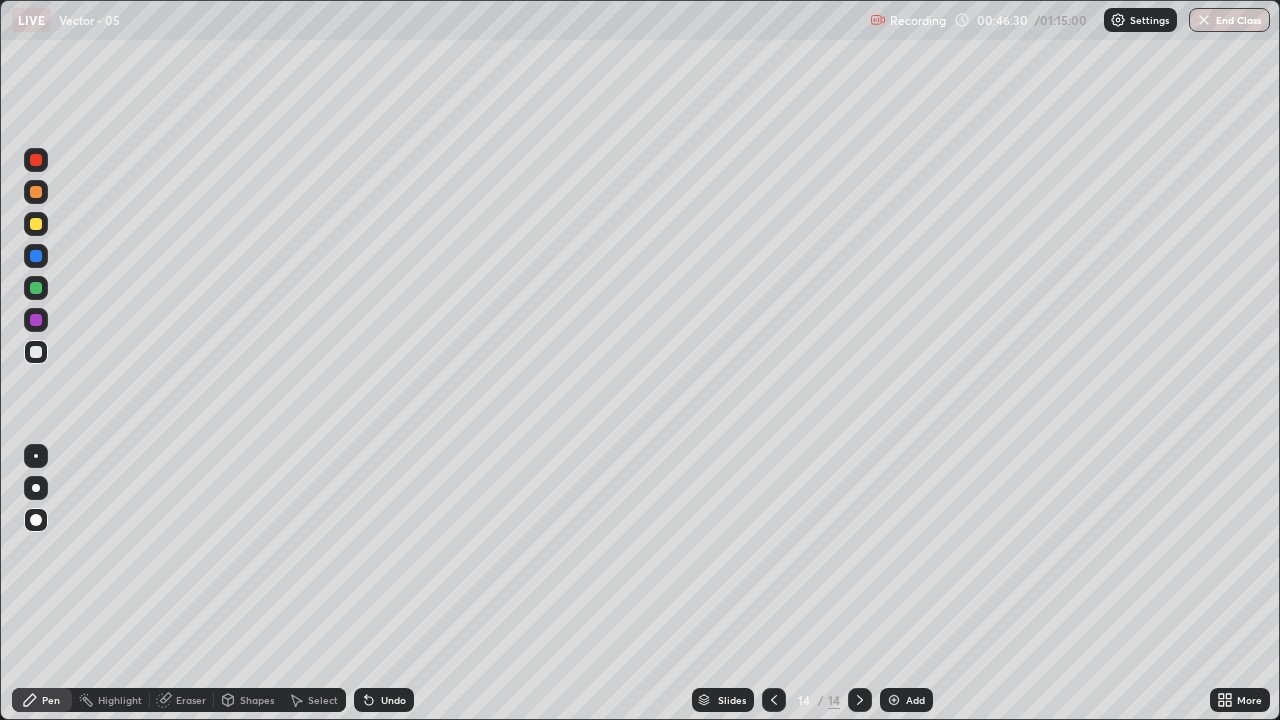 click on "Undo" at bounding box center (384, 700) 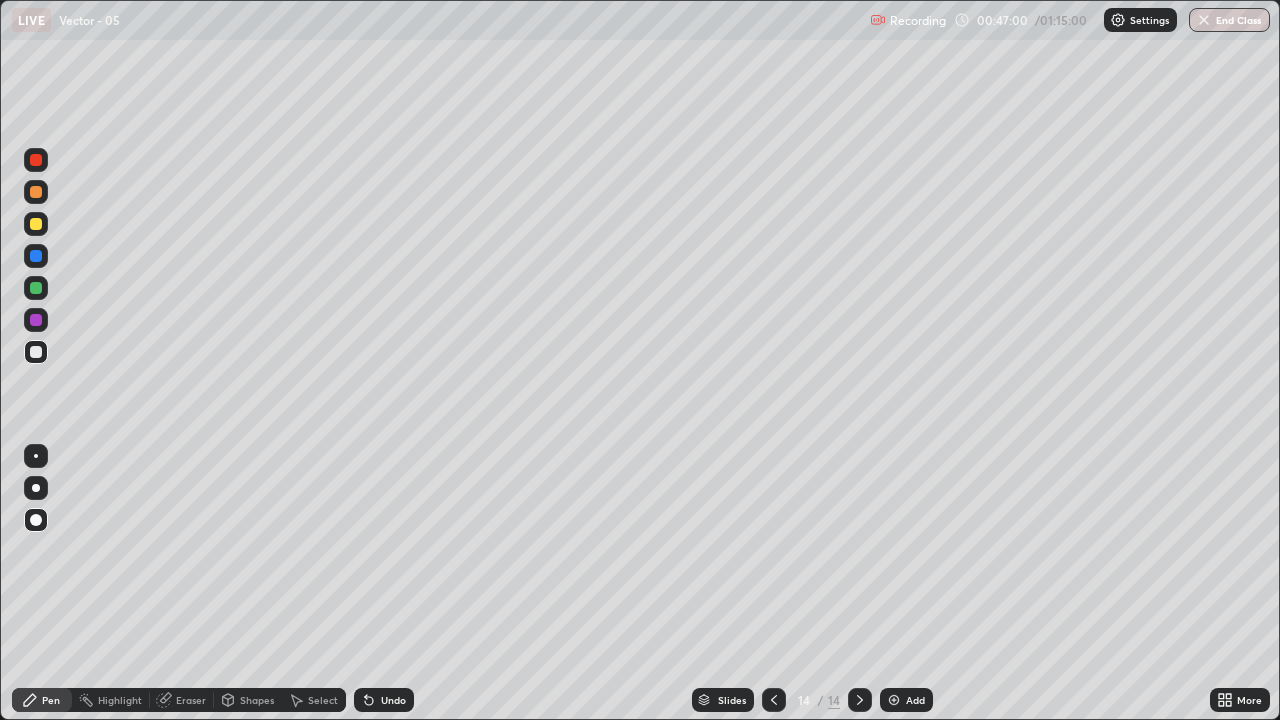 click on "Eraser" at bounding box center [191, 700] 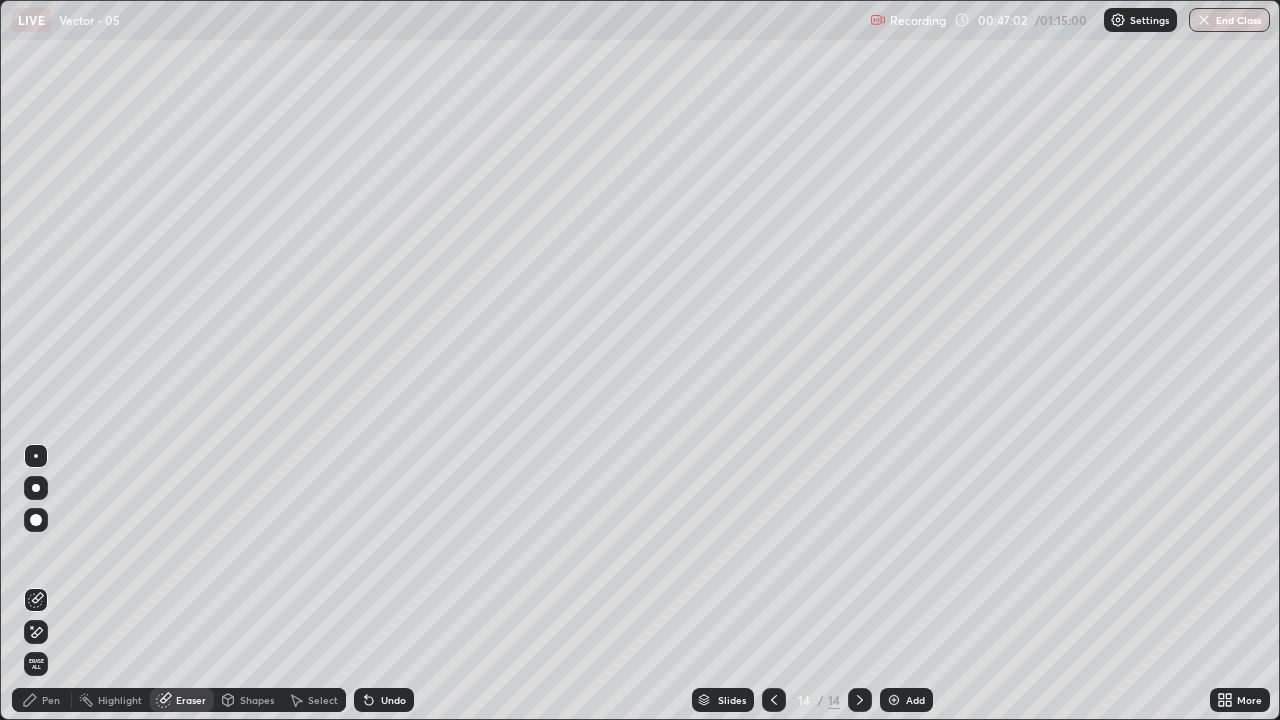 click 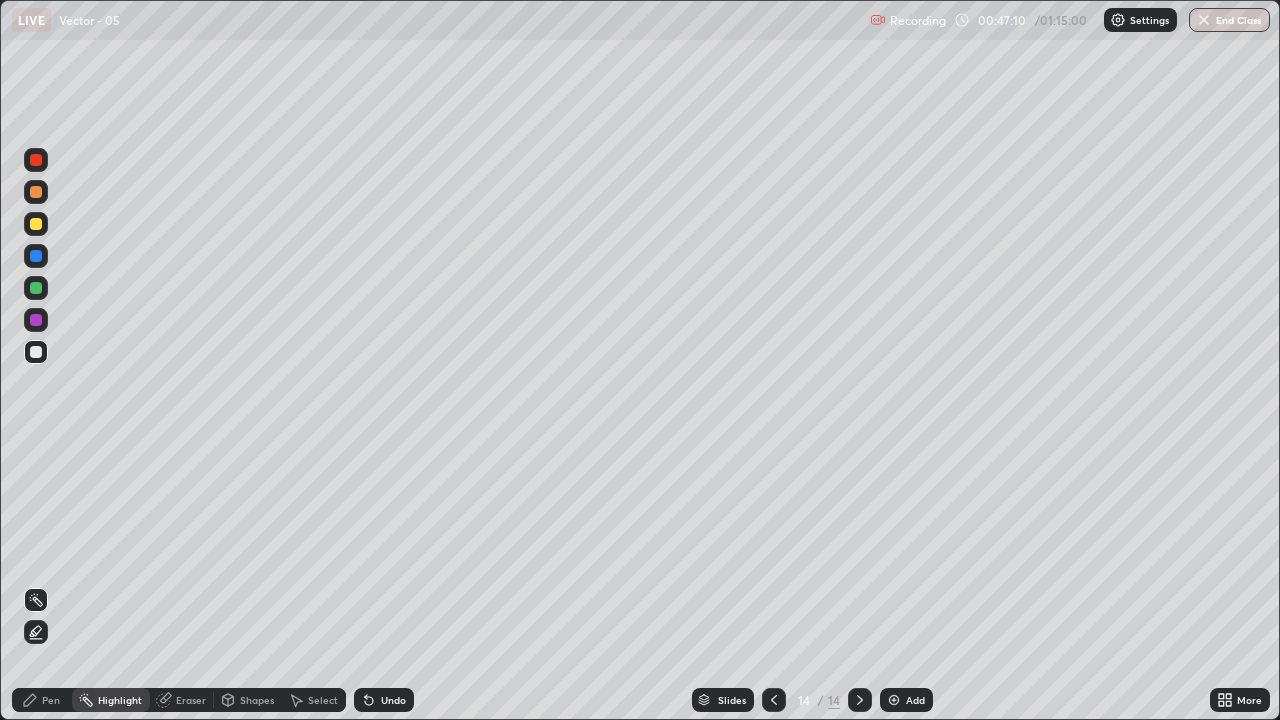 click at bounding box center [36, 224] 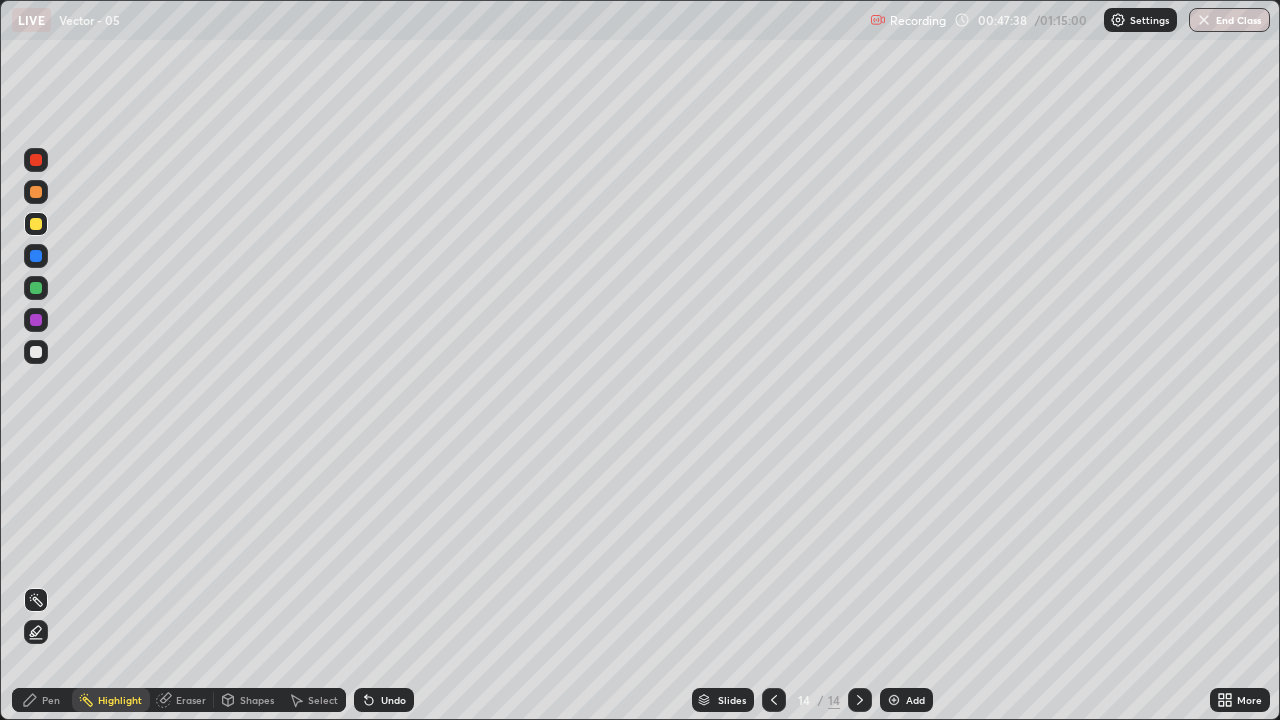 click at bounding box center (36, 352) 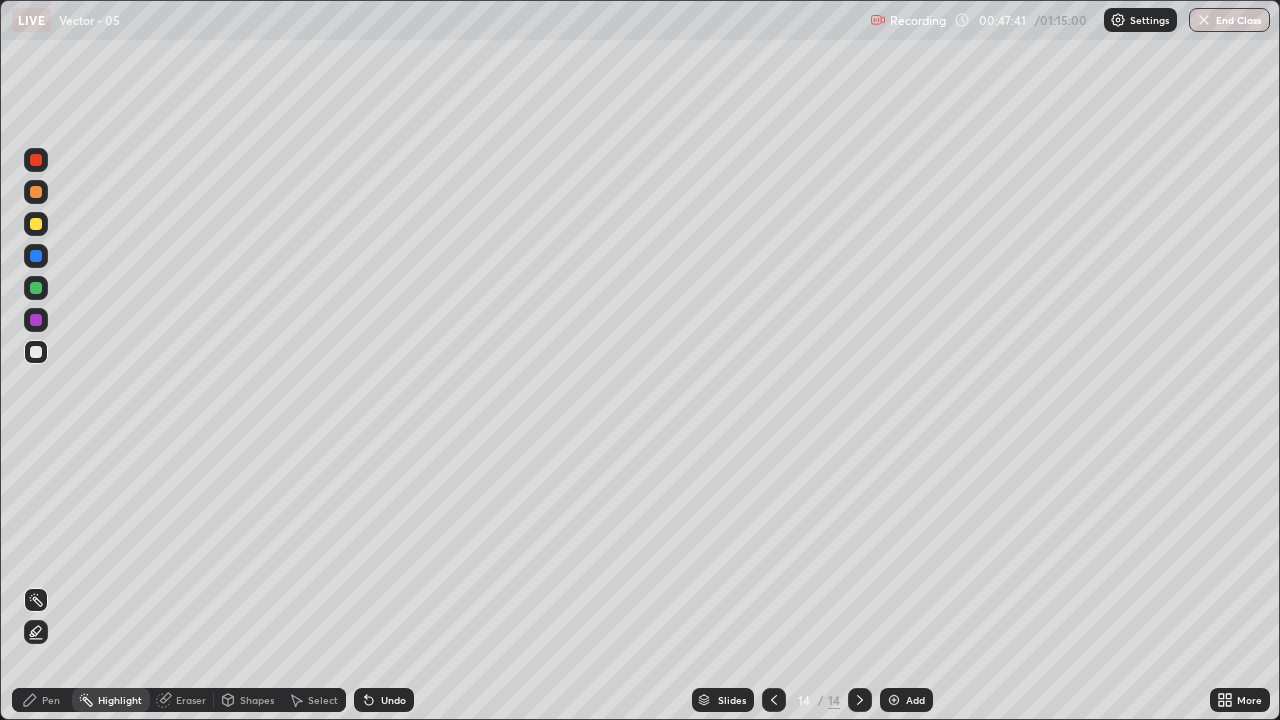 click at bounding box center [36, 352] 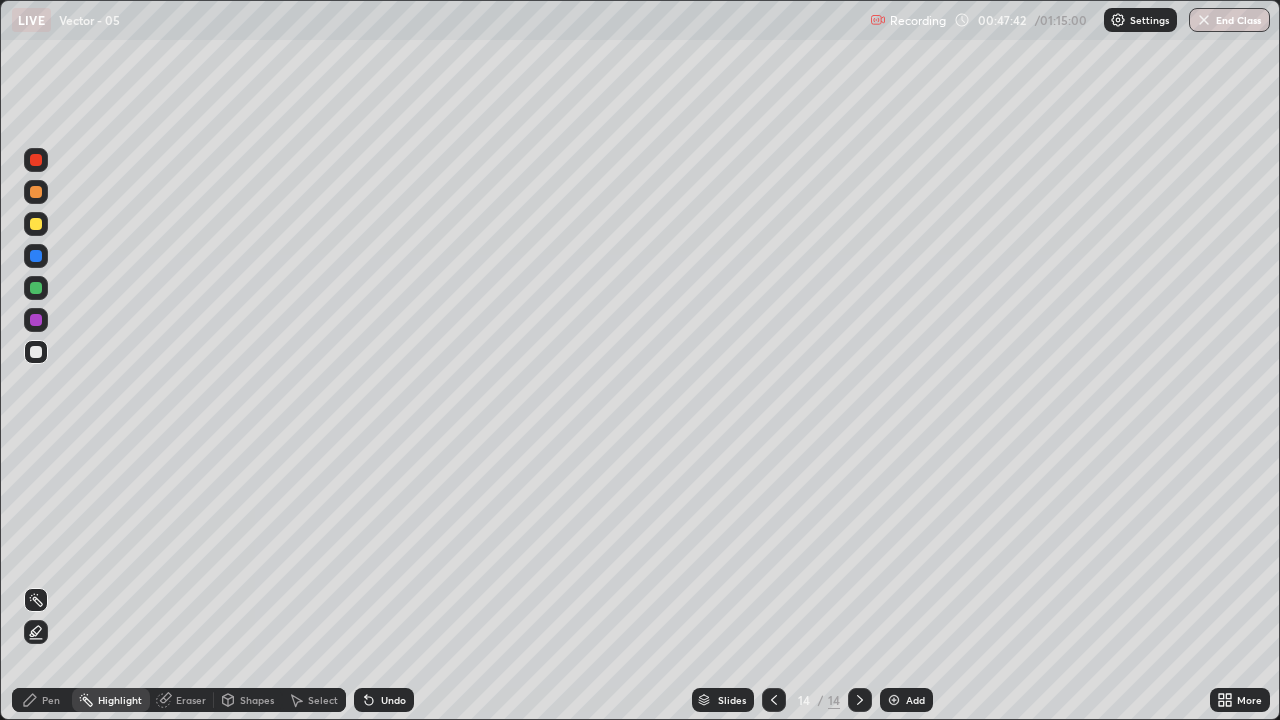 click on "Pen" at bounding box center [42, 700] 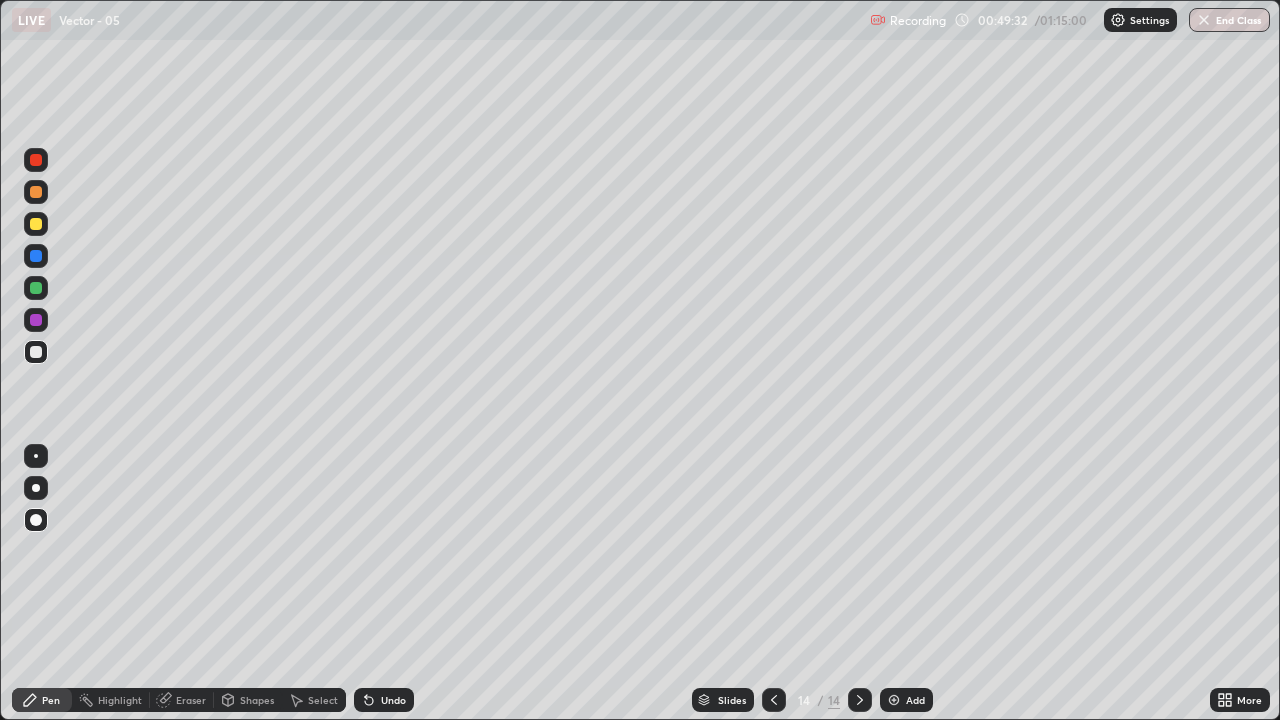 click on "Eraser" at bounding box center (191, 700) 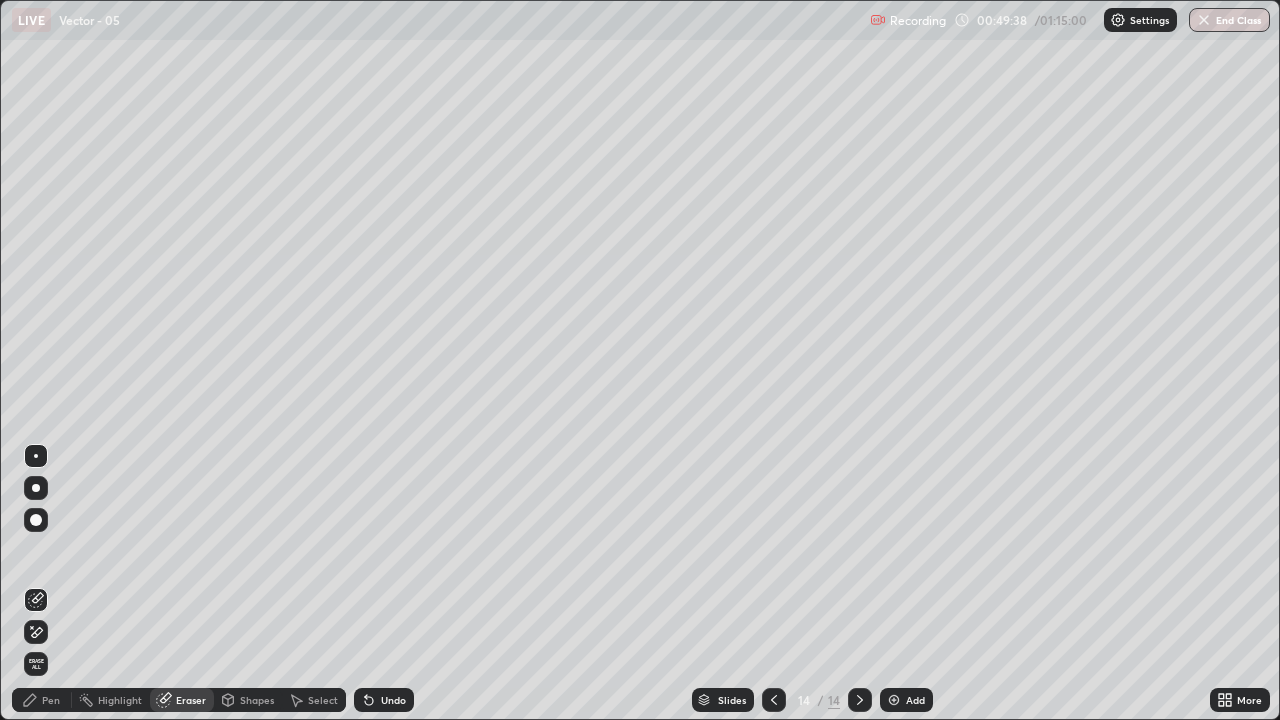 click on "Pen" at bounding box center (42, 700) 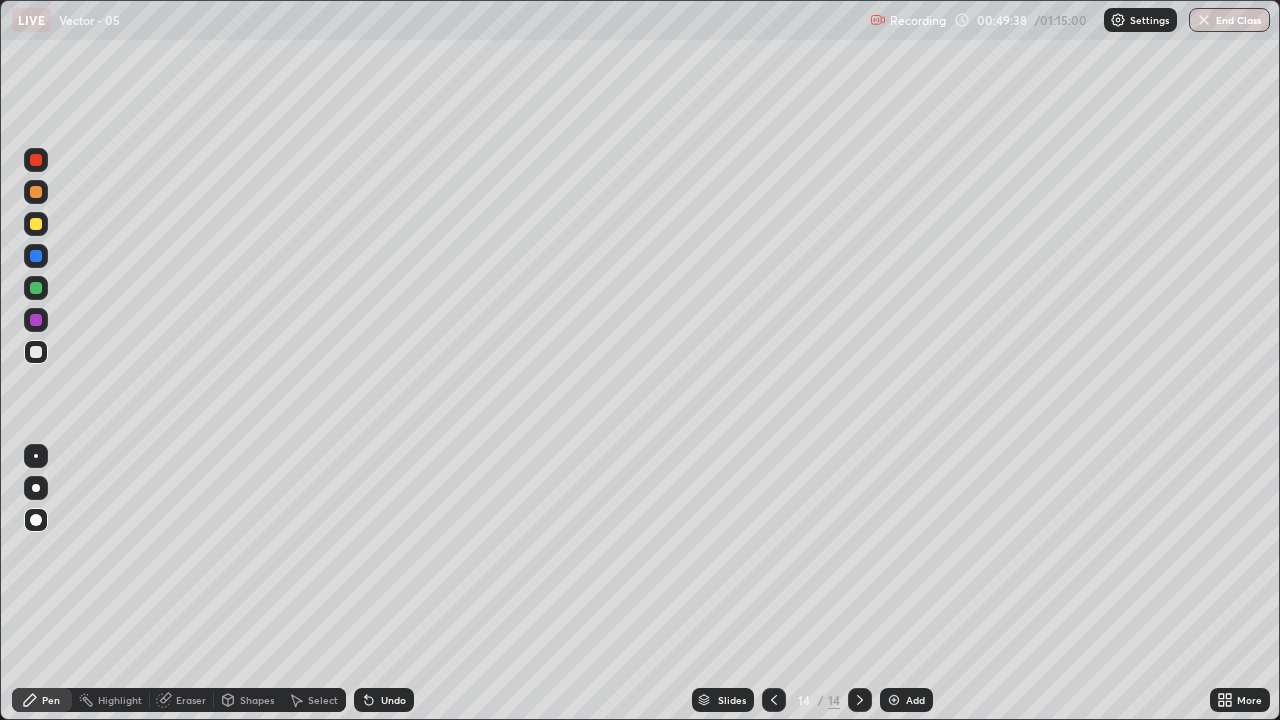 click at bounding box center (36, 352) 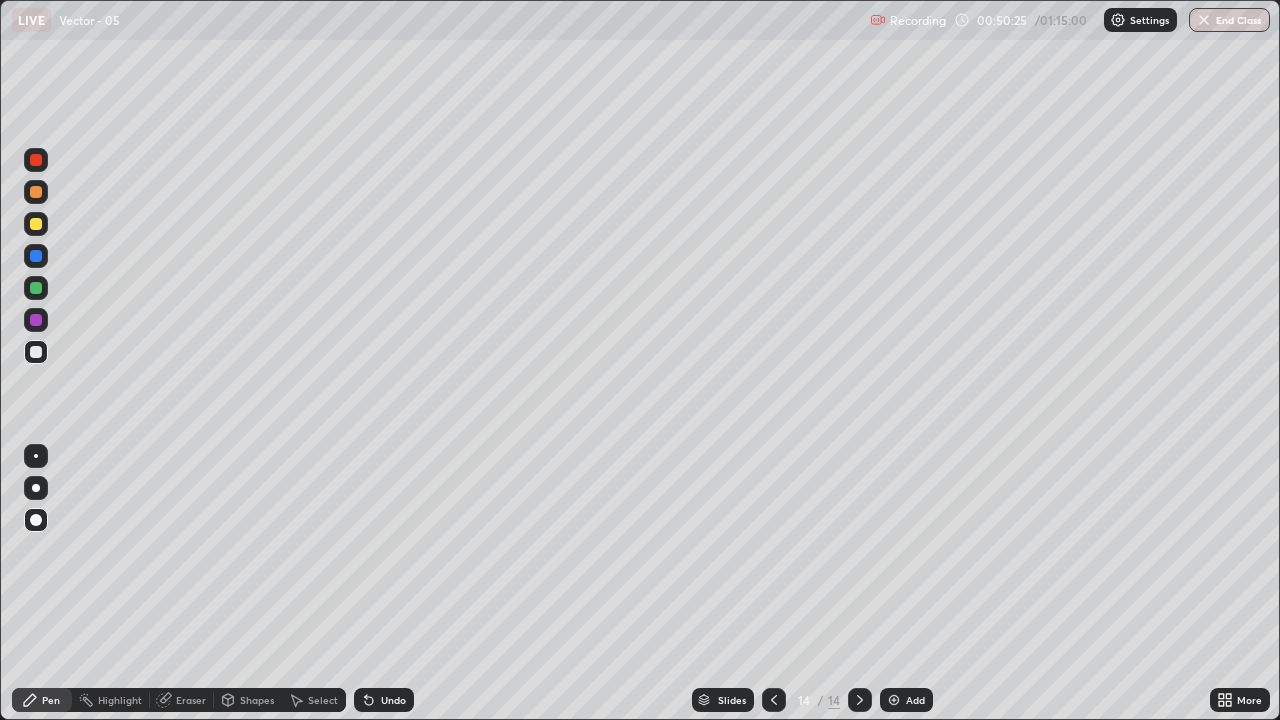 click 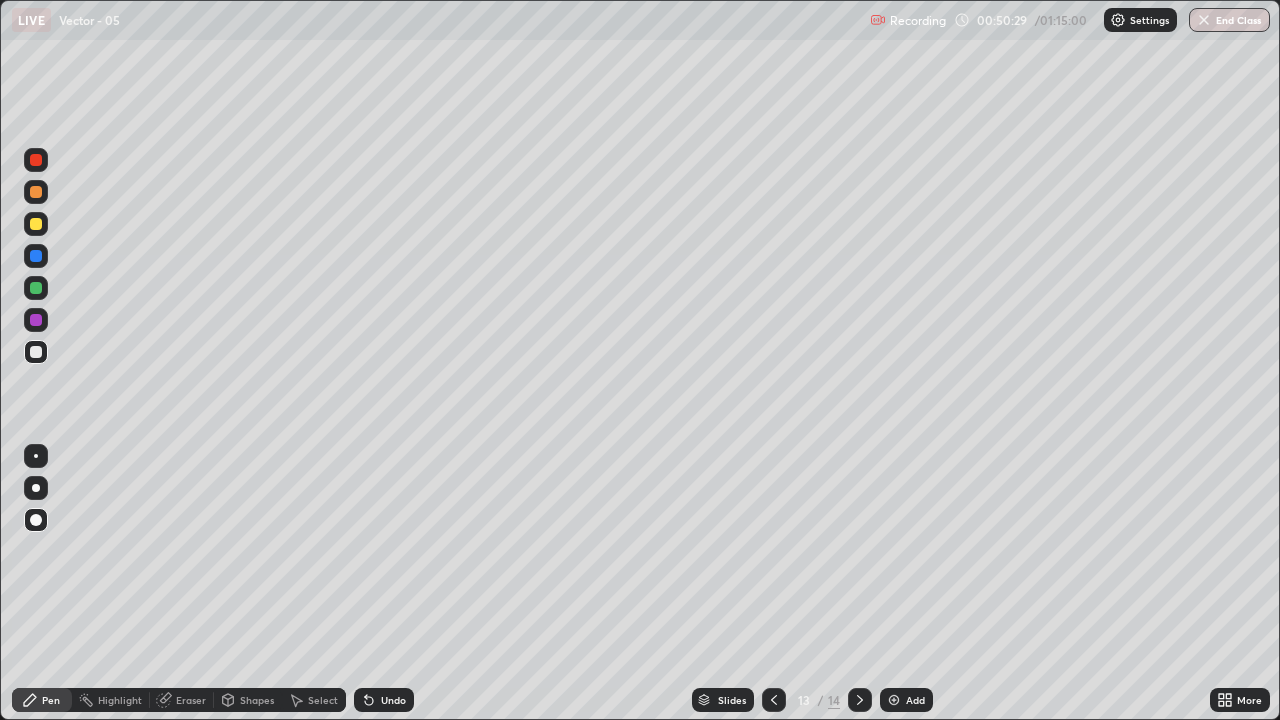 click 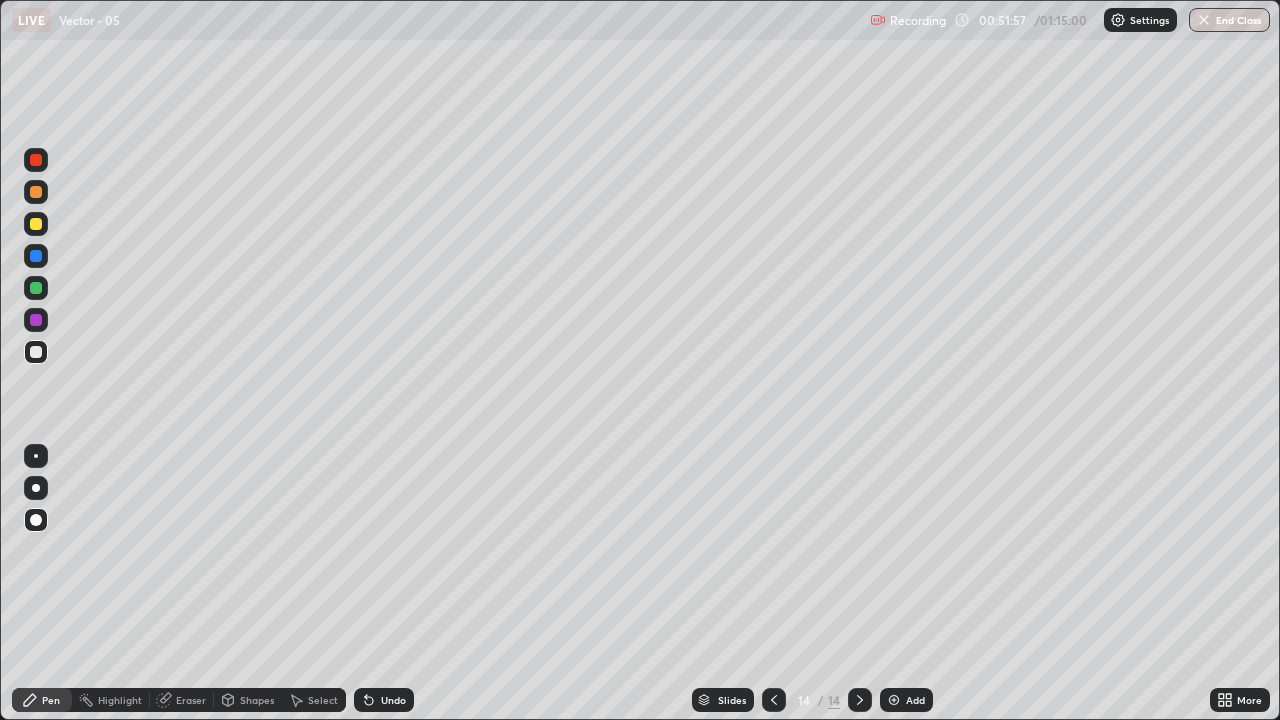 click 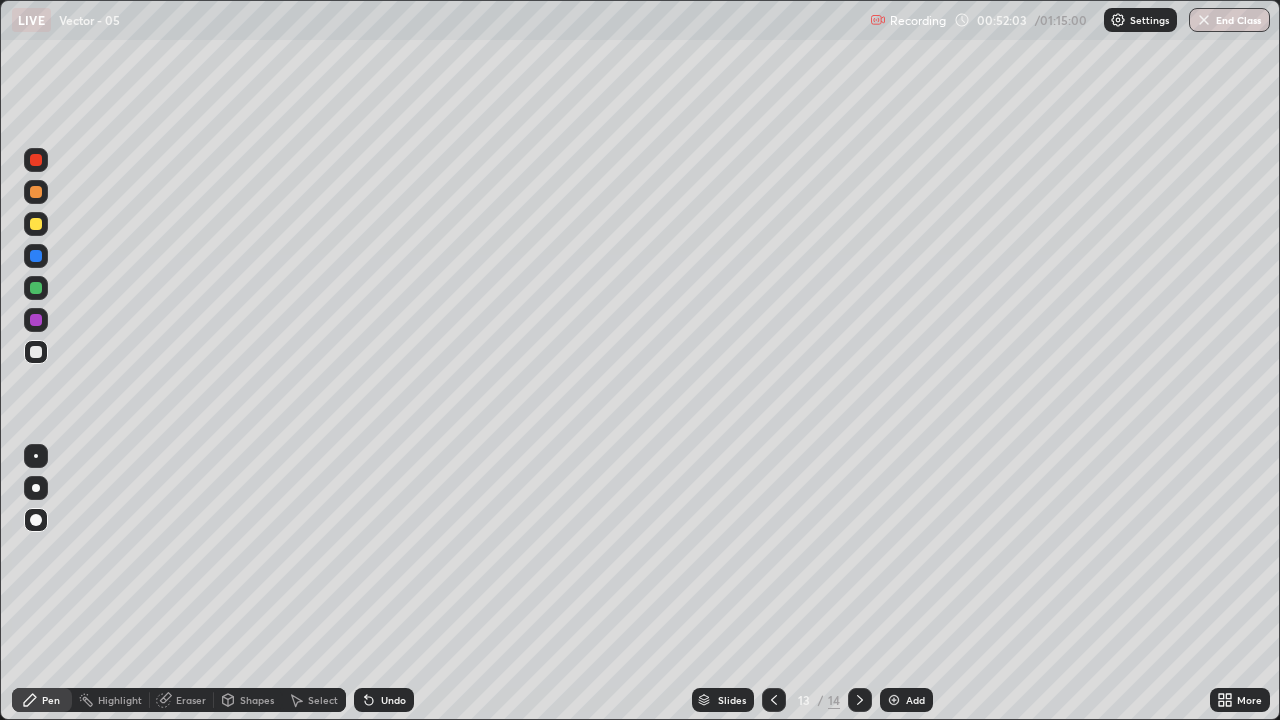 click 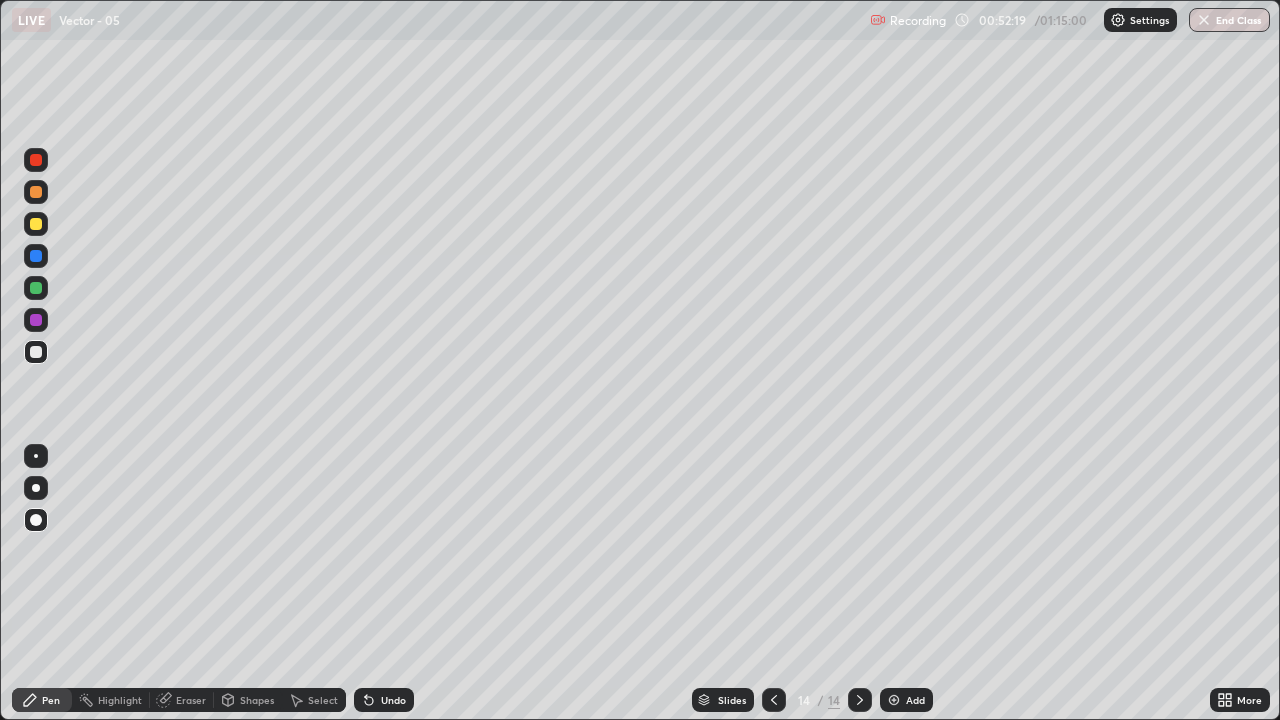 click 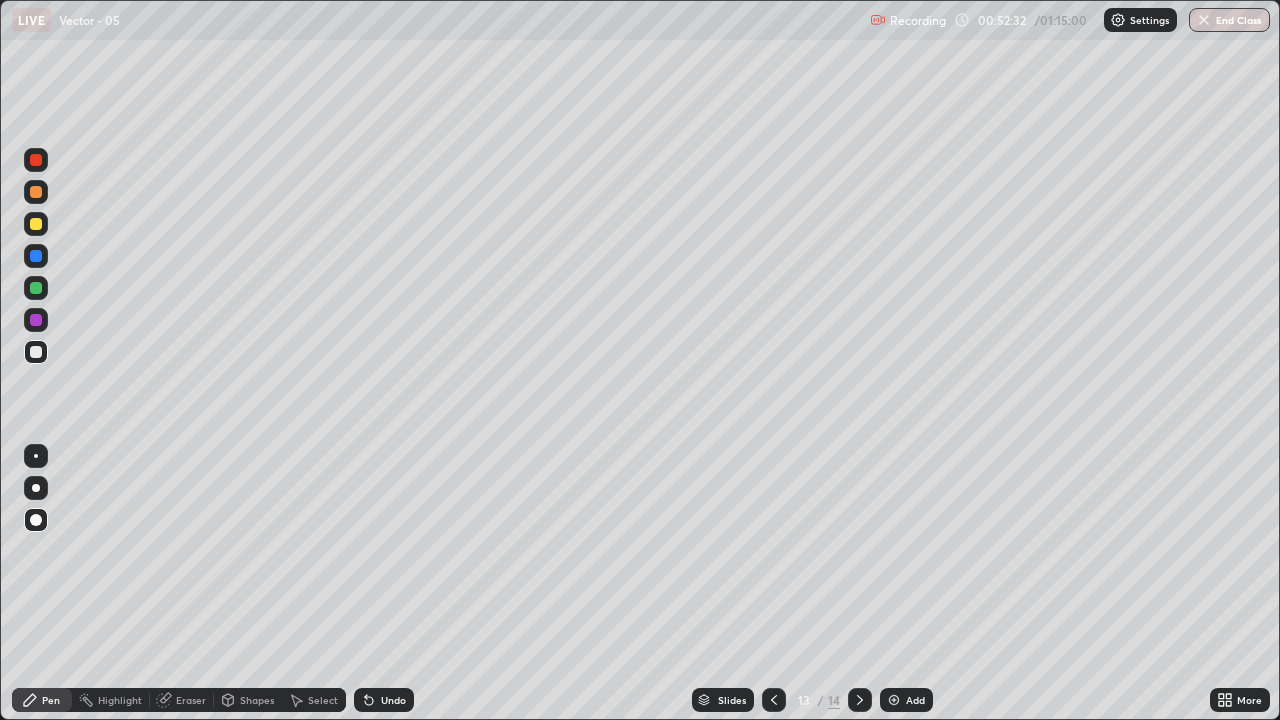 click 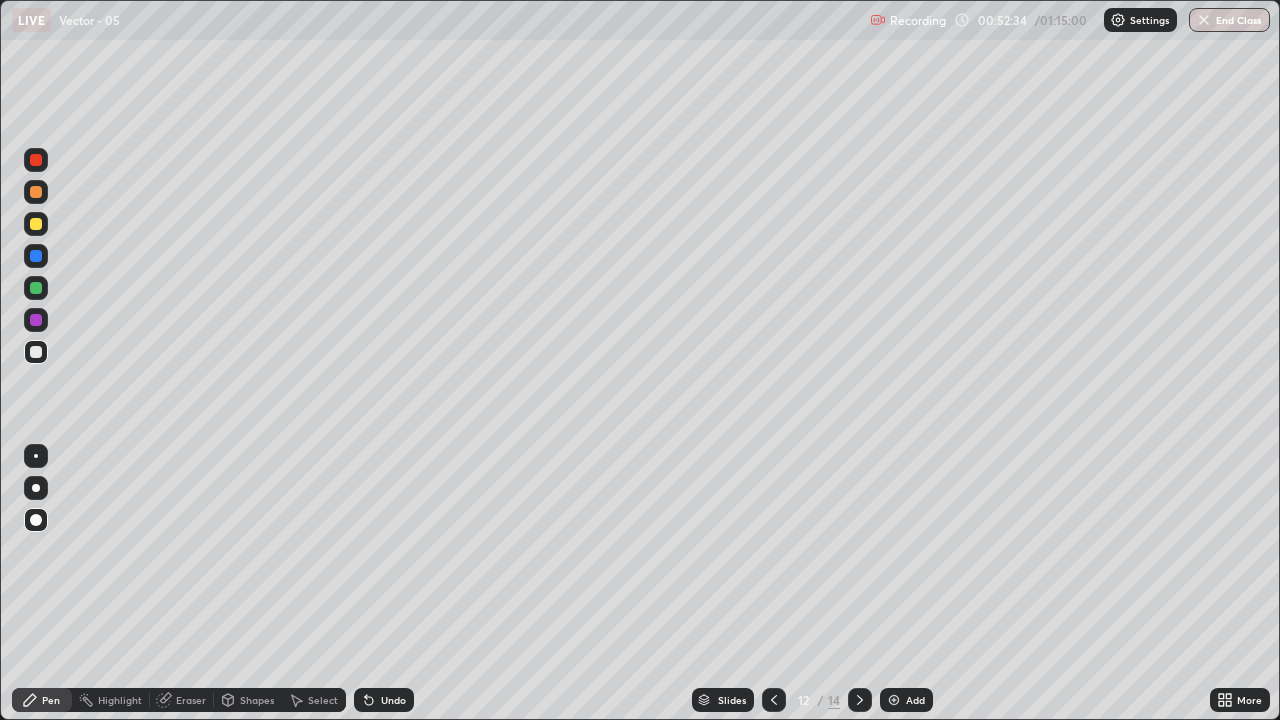 click 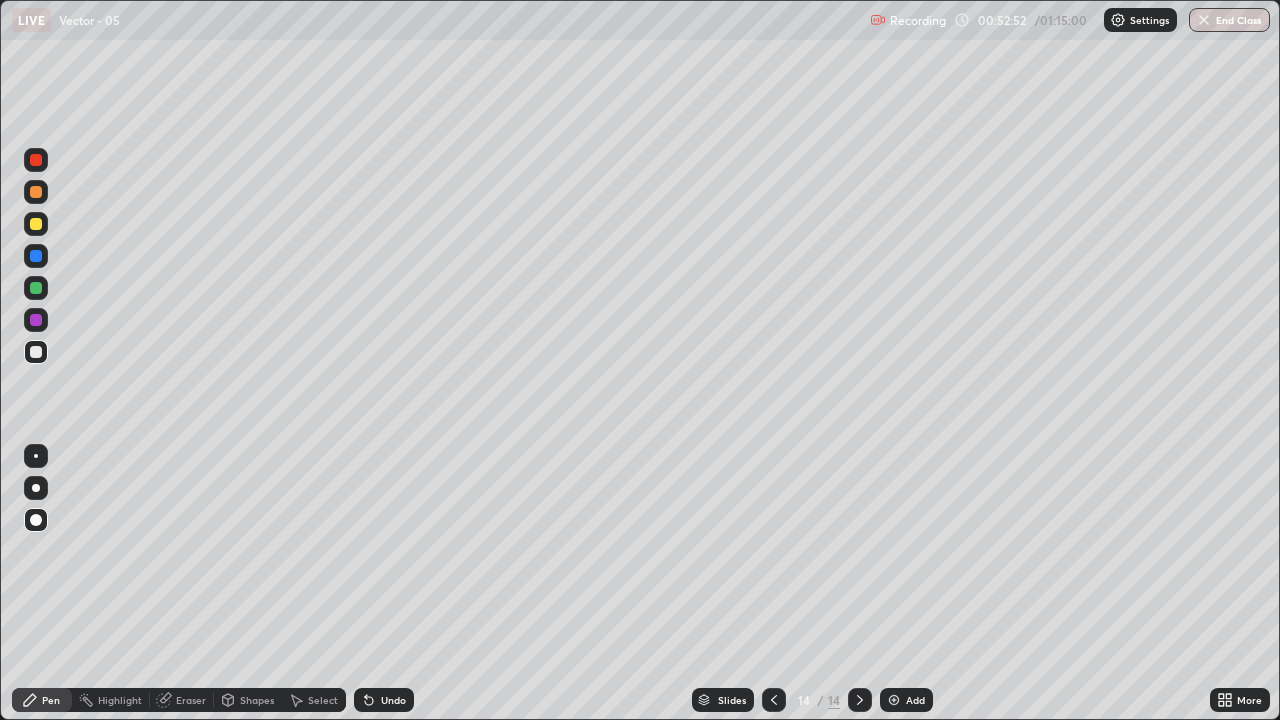 click on "Eraser" at bounding box center (191, 700) 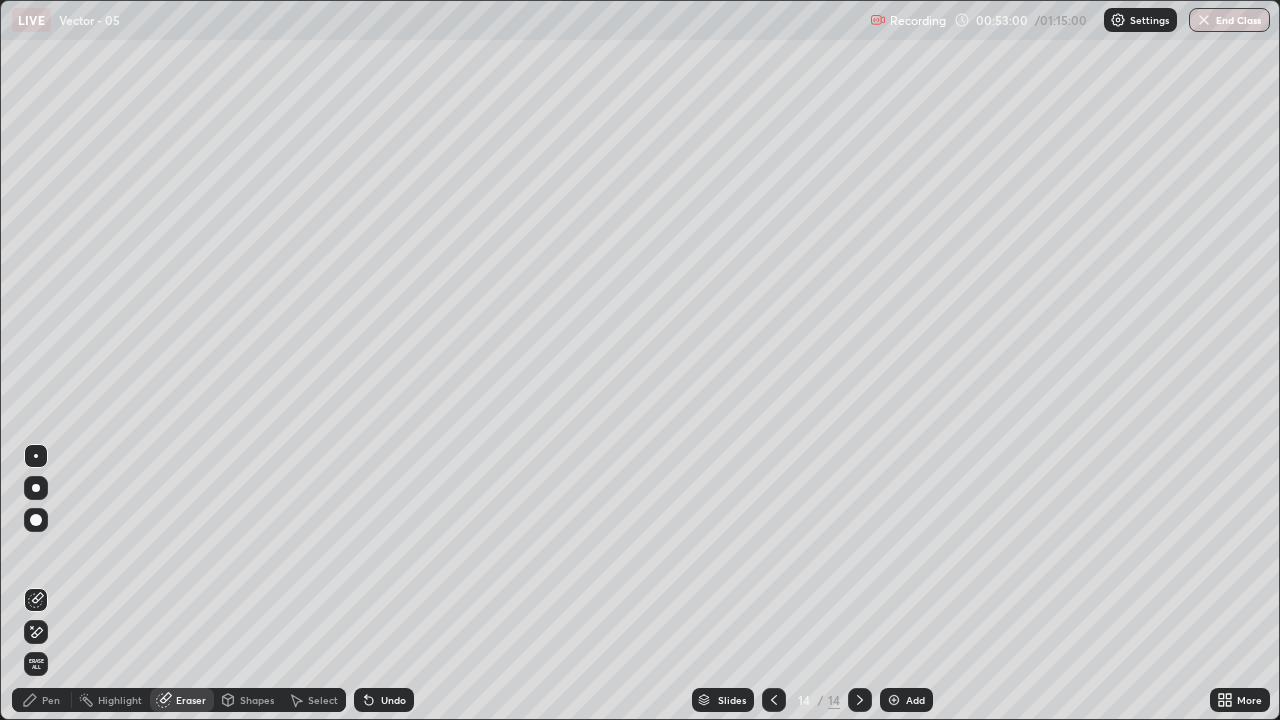 click on "Pen" at bounding box center (42, 700) 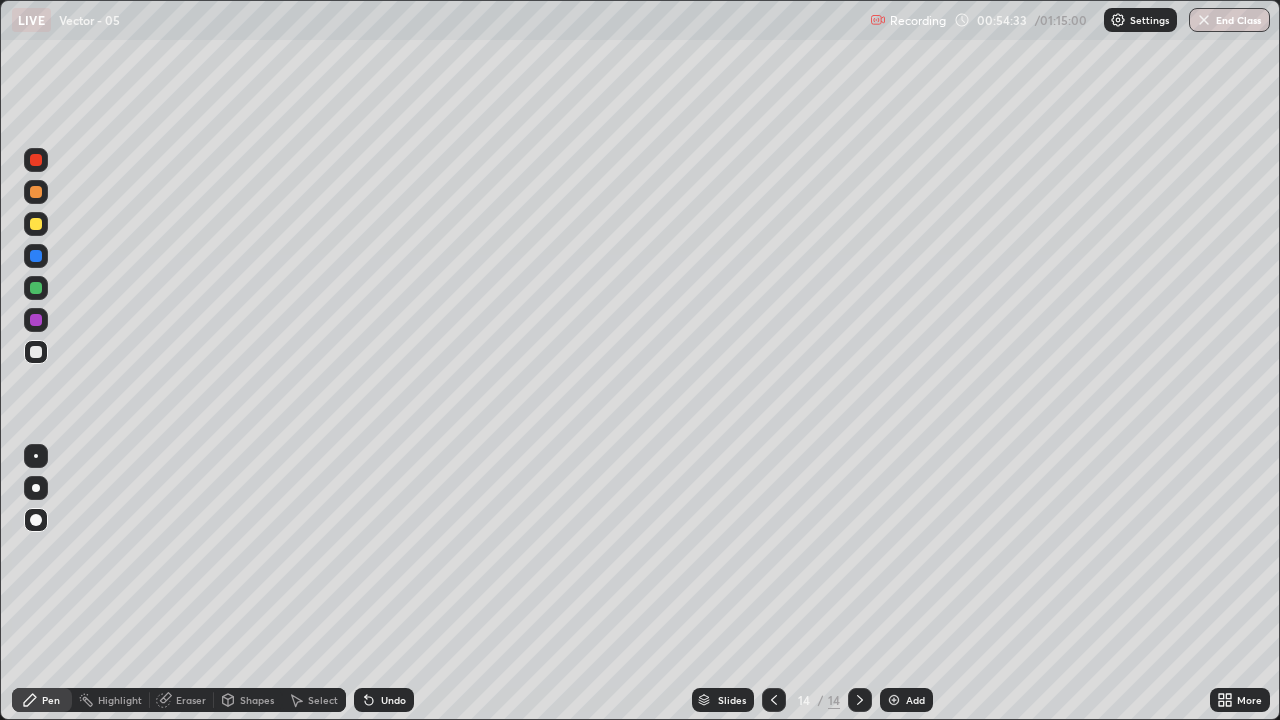 click 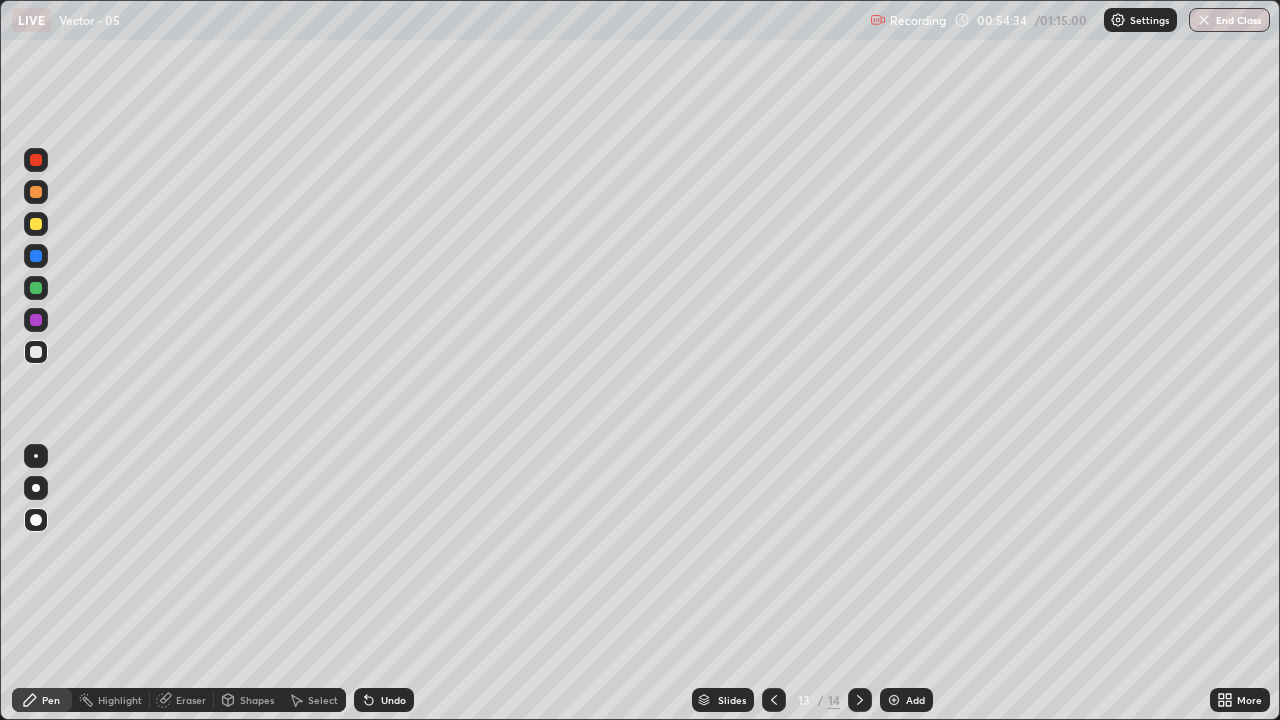 click 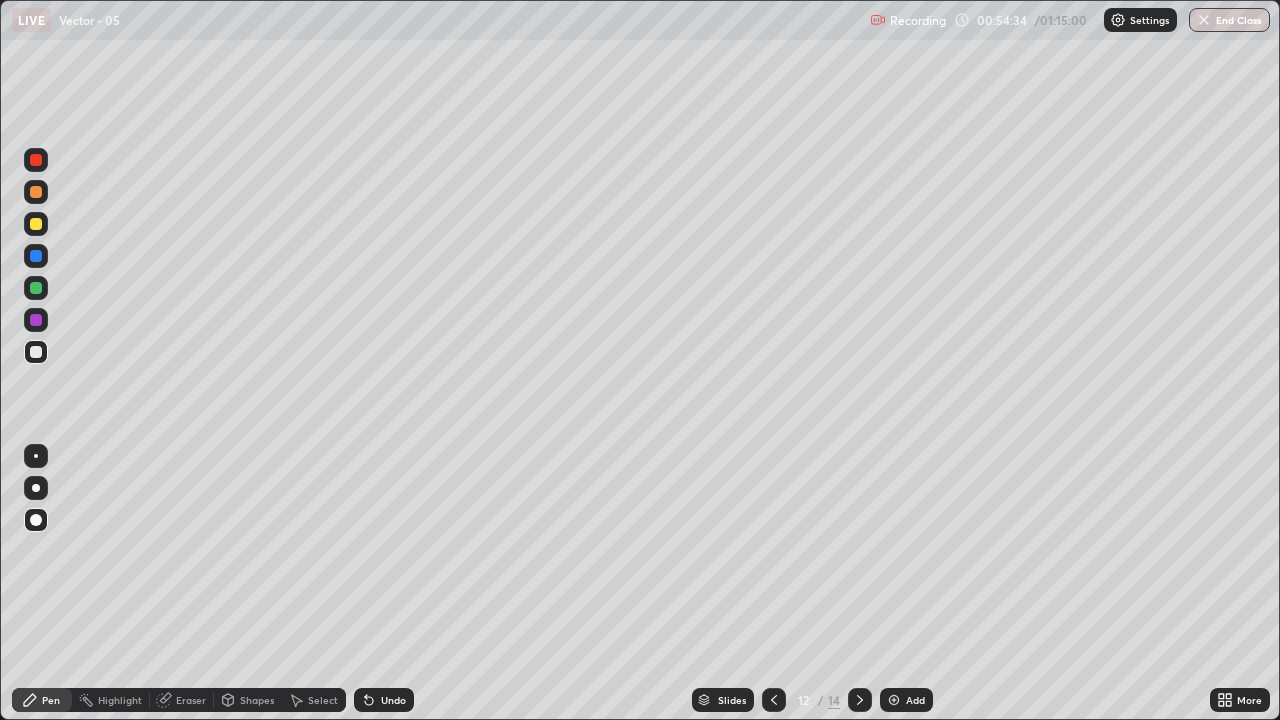 click 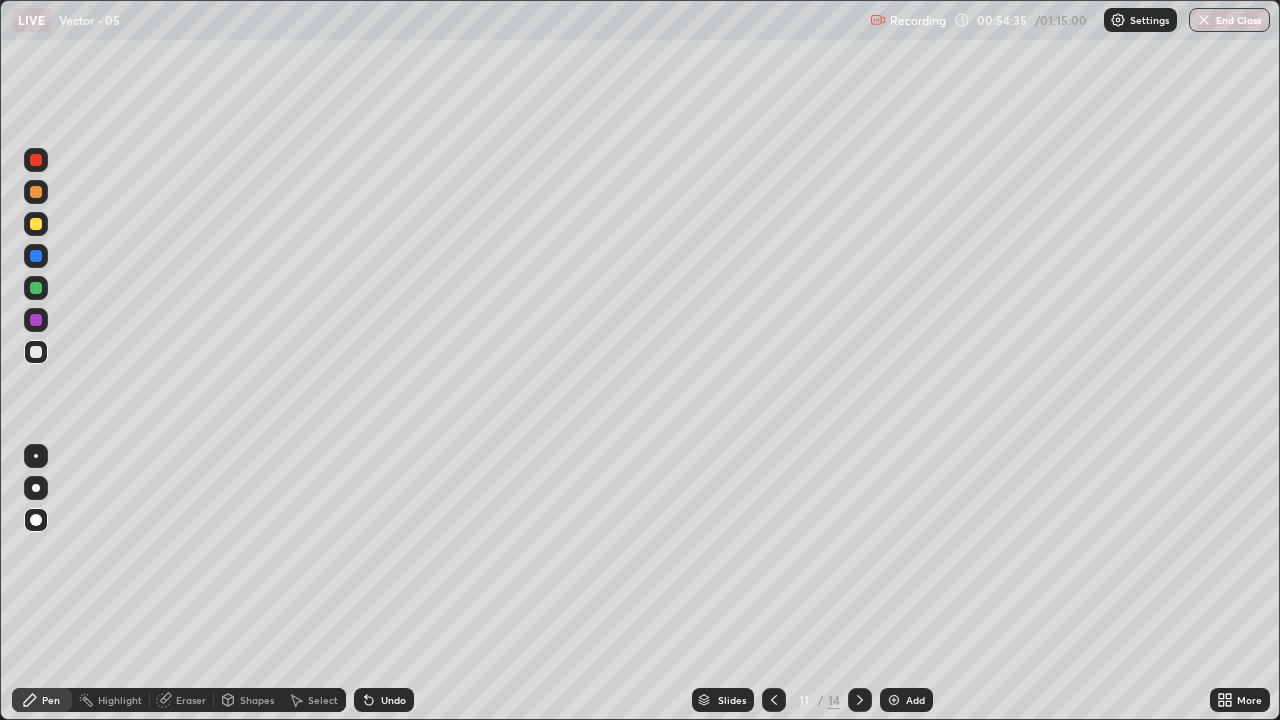 click 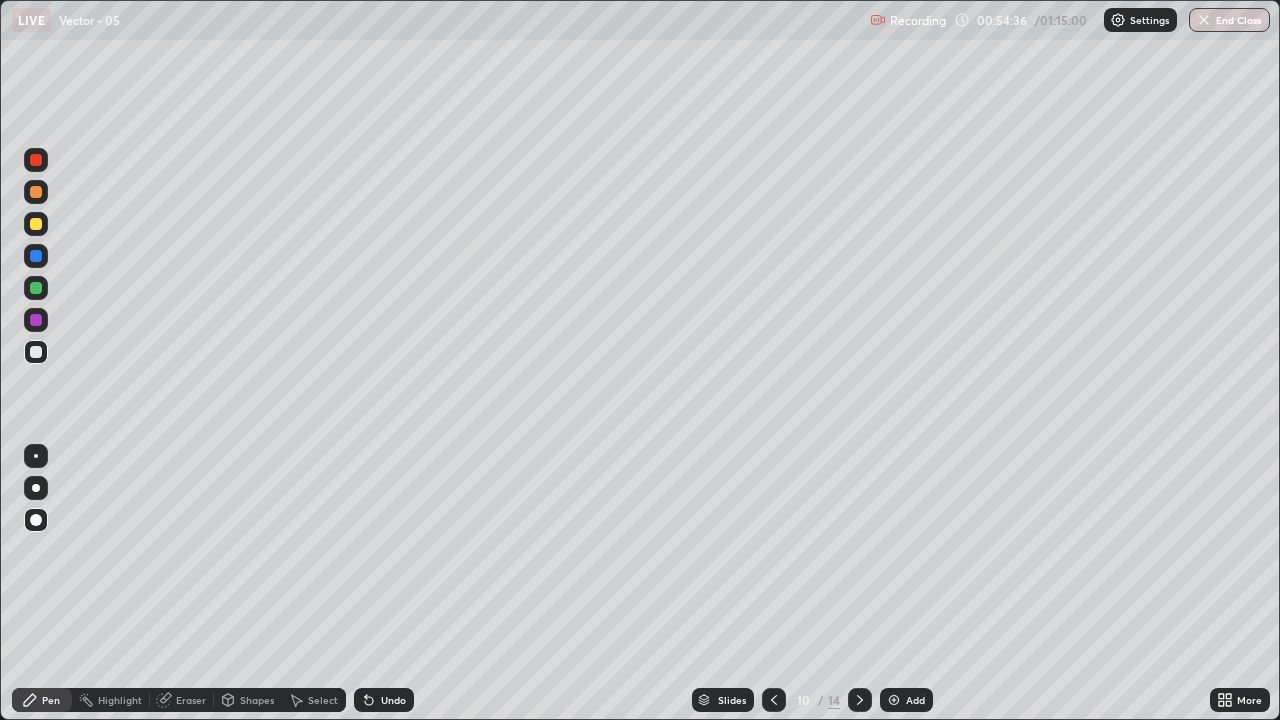click at bounding box center (774, 700) 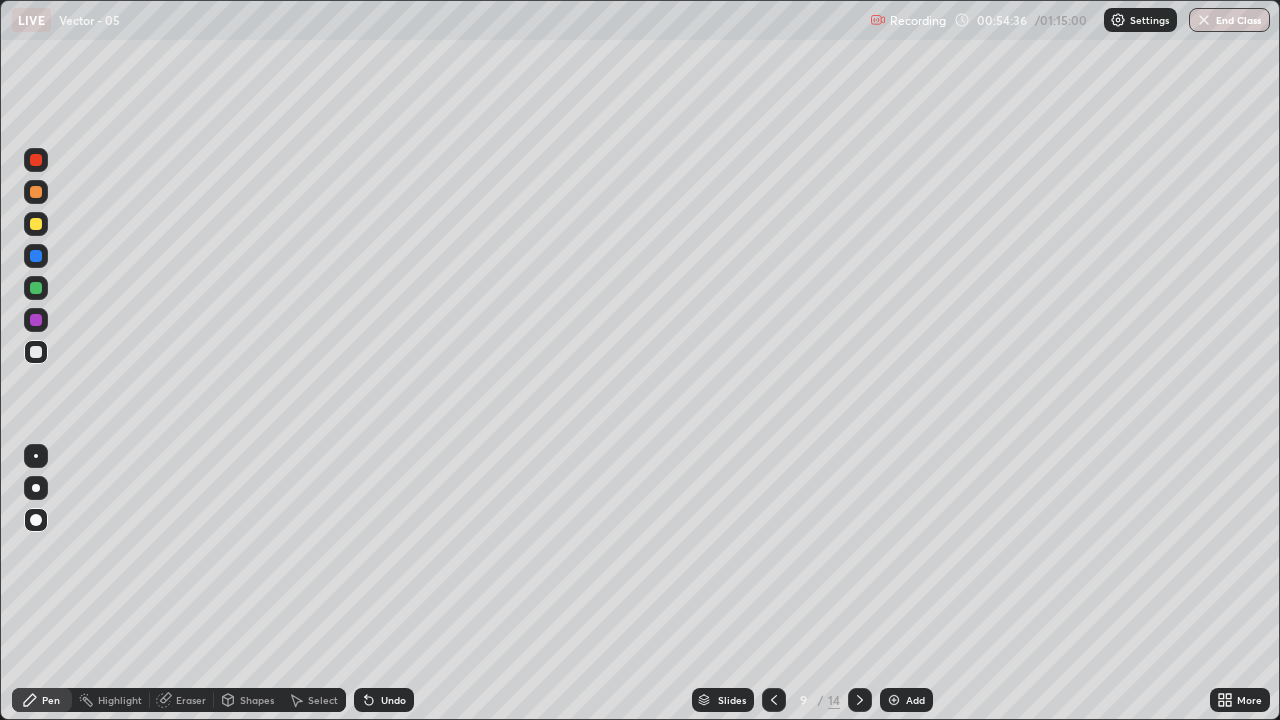 click 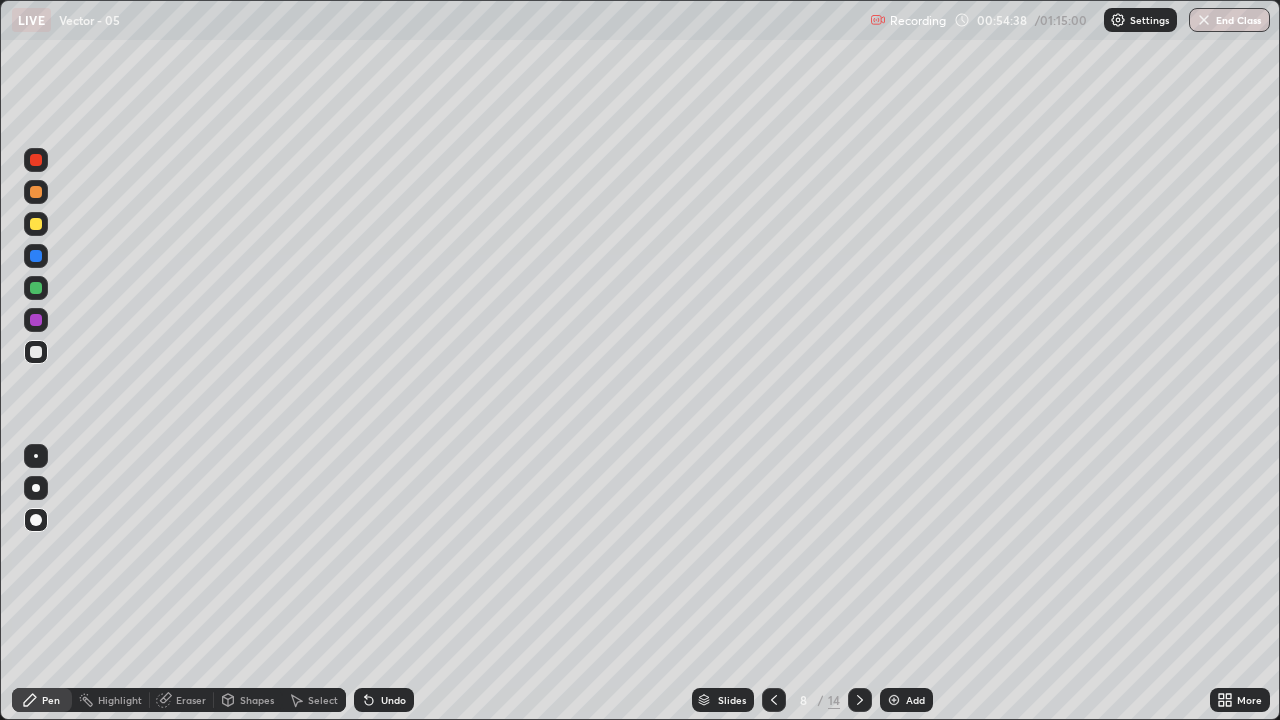 click at bounding box center (774, 700) 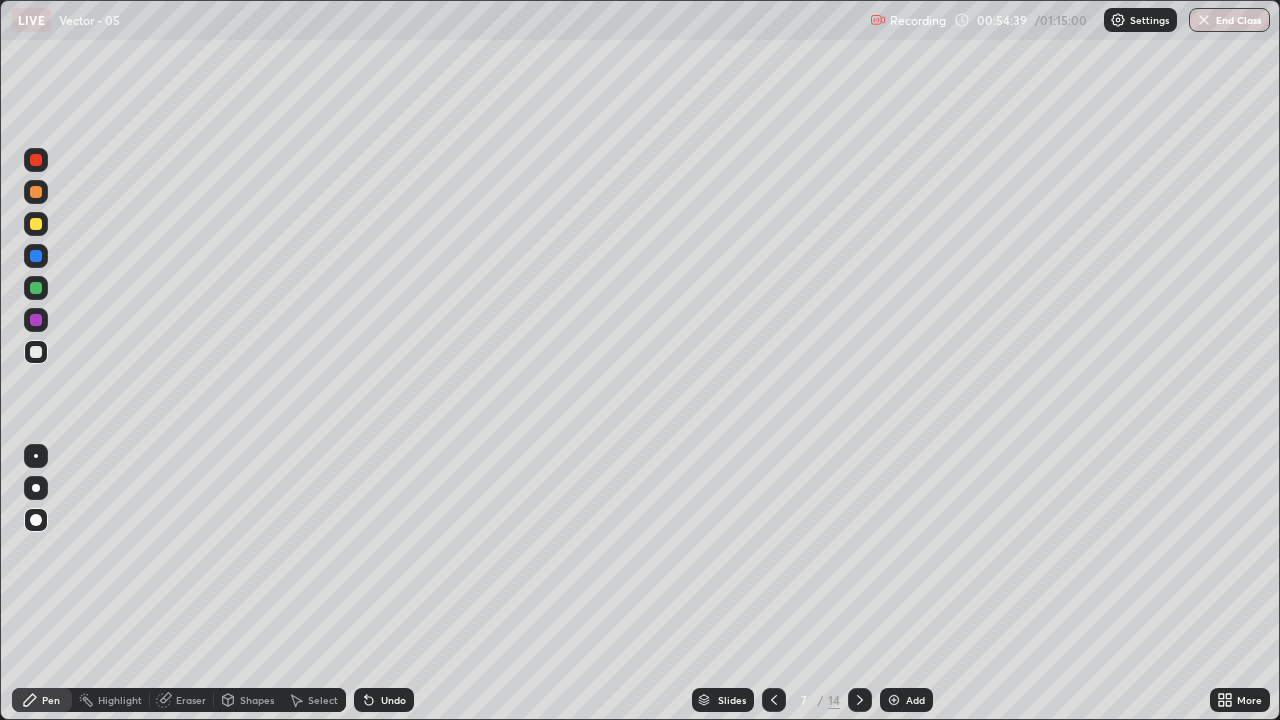 click 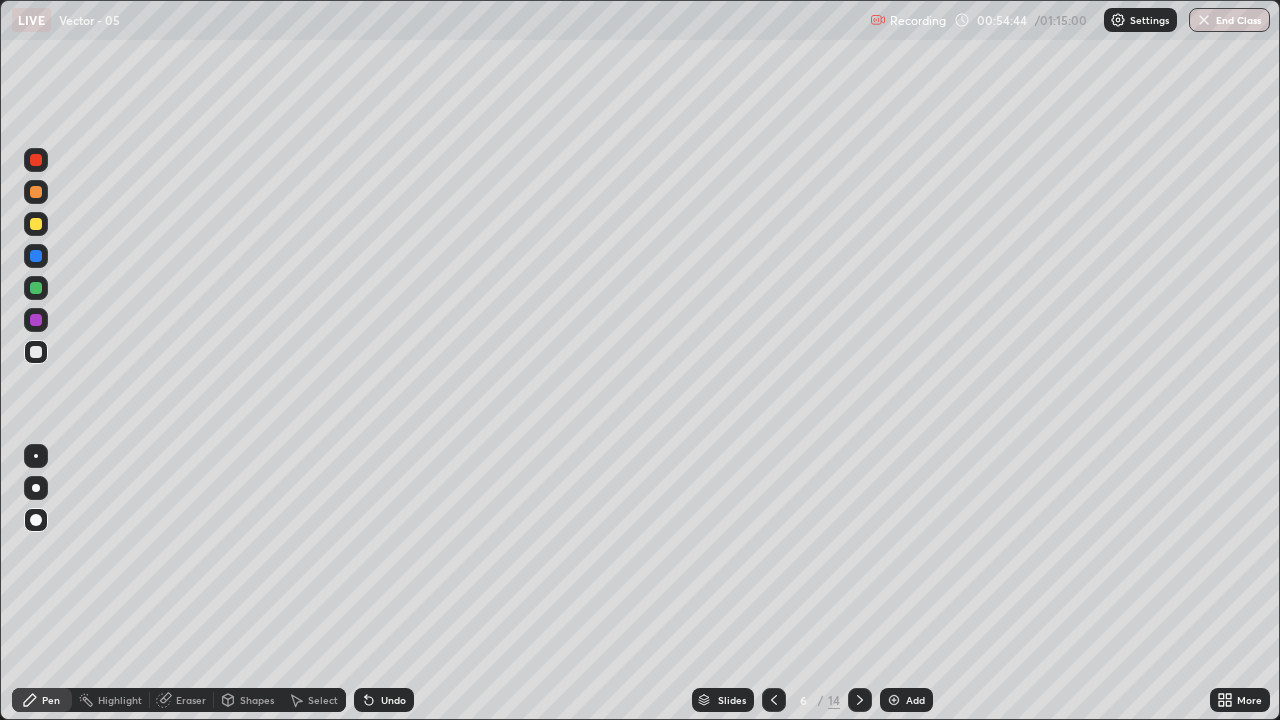 click 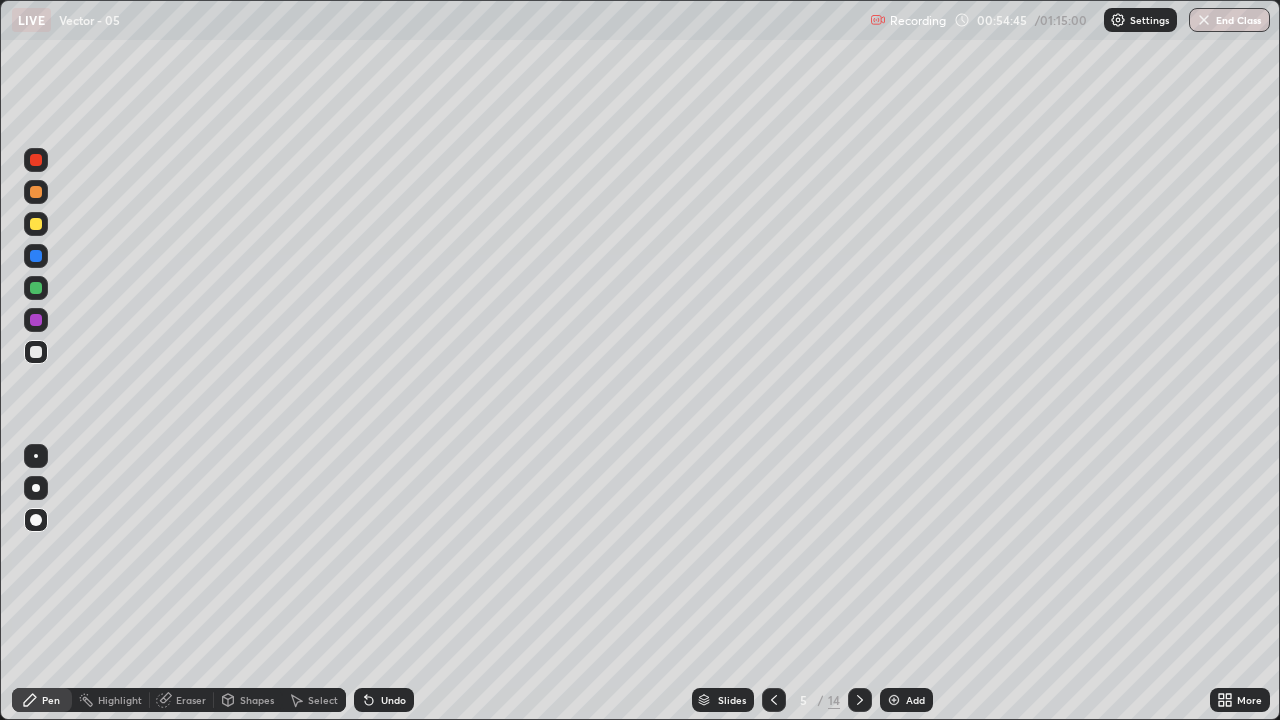 click 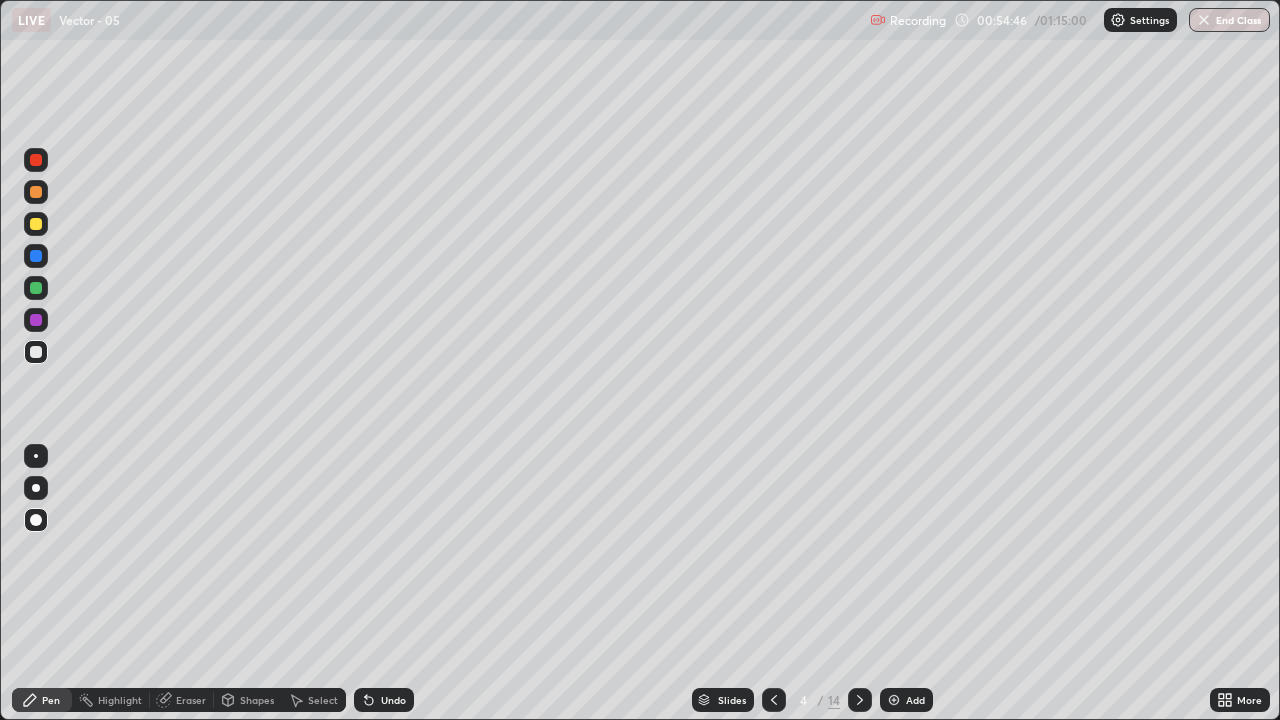 click 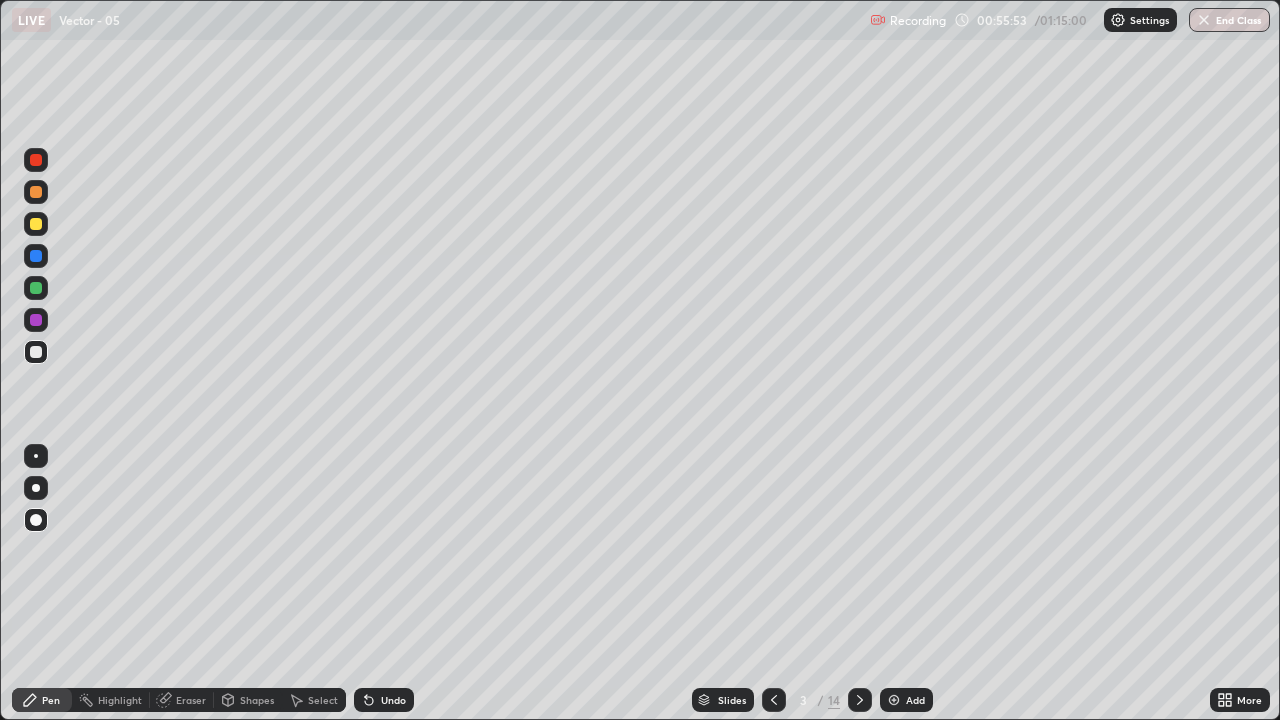 click 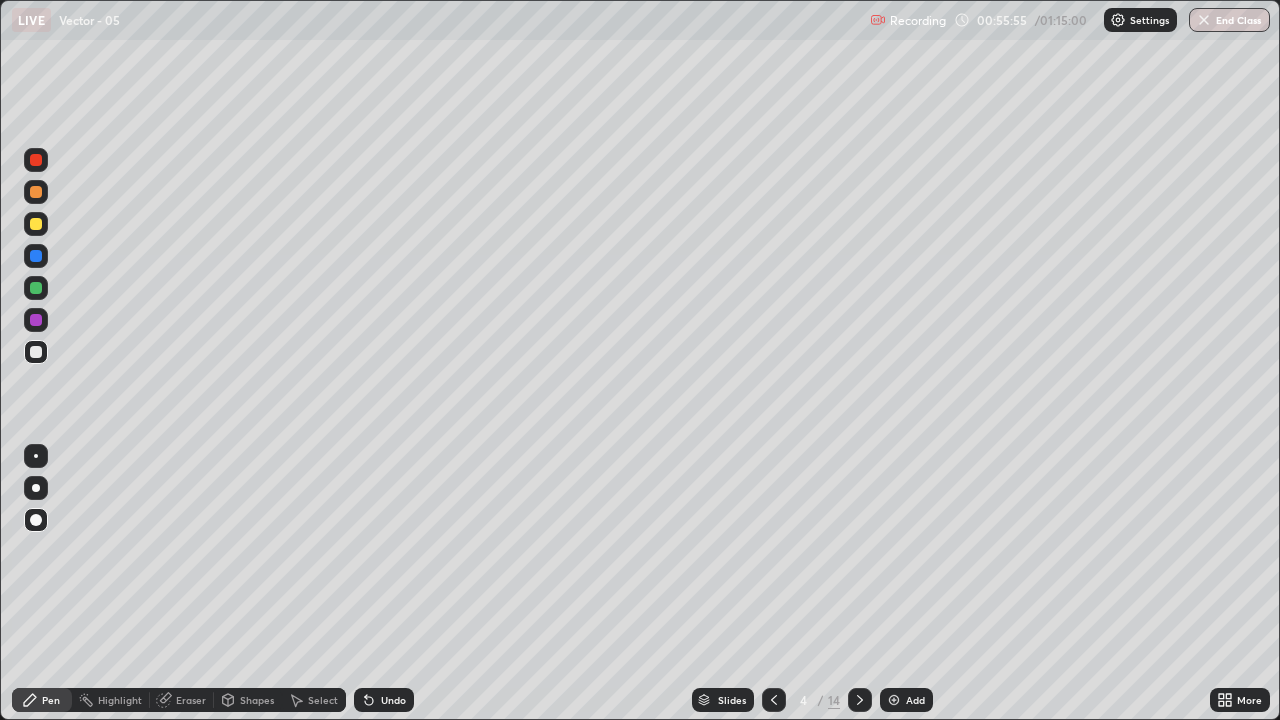 click 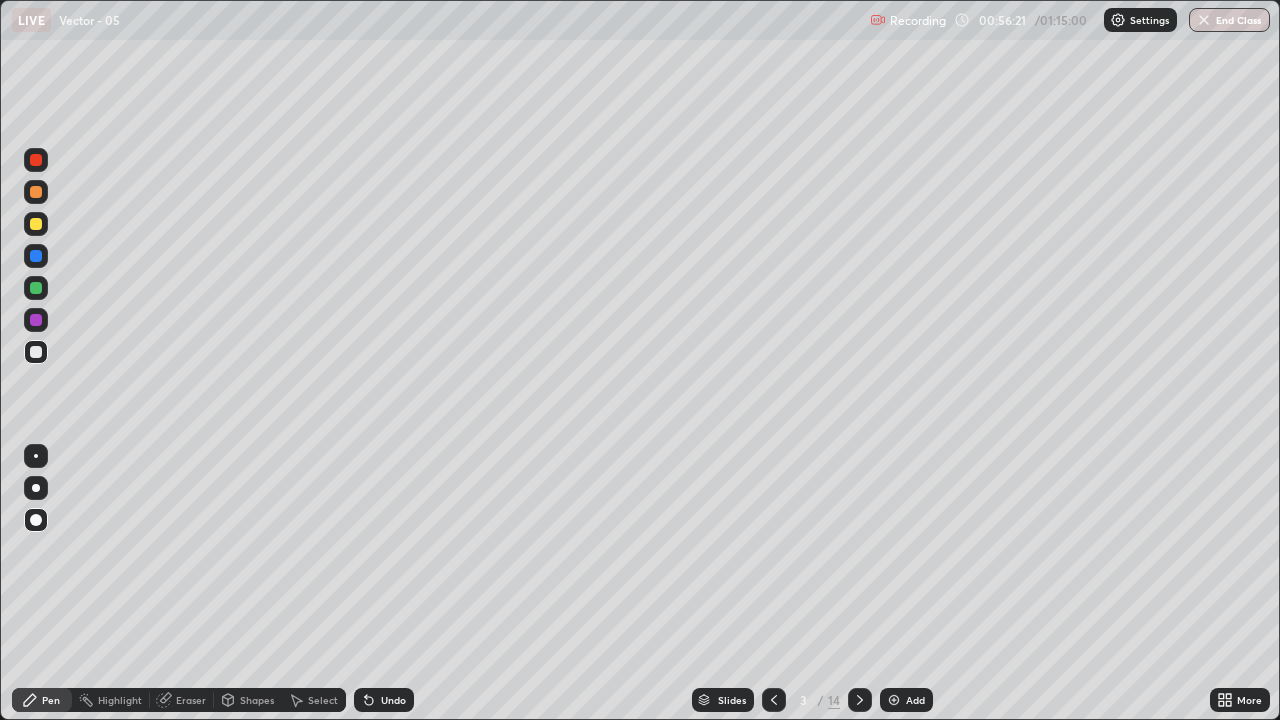click 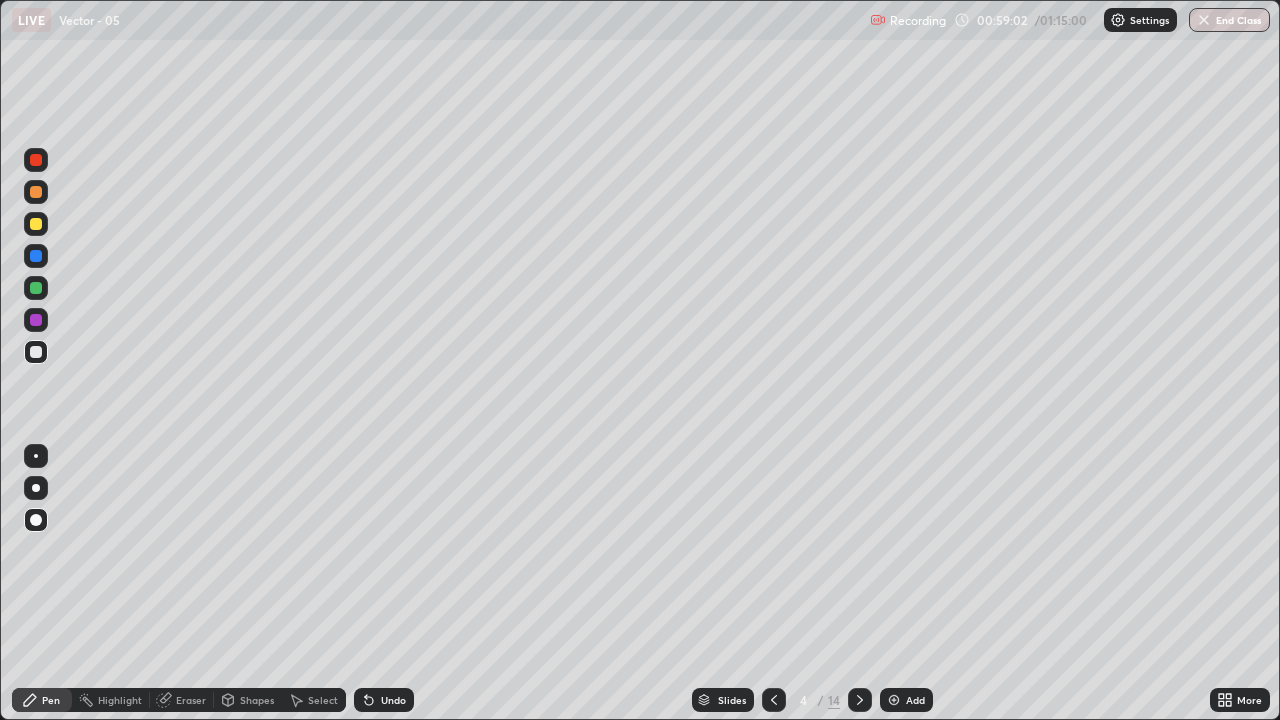 click 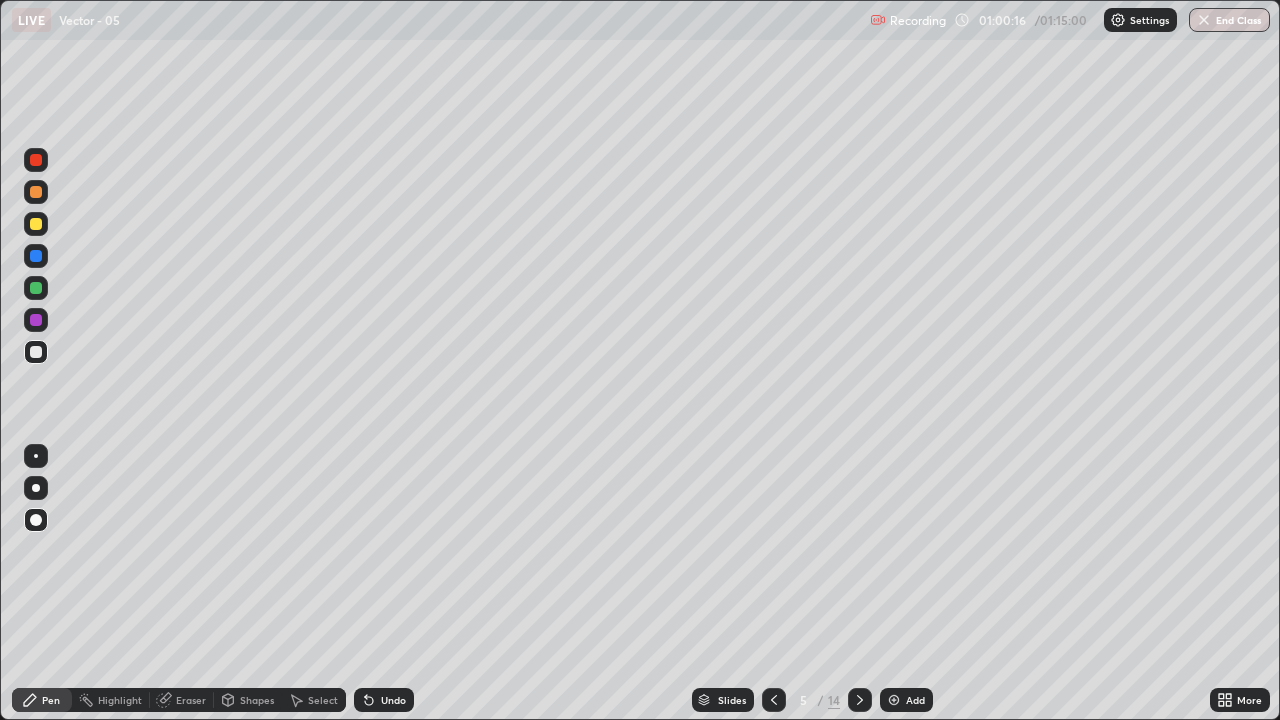 click 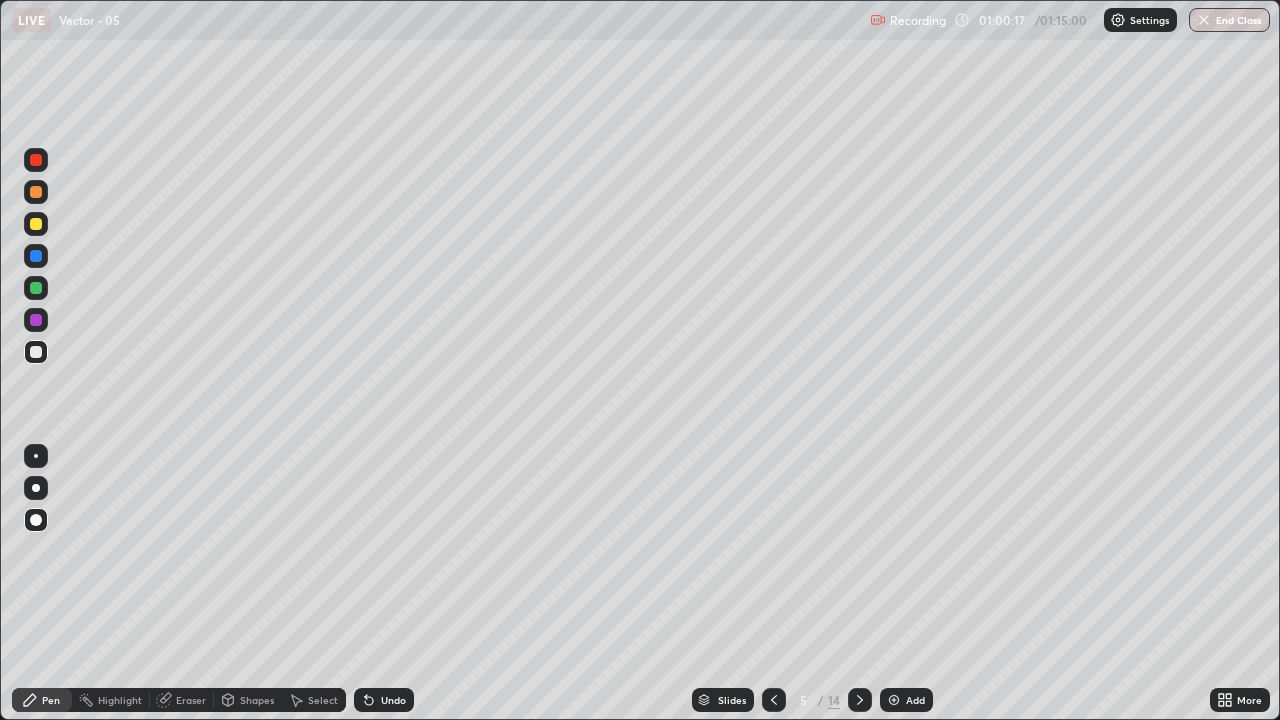 click 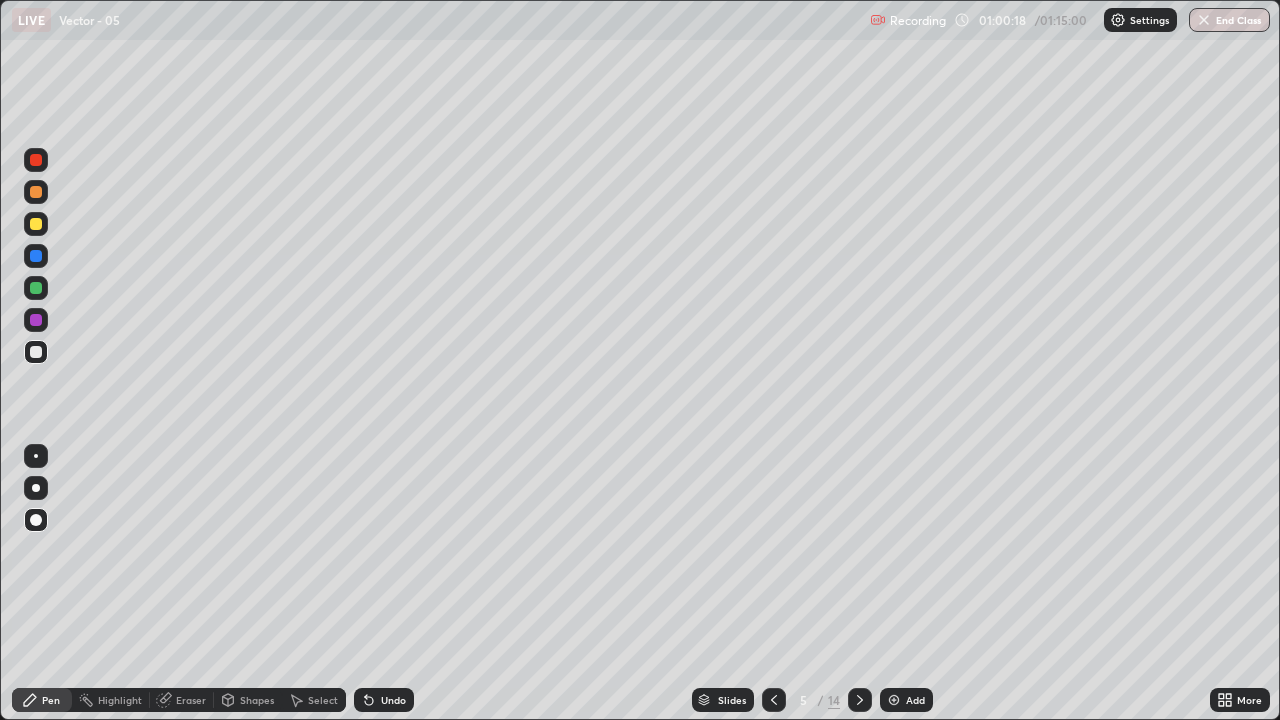 click 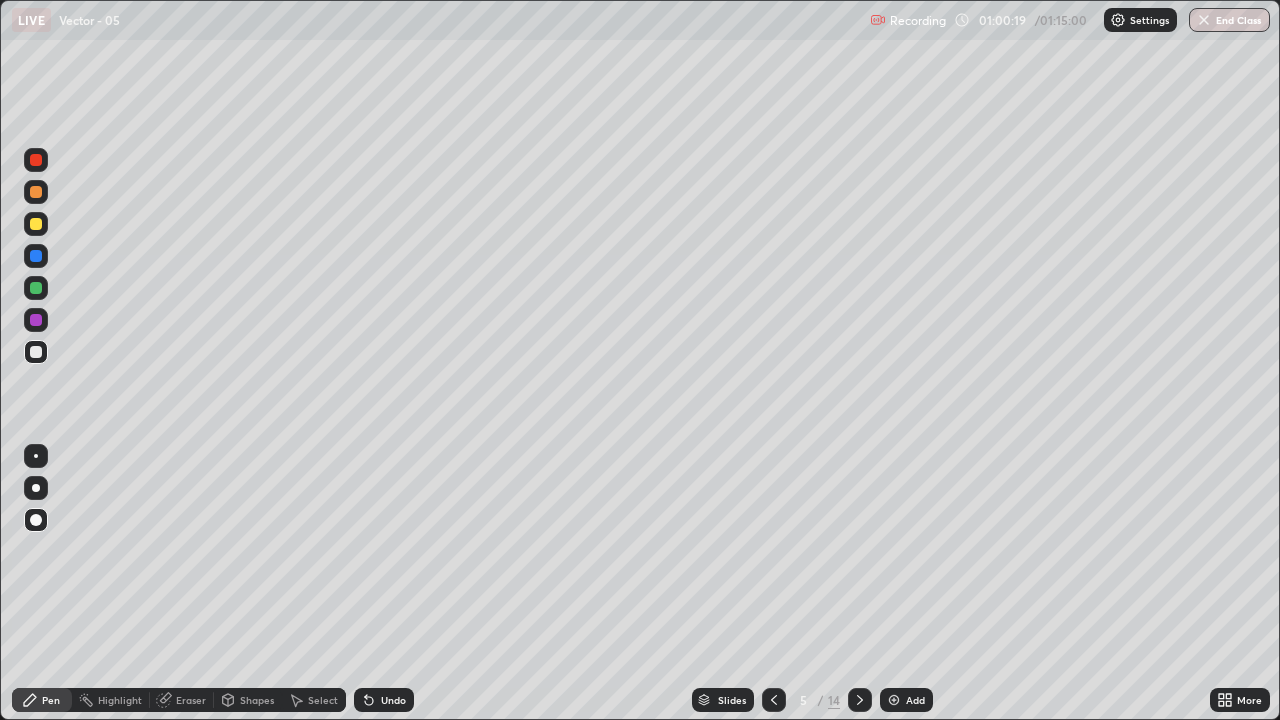click 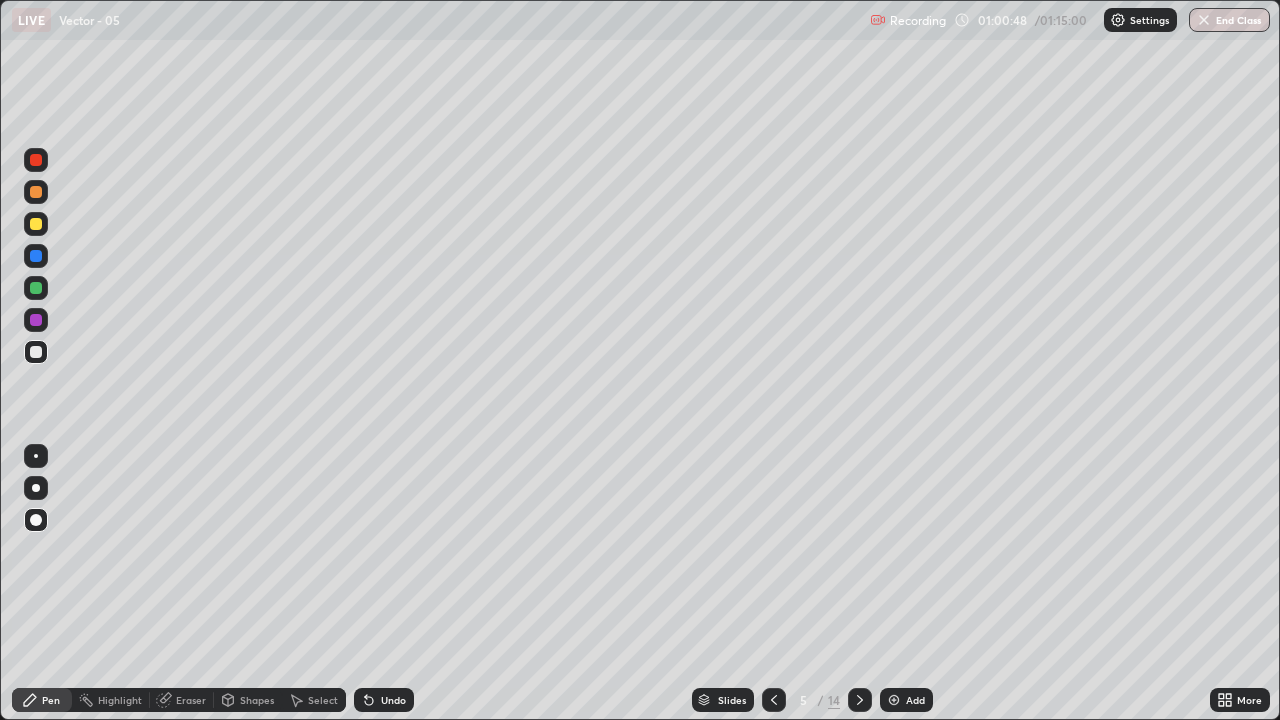 click on "Eraser" at bounding box center (191, 700) 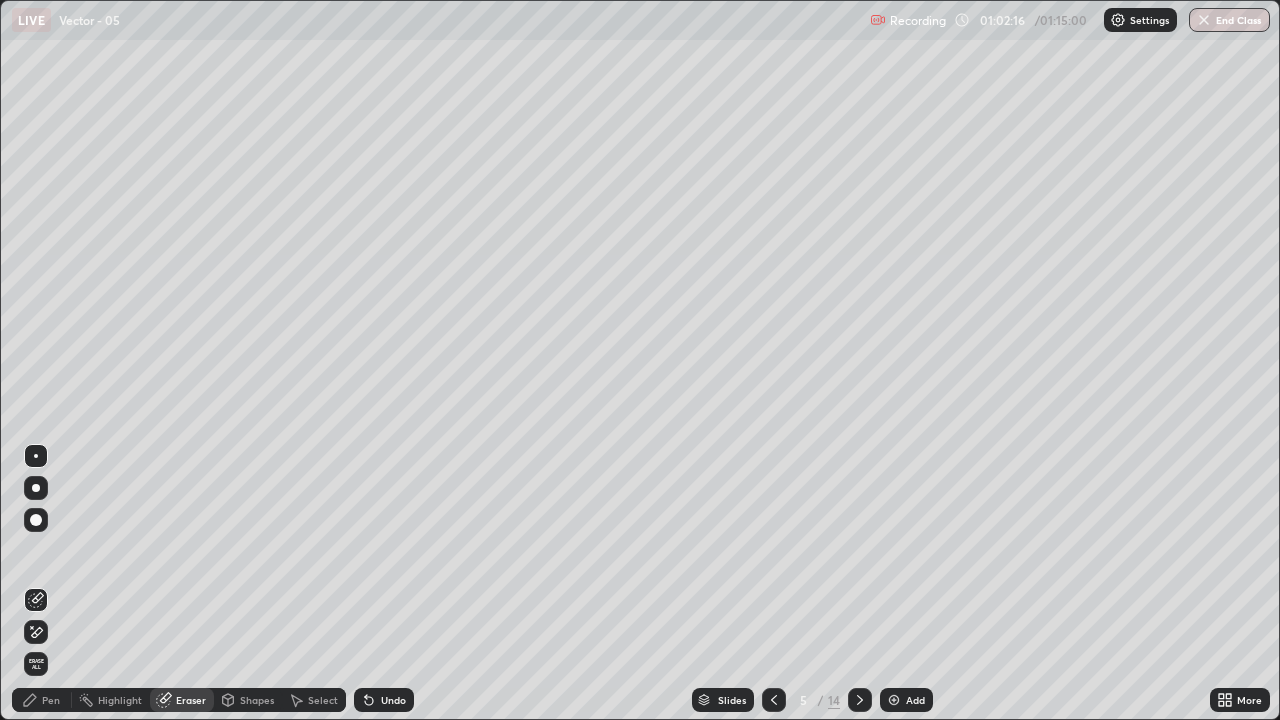 click 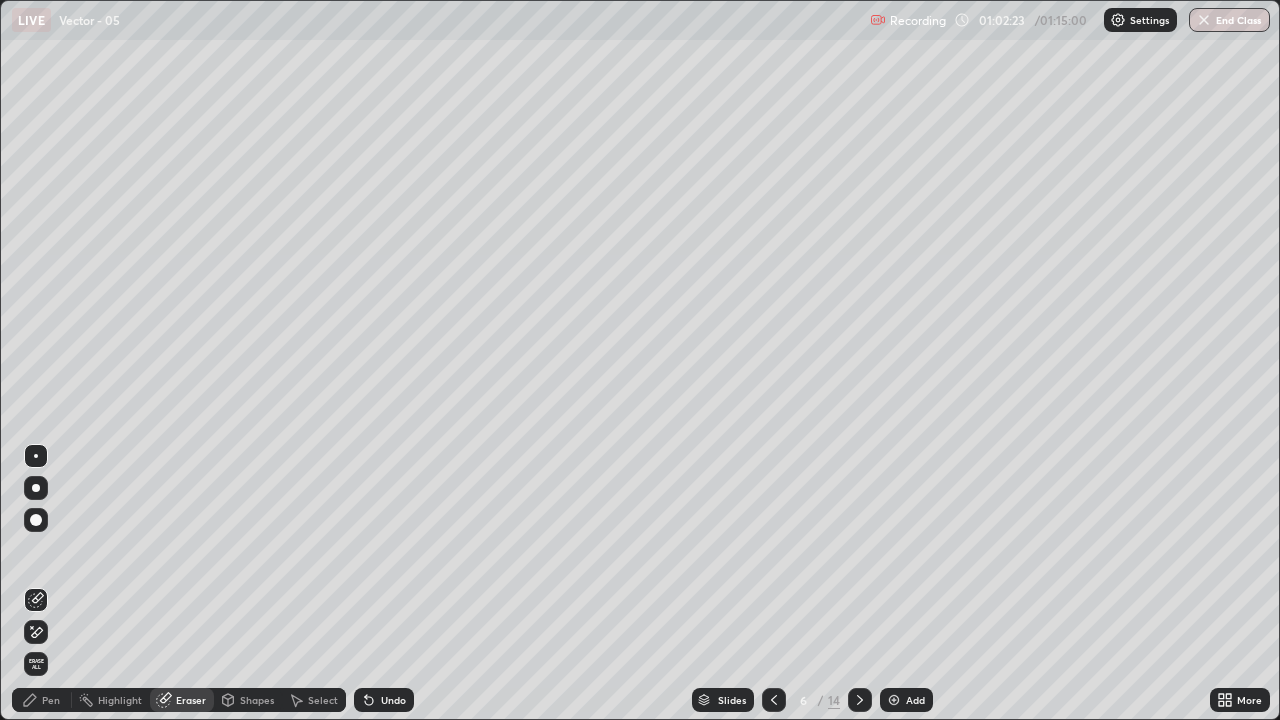 click on "Pen" at bounding box center (42, 700) 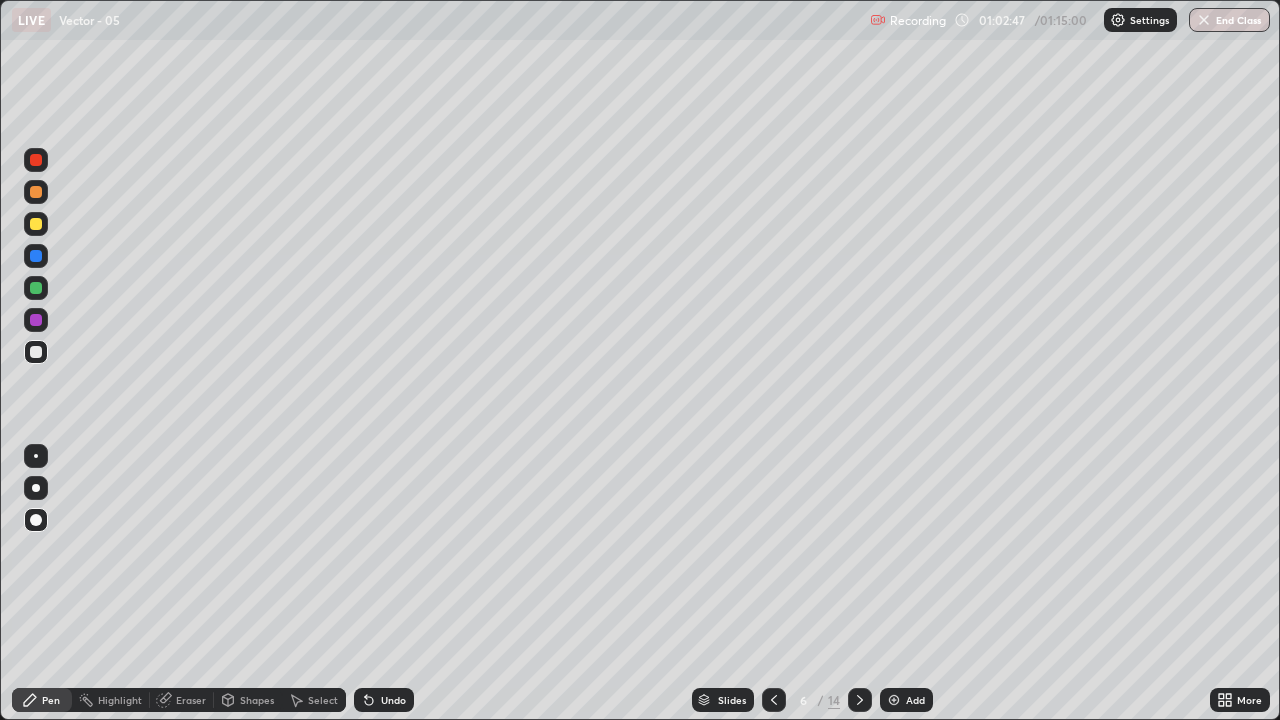 click on "Pen" at bounding box center [51, 700] 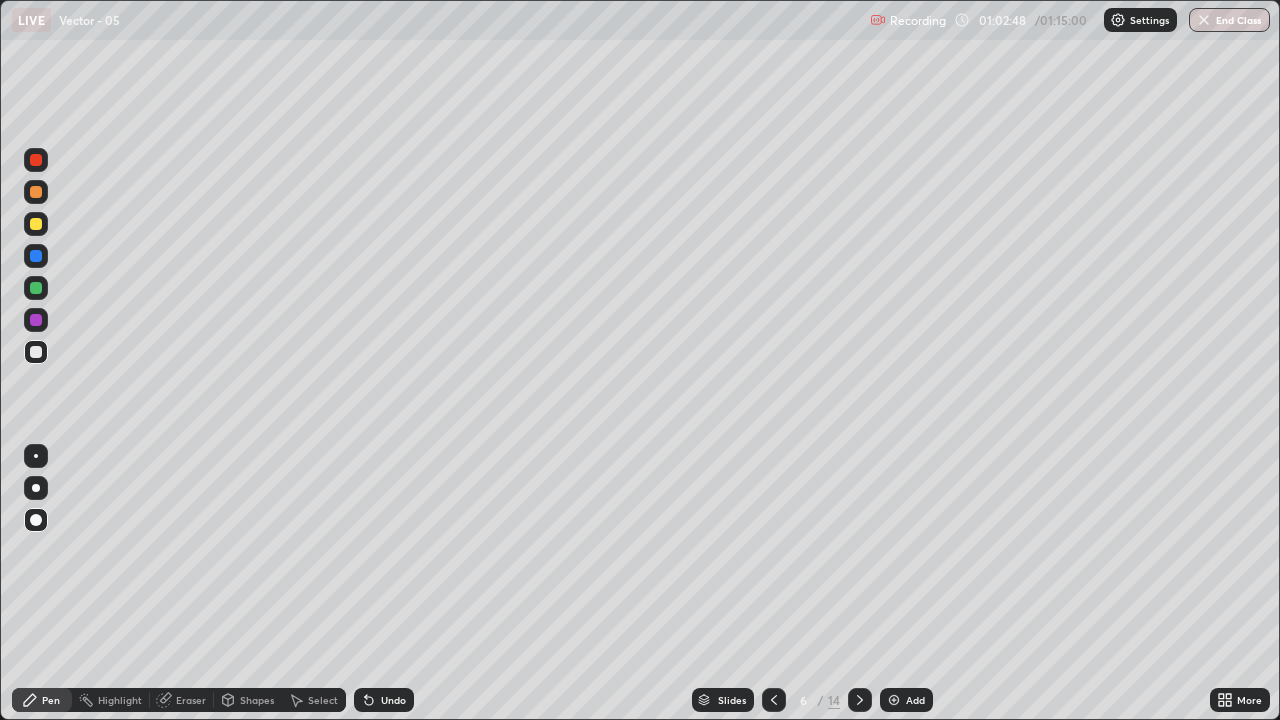 click at bounding box center [36, 520] 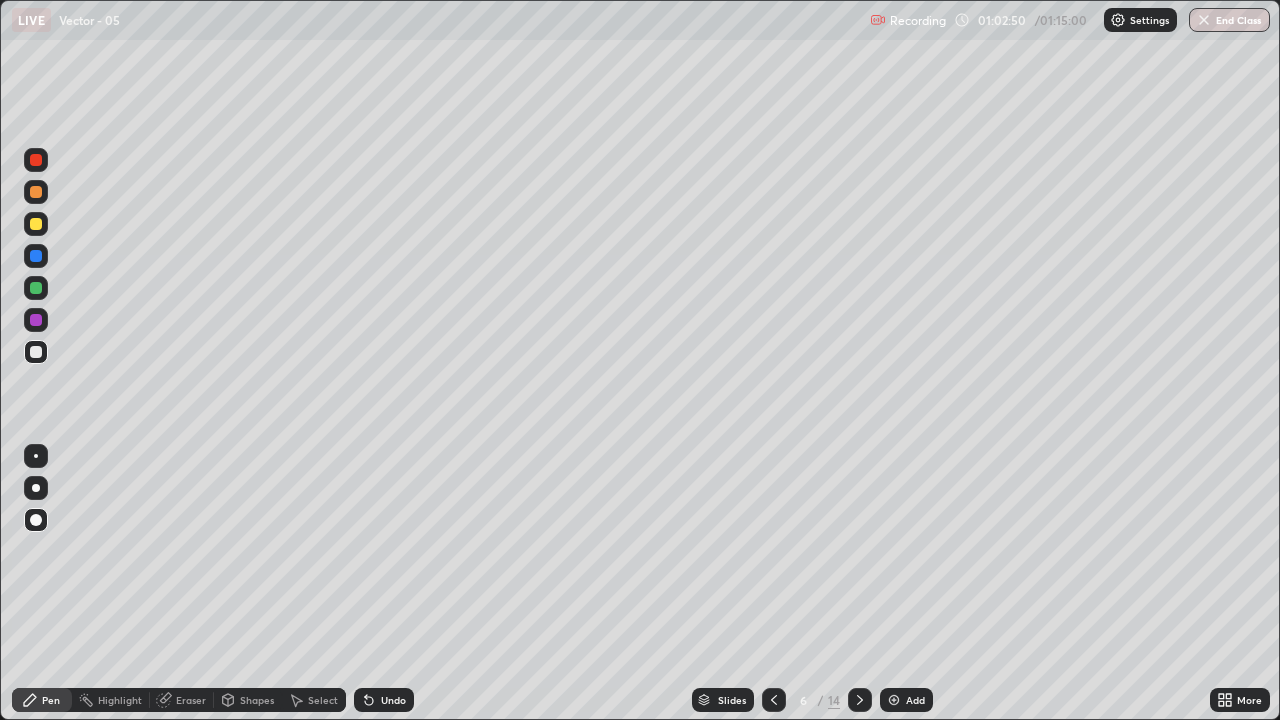 click at bounding box center (36, 352) 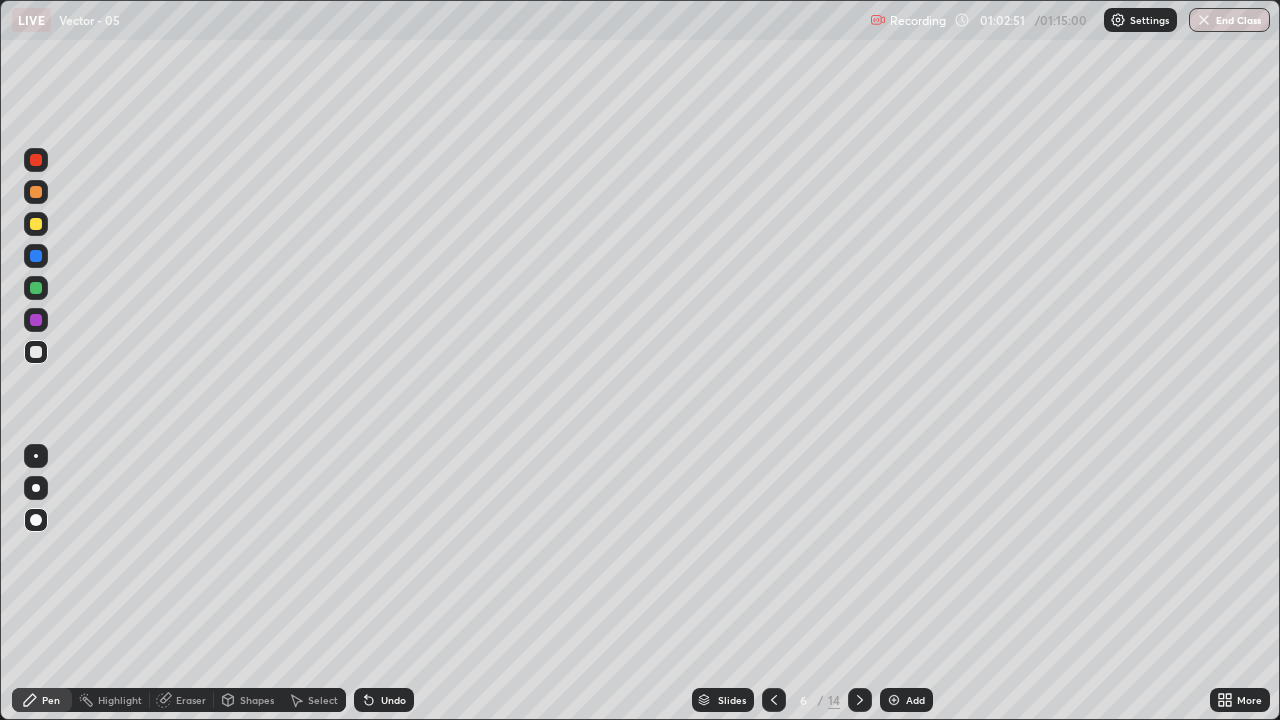 click at bounding box center (36, 192) 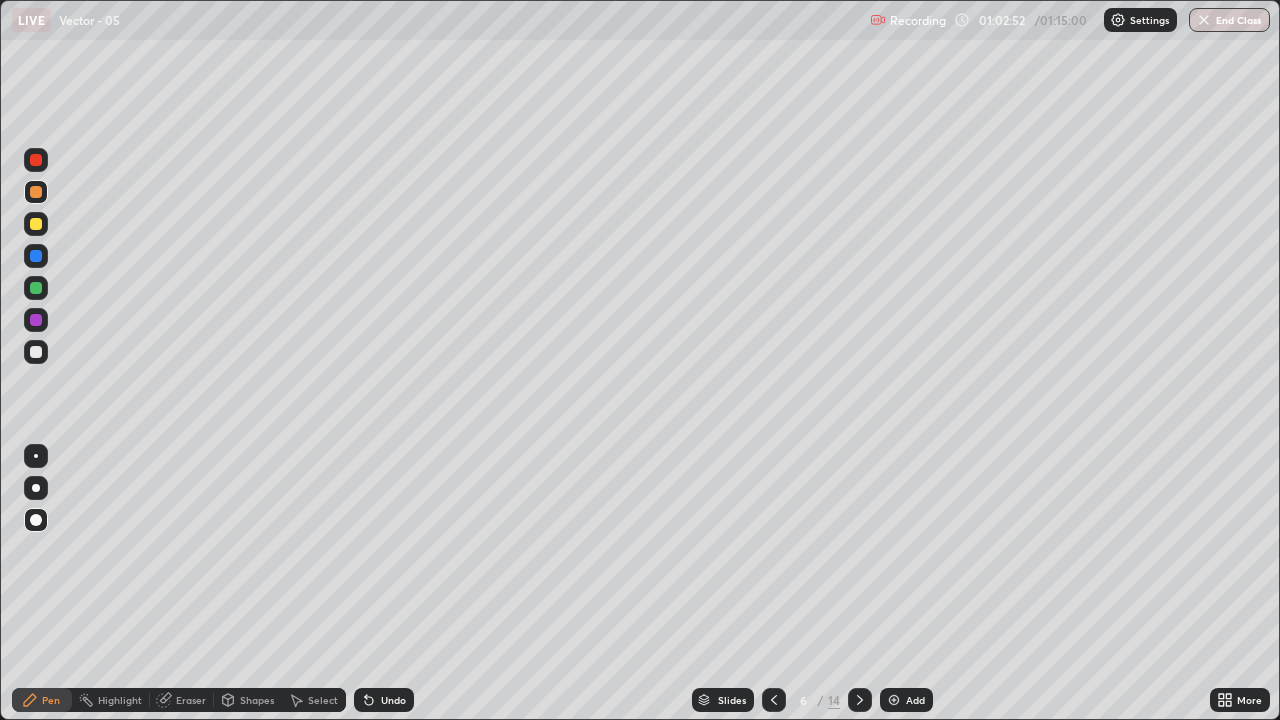 click at bounding box center [36, 192] 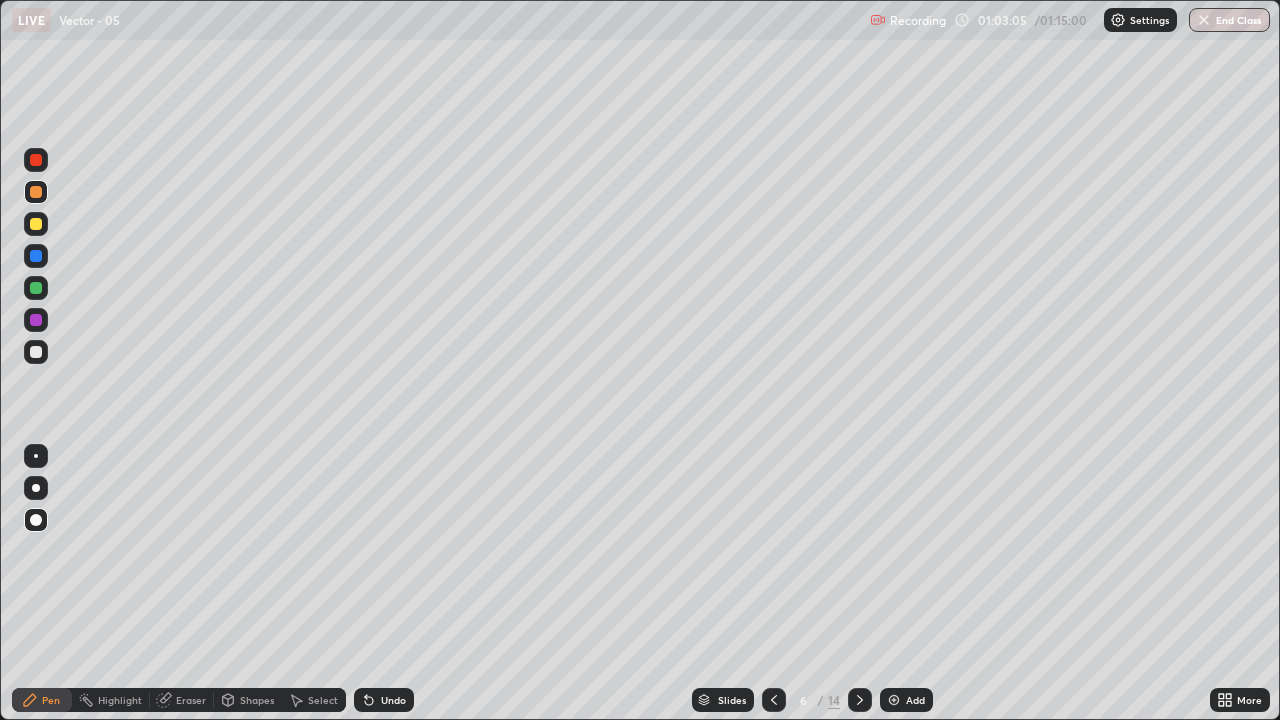 click 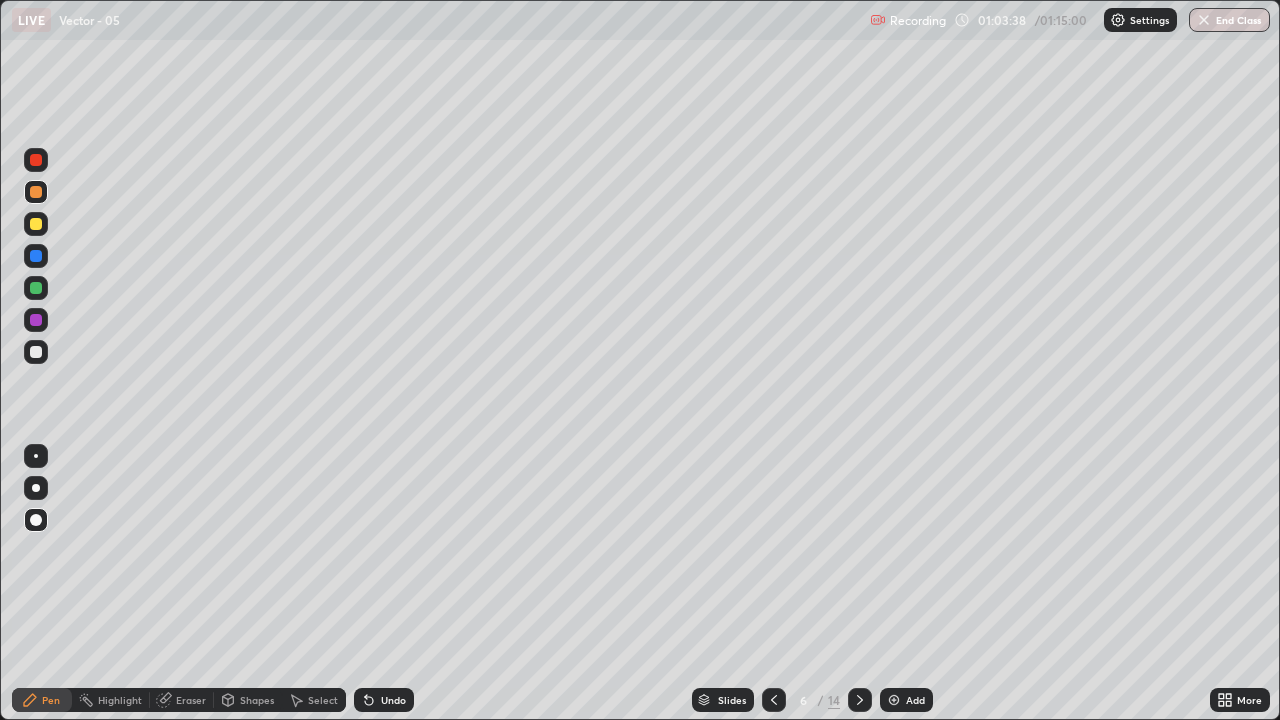 click at bounding box center [36, 352] 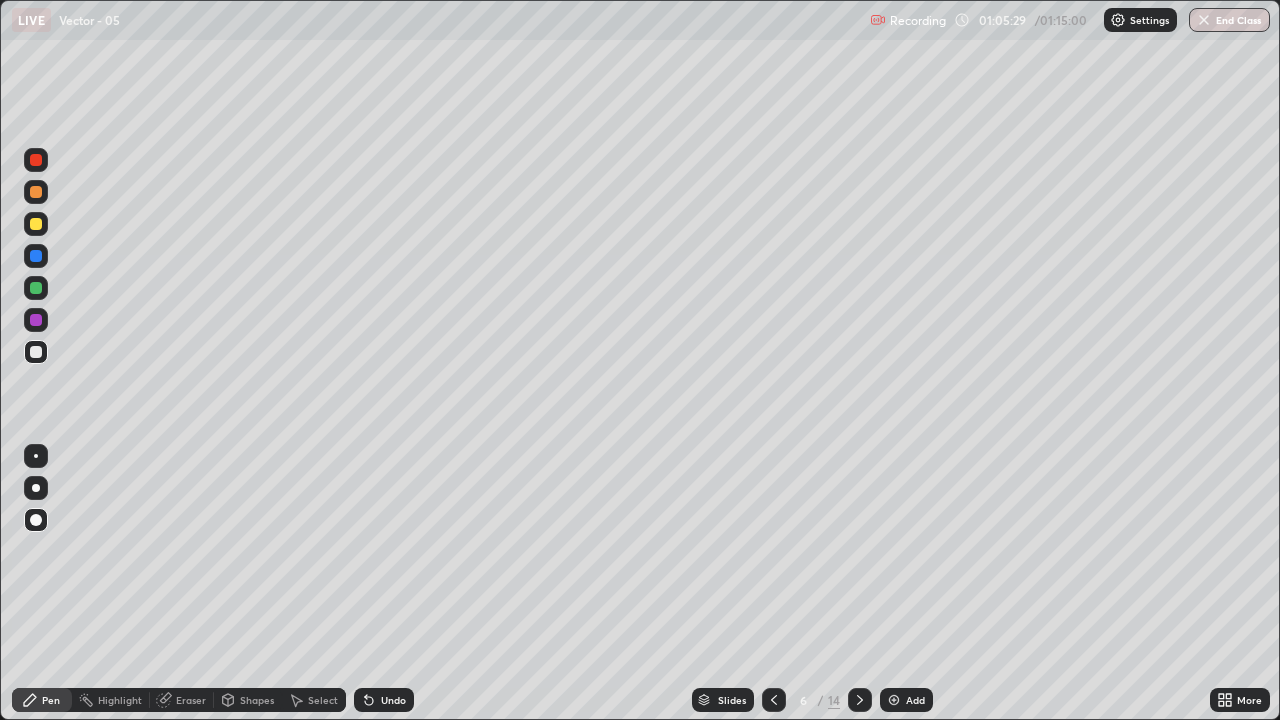 click 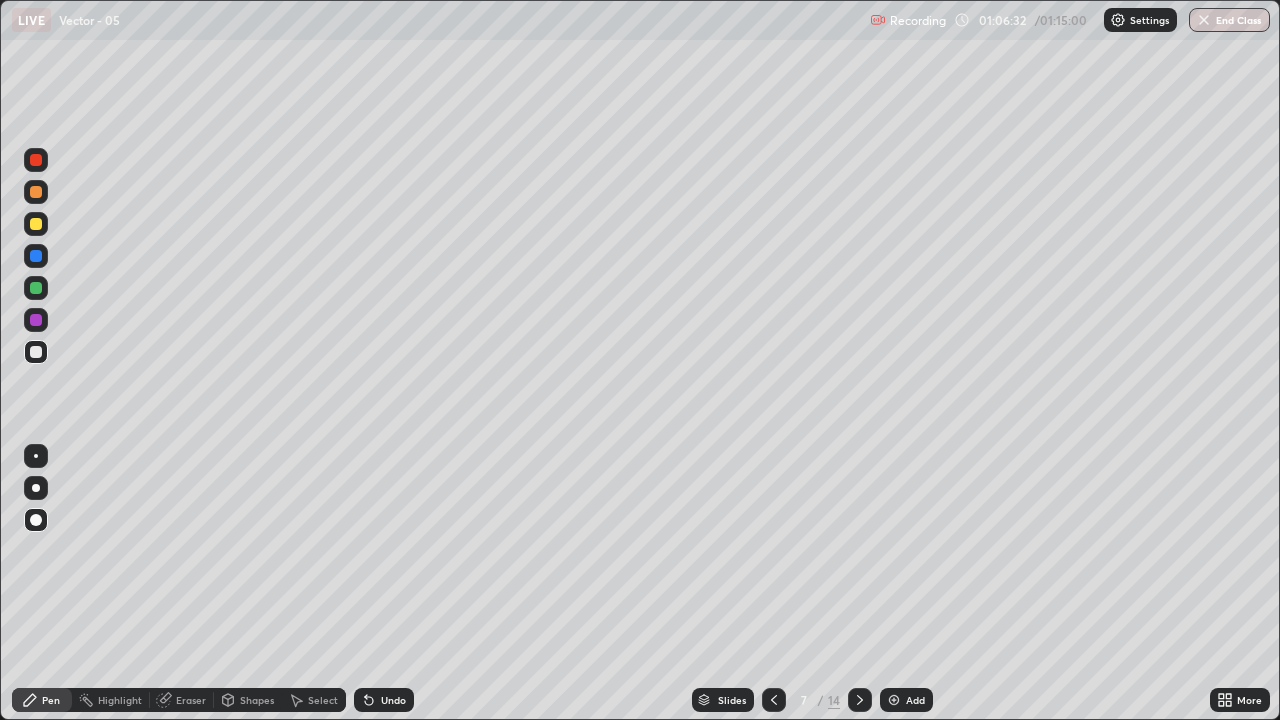 click 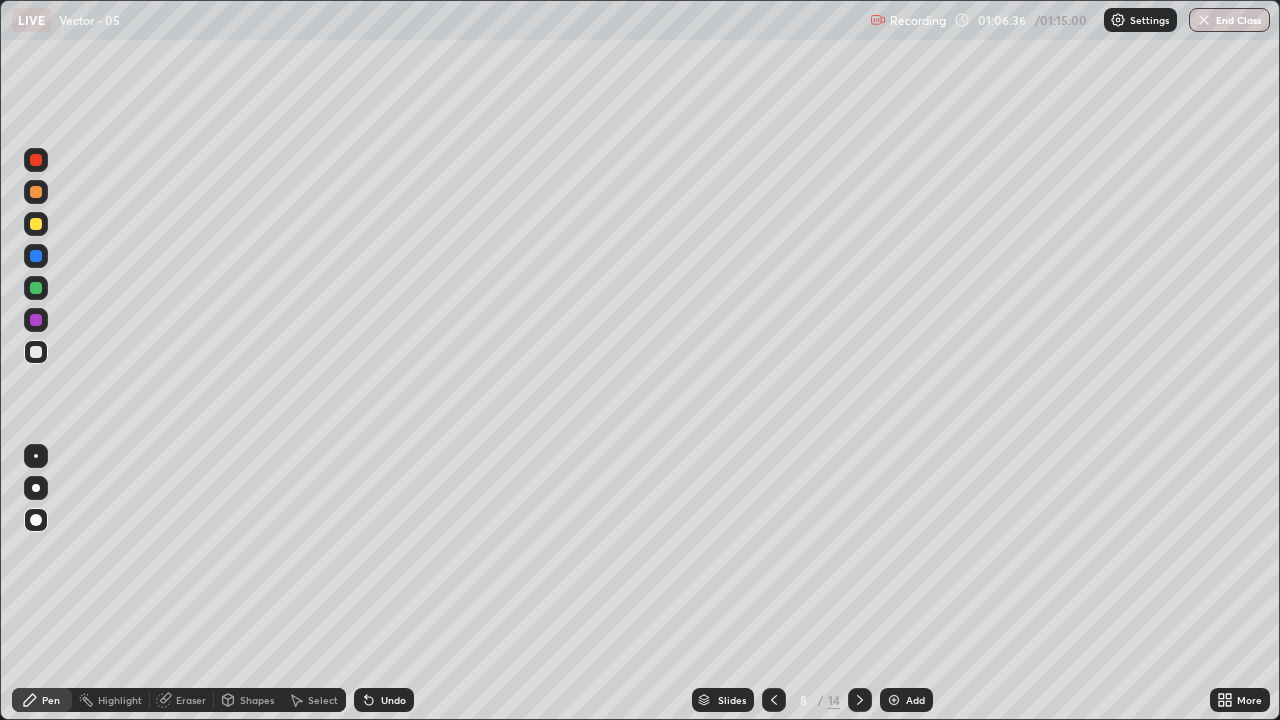 click at bounding box center [774, 700] 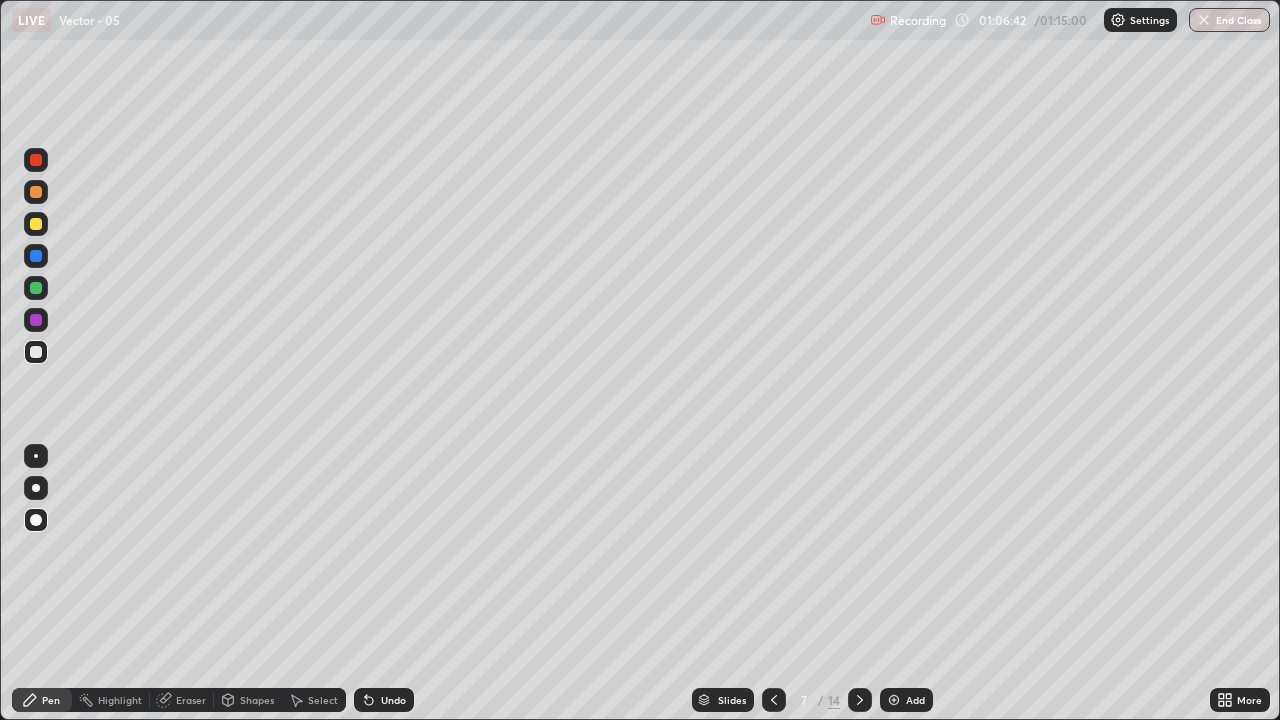 click at bounding box center [860, 700] 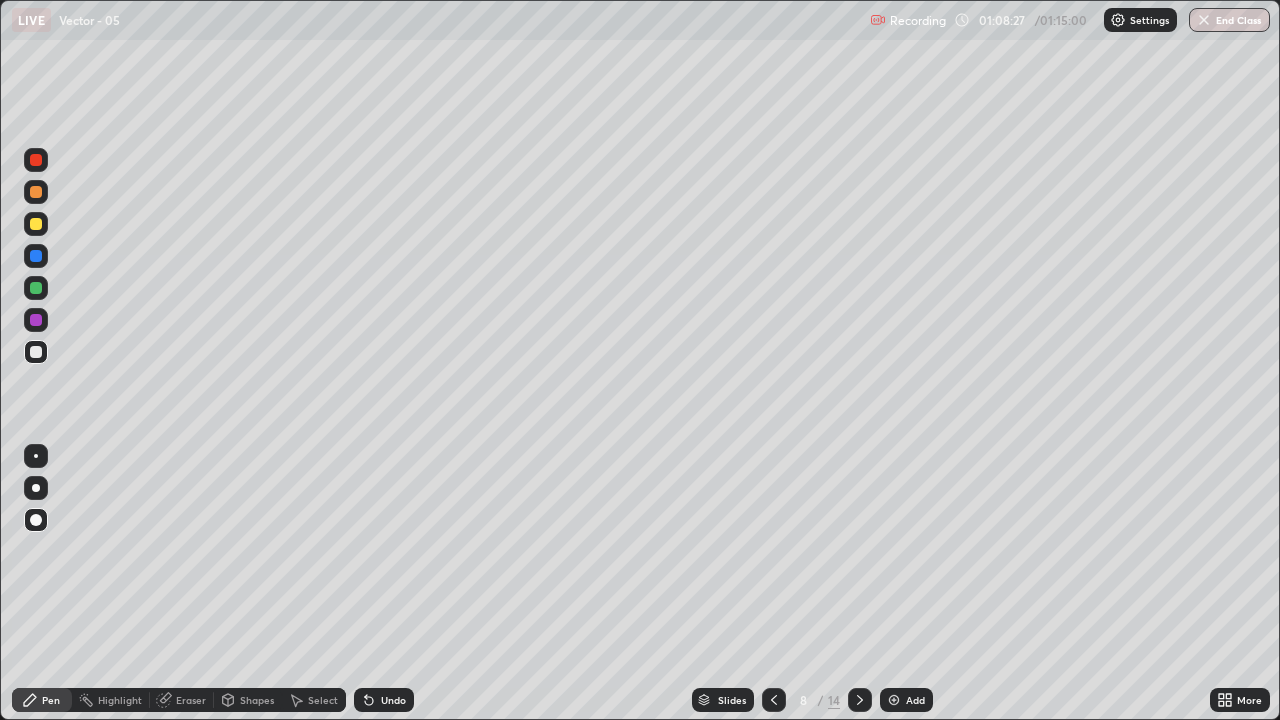 click 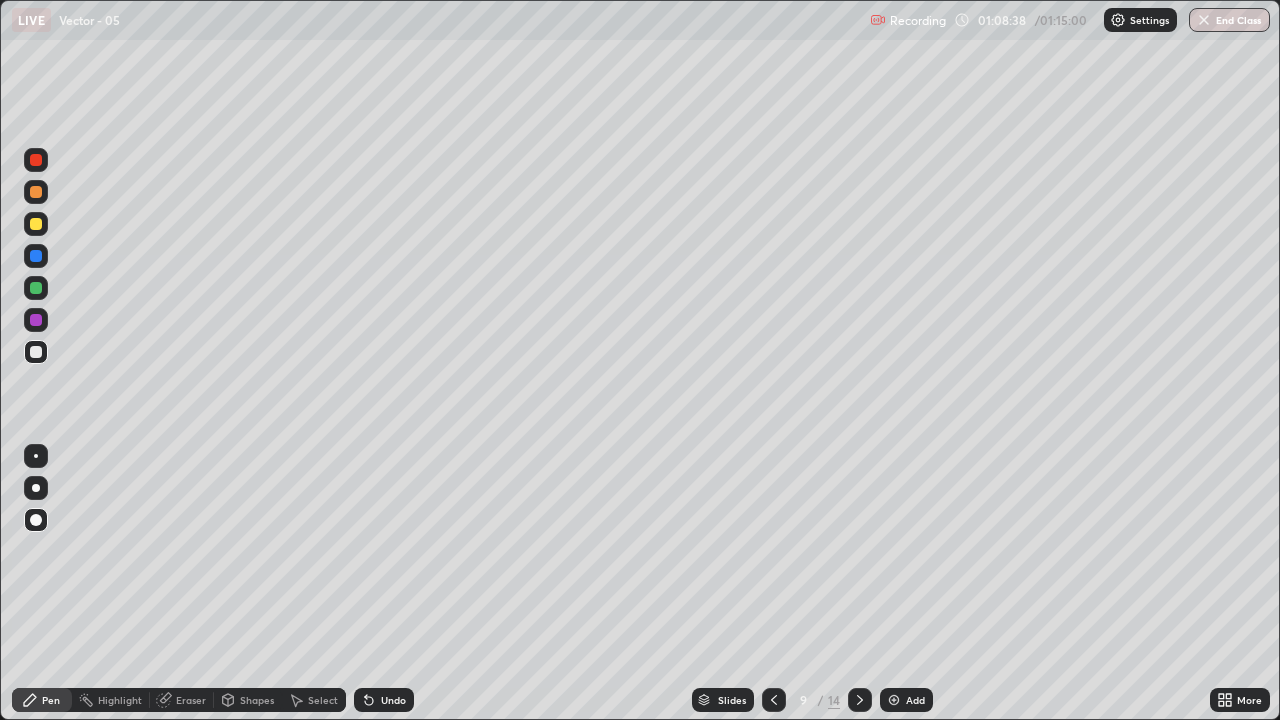 click at bounding box center (36, 224) 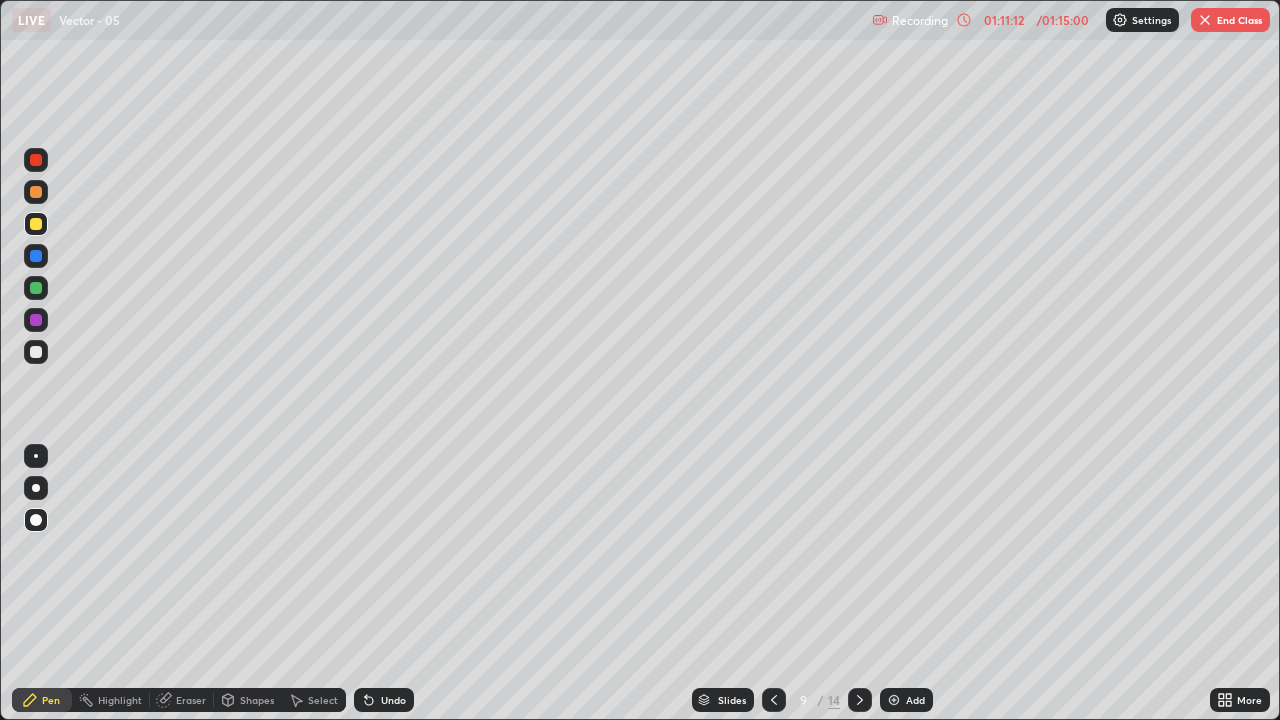 click 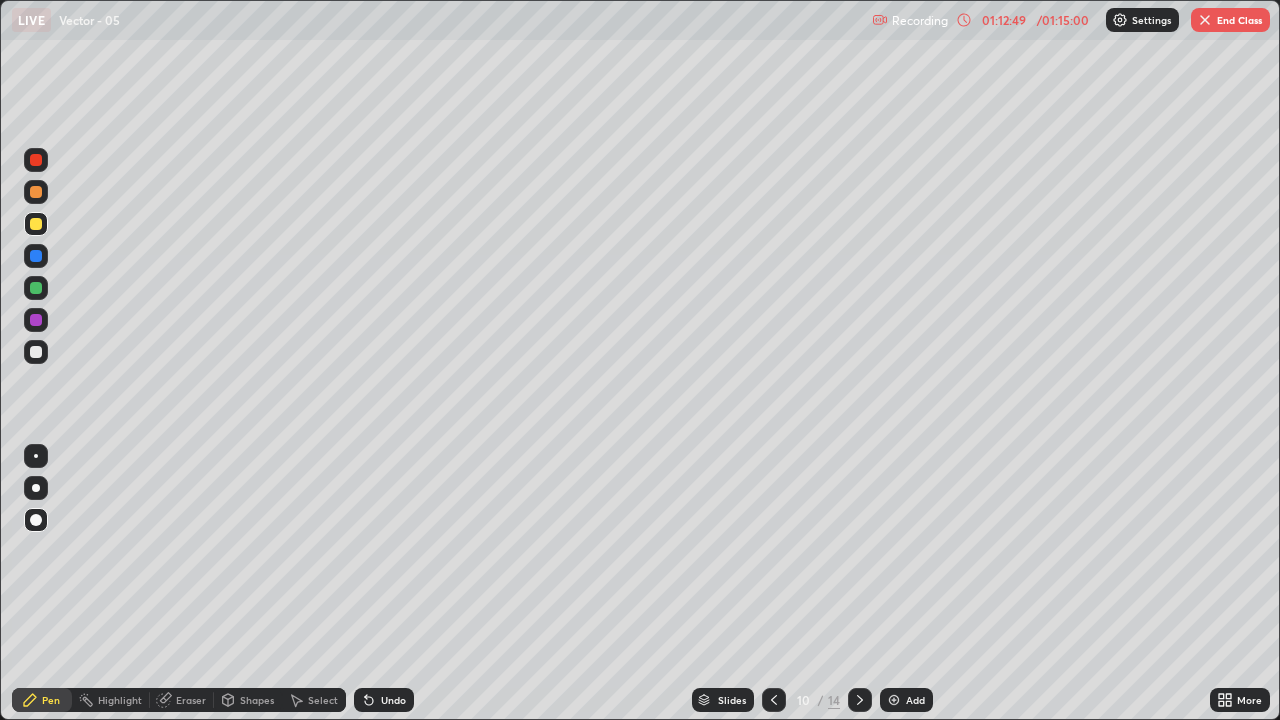 click at bounding box center [860, 700] 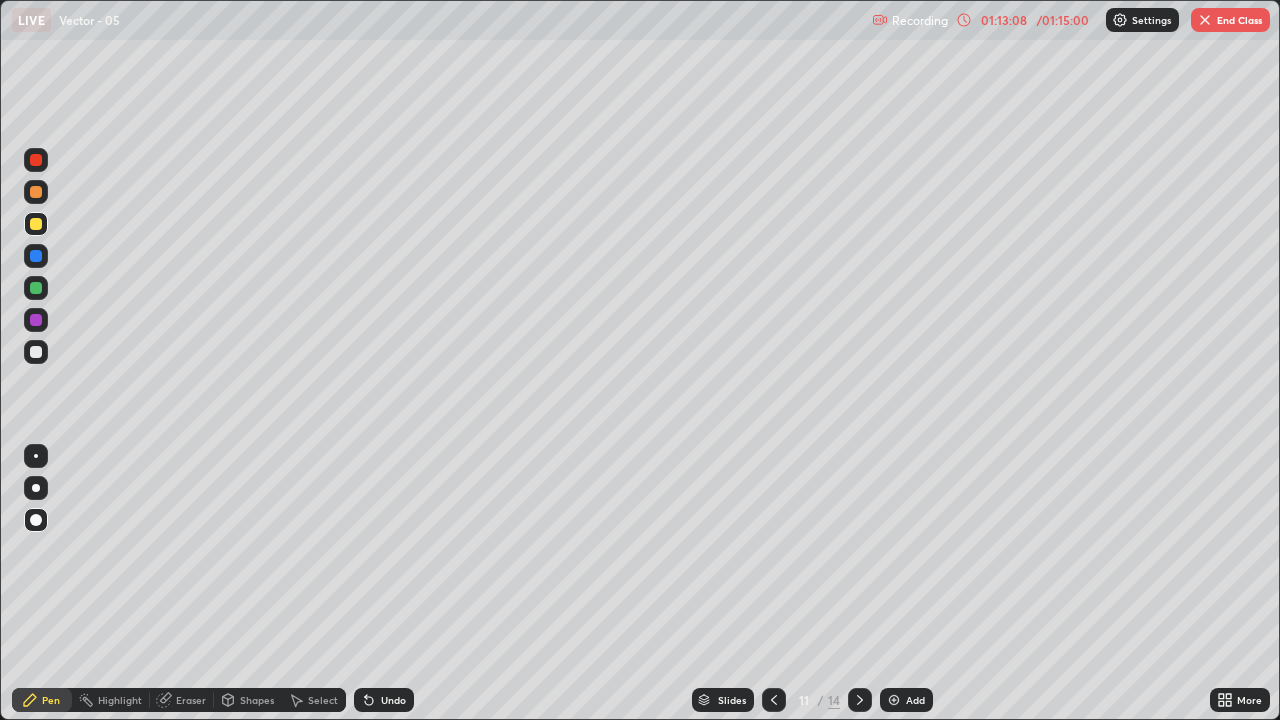 click on "Pen" at bounding box center [51, 700] 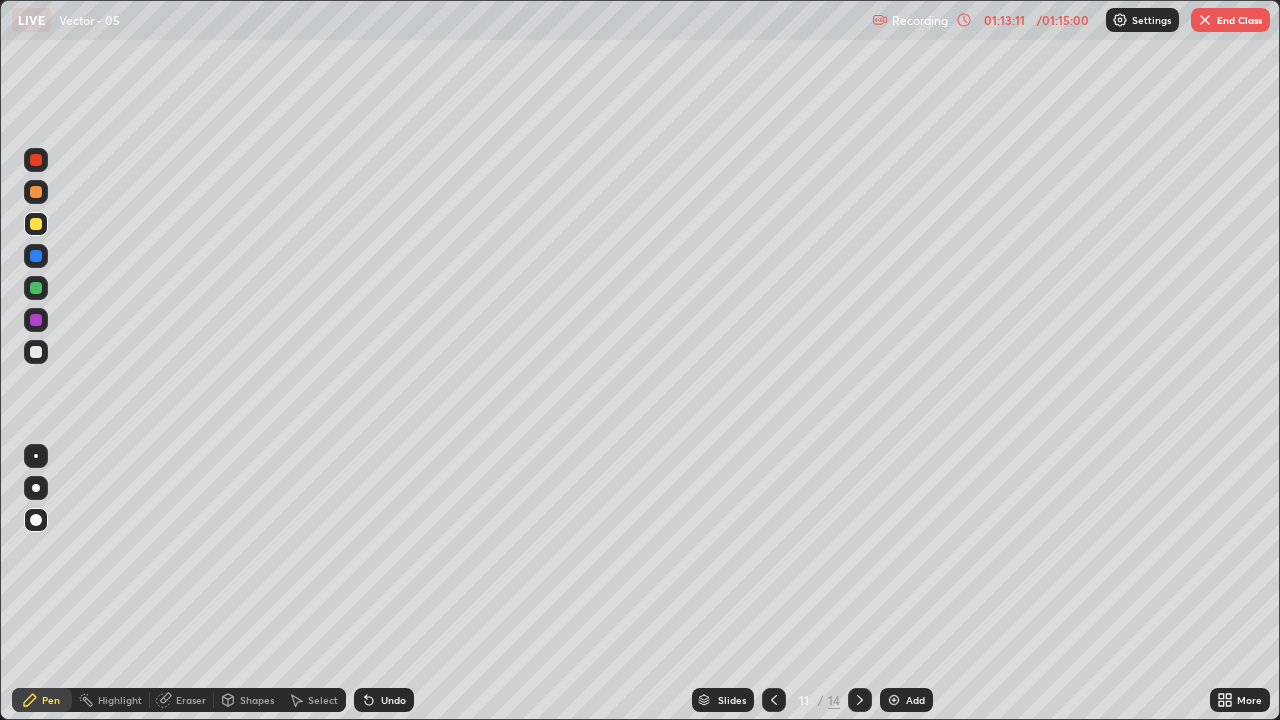 click at bounding box center [36, 520] 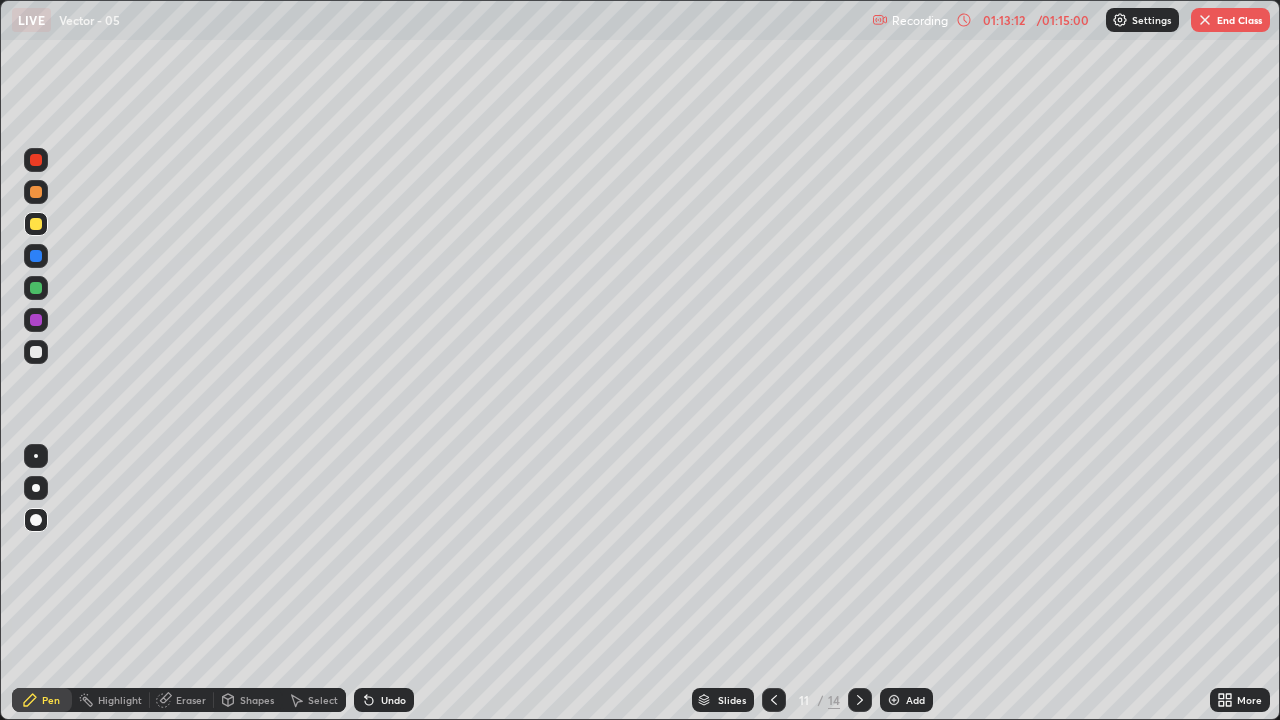click 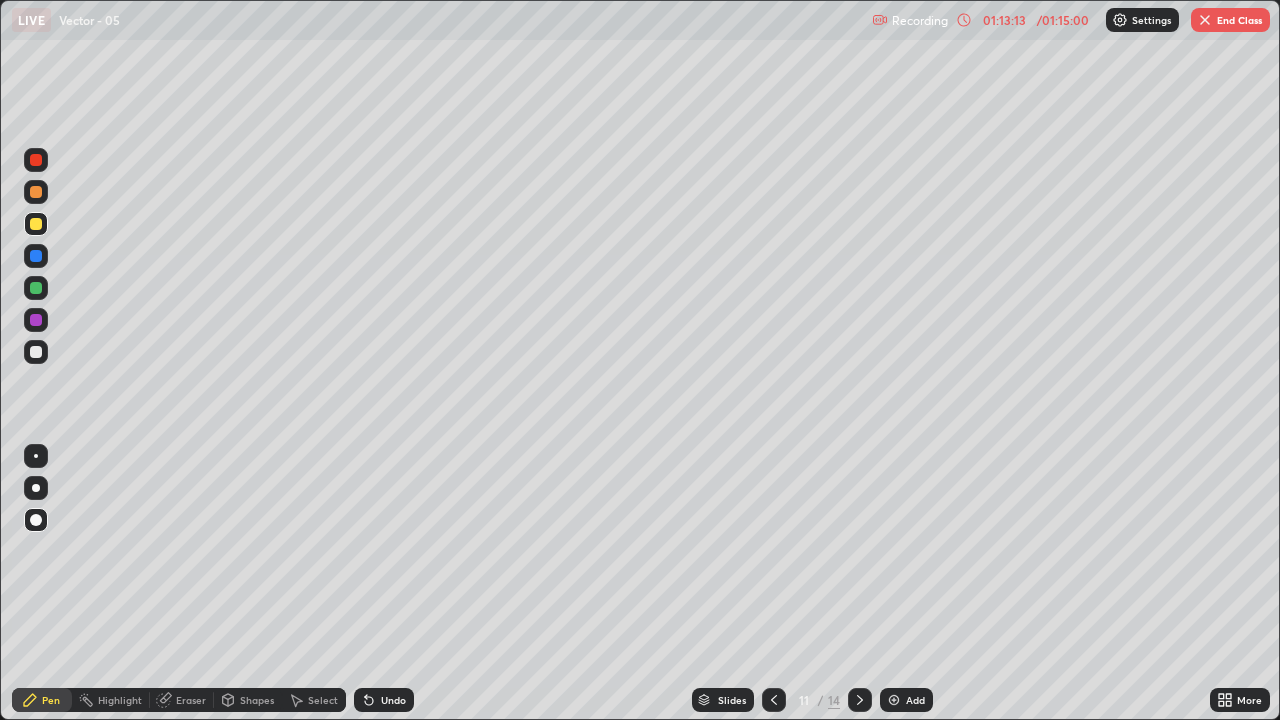 click at bounding box center [36, 520] 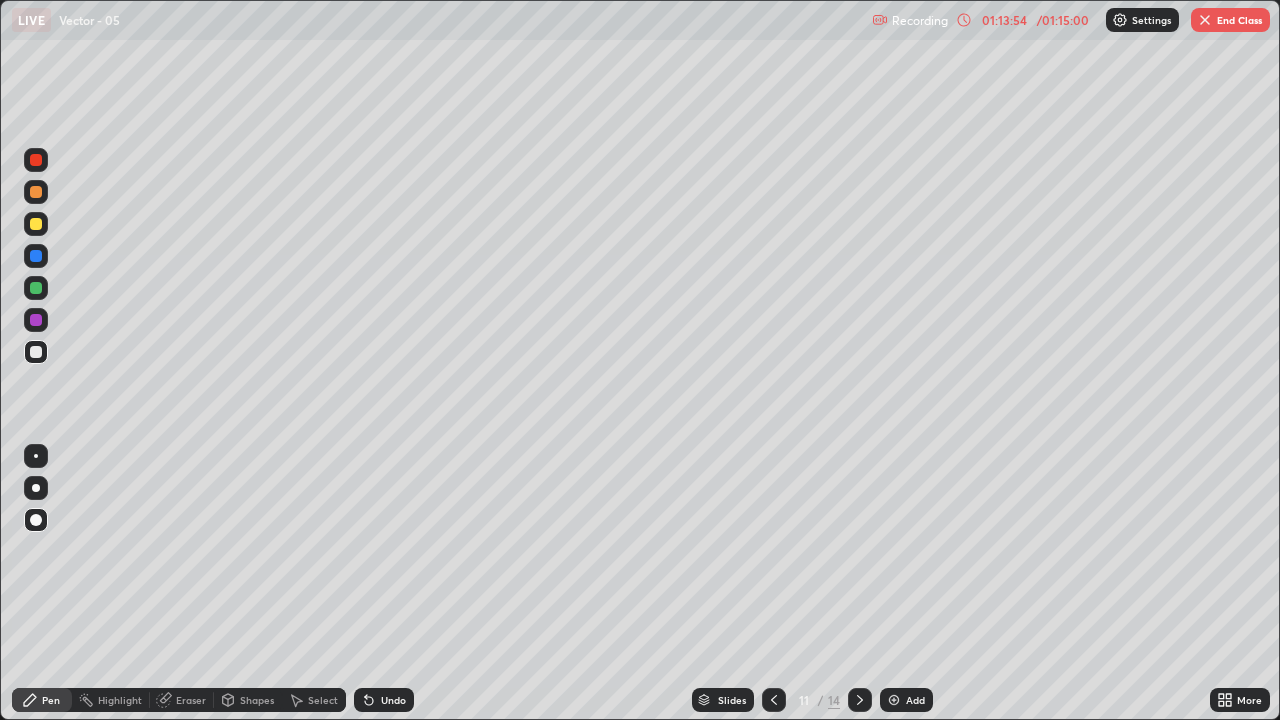click 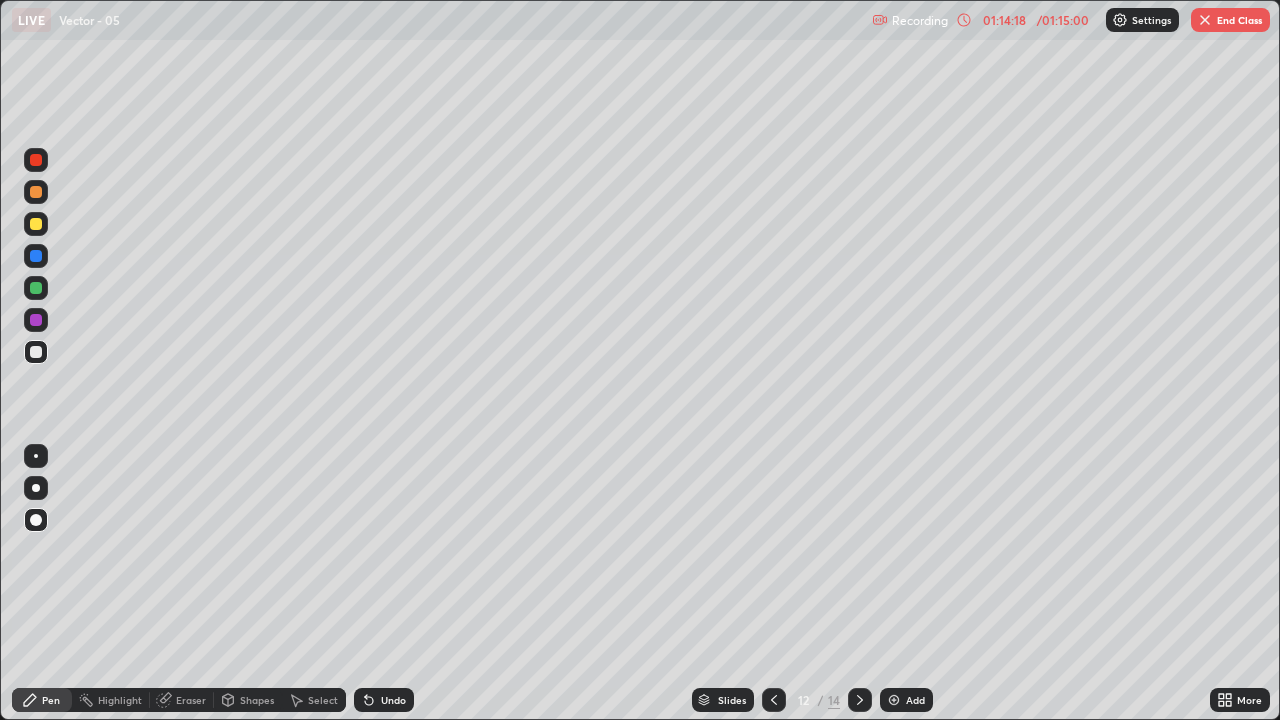 click 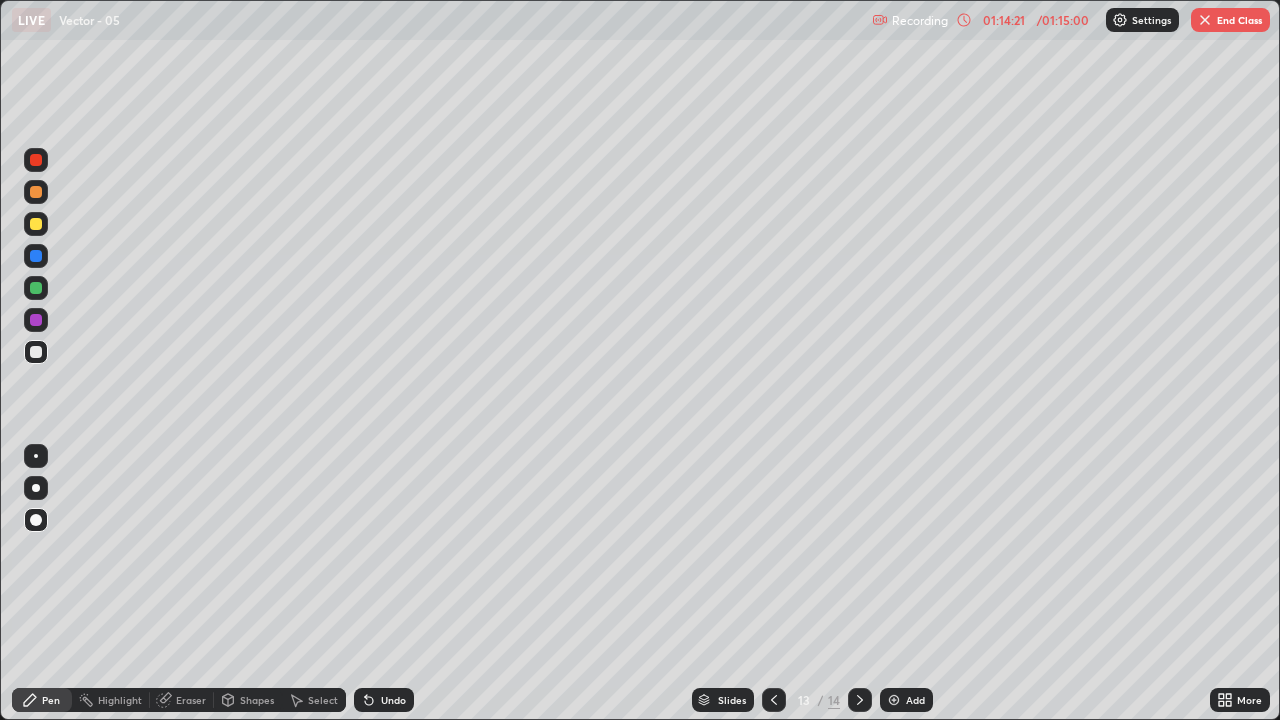 click 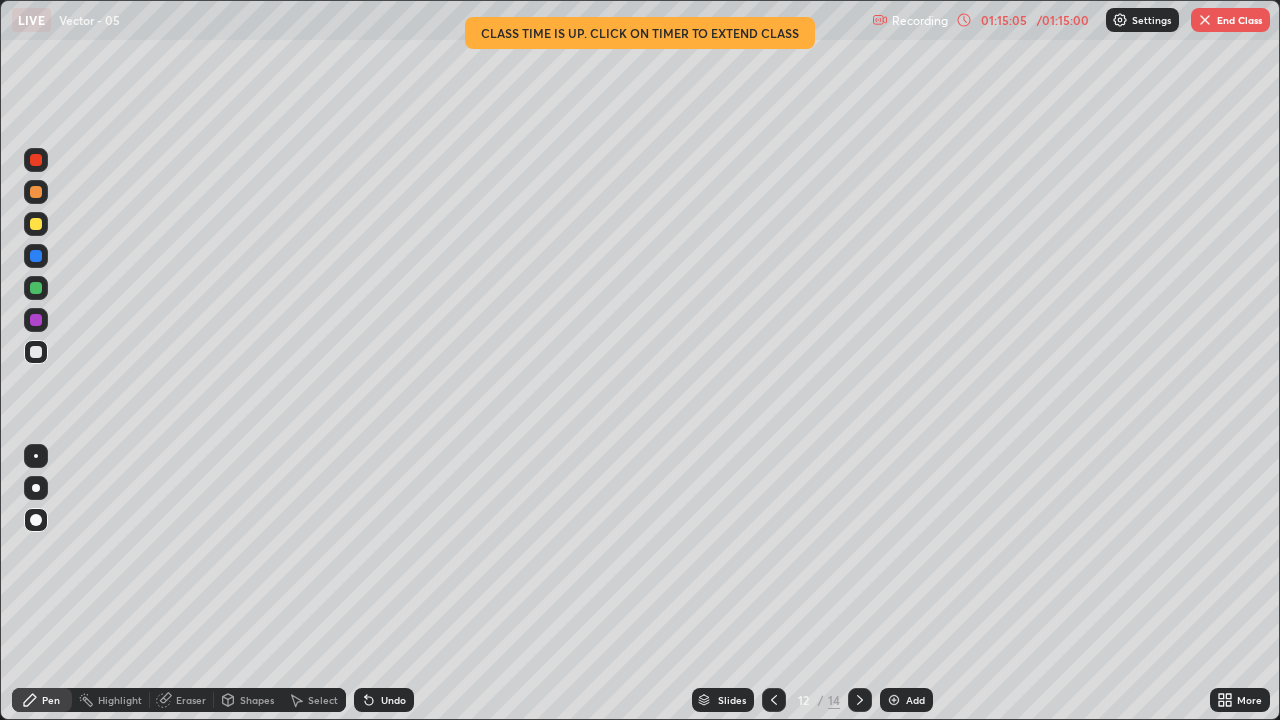 click at bounding box center [1120, 20] 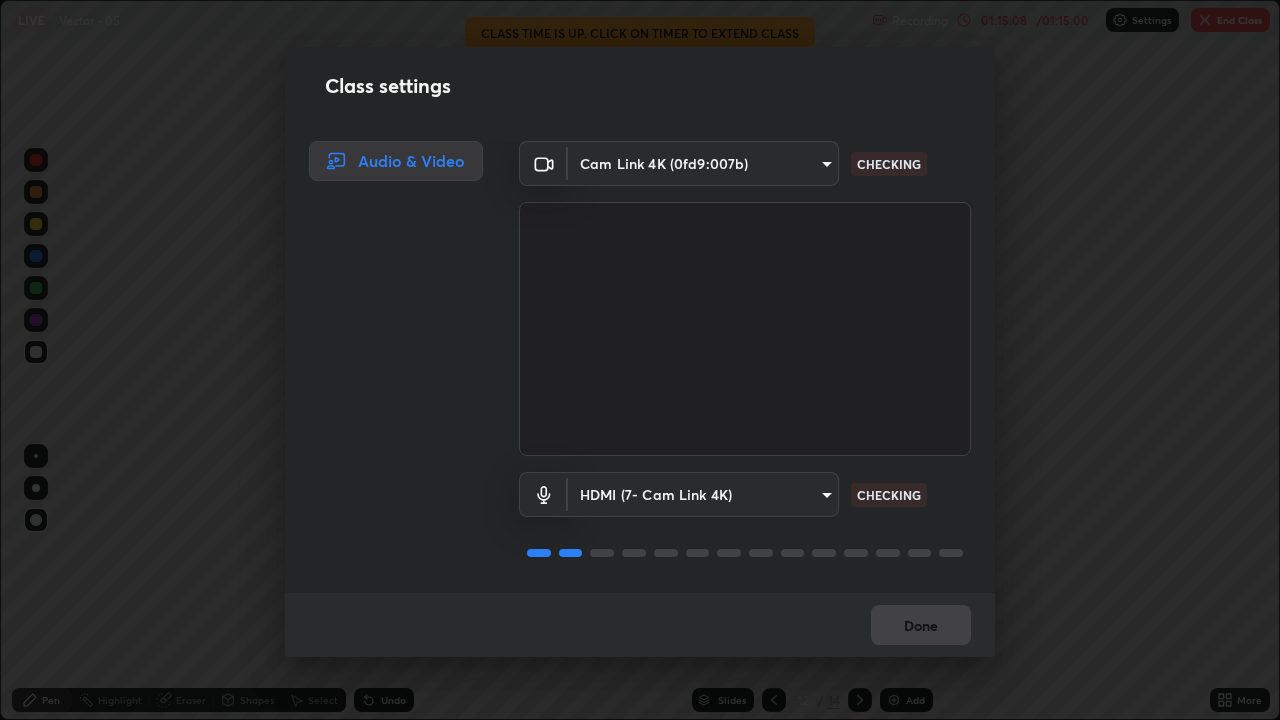 scroll, scrollTop: 2, scrollLeft: 0, axis: vertical 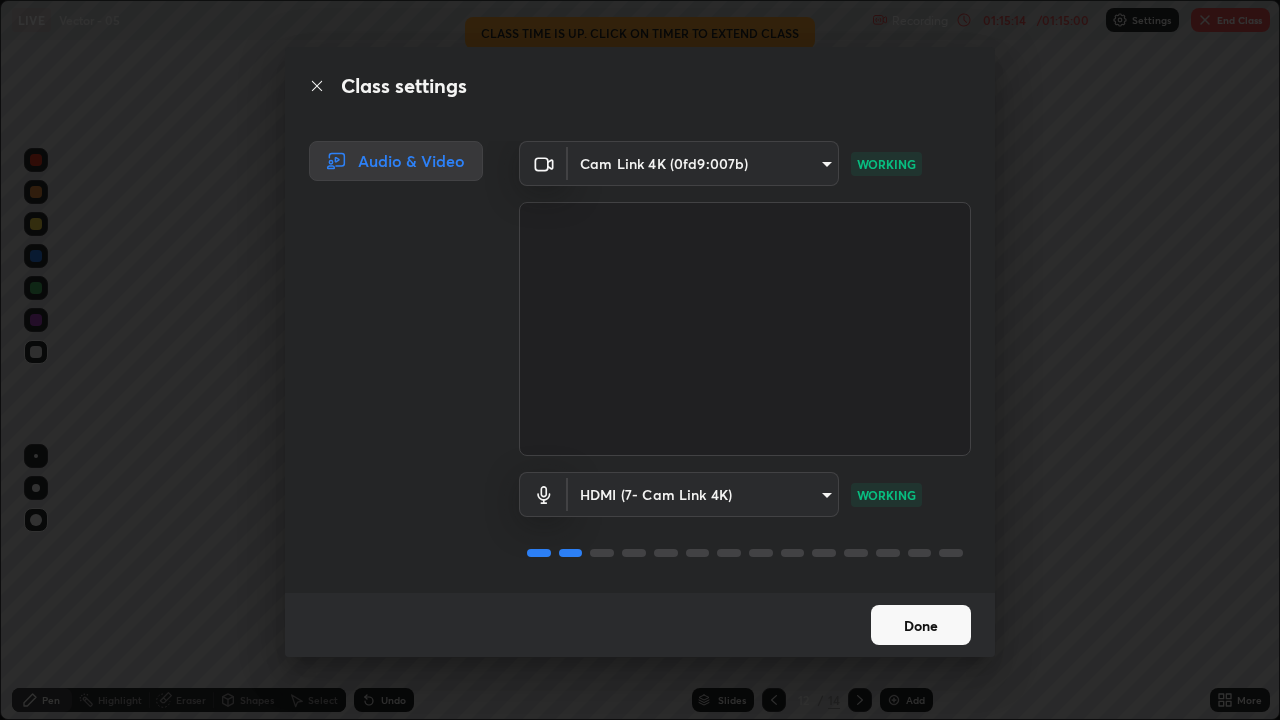 click on "Done" at bounding box center [921, 625] 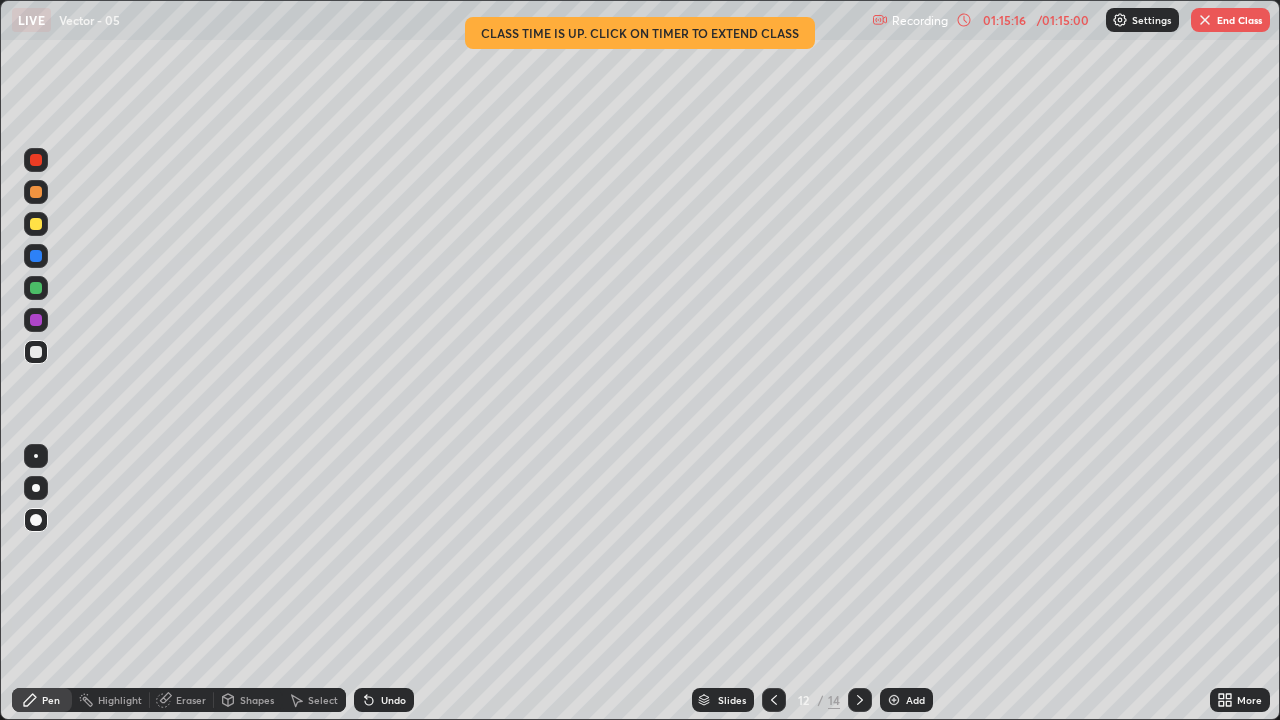 click 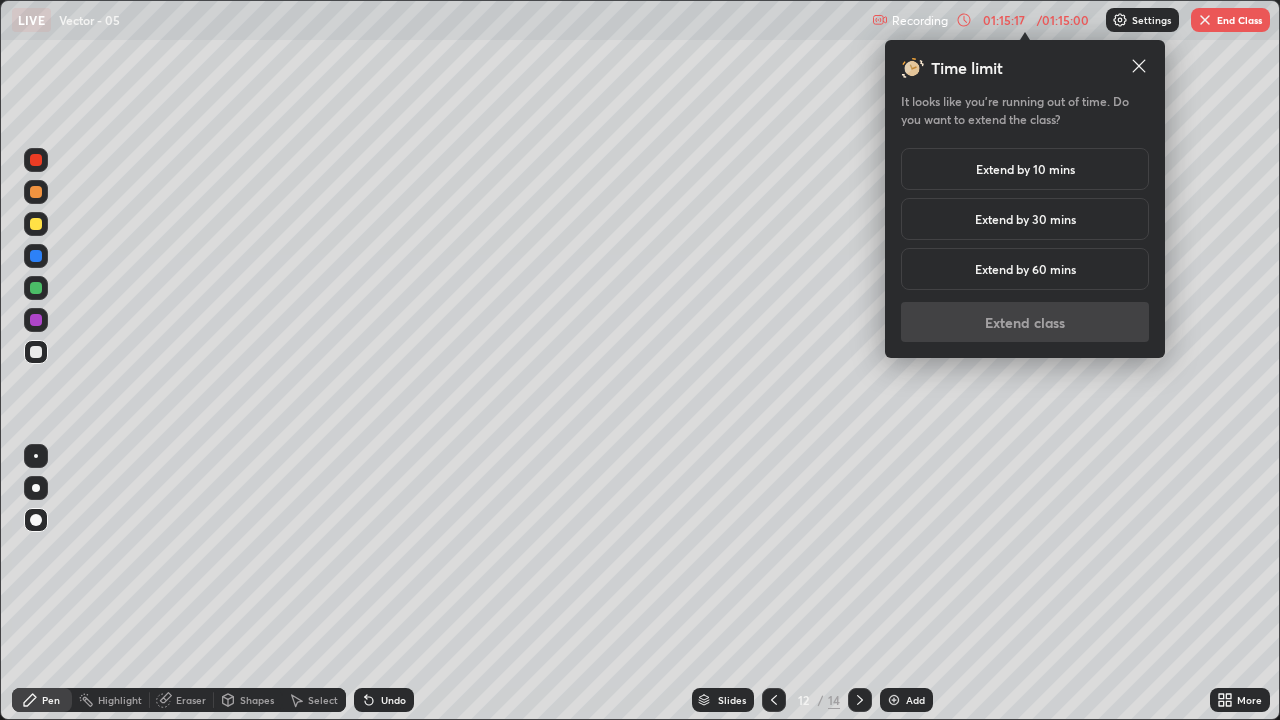 click on "Extend by 10 mins" at bounding box center [1025, 169] 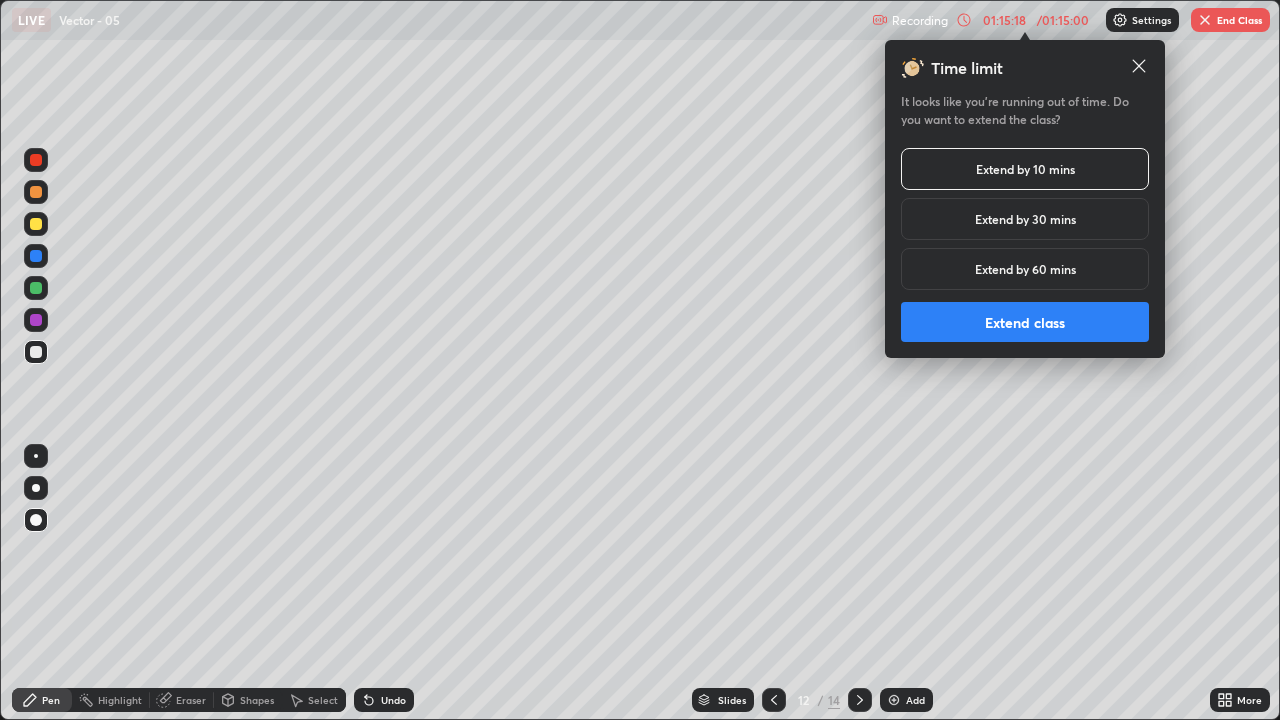 click on "Extend class" at bounding box center (1025, 322) 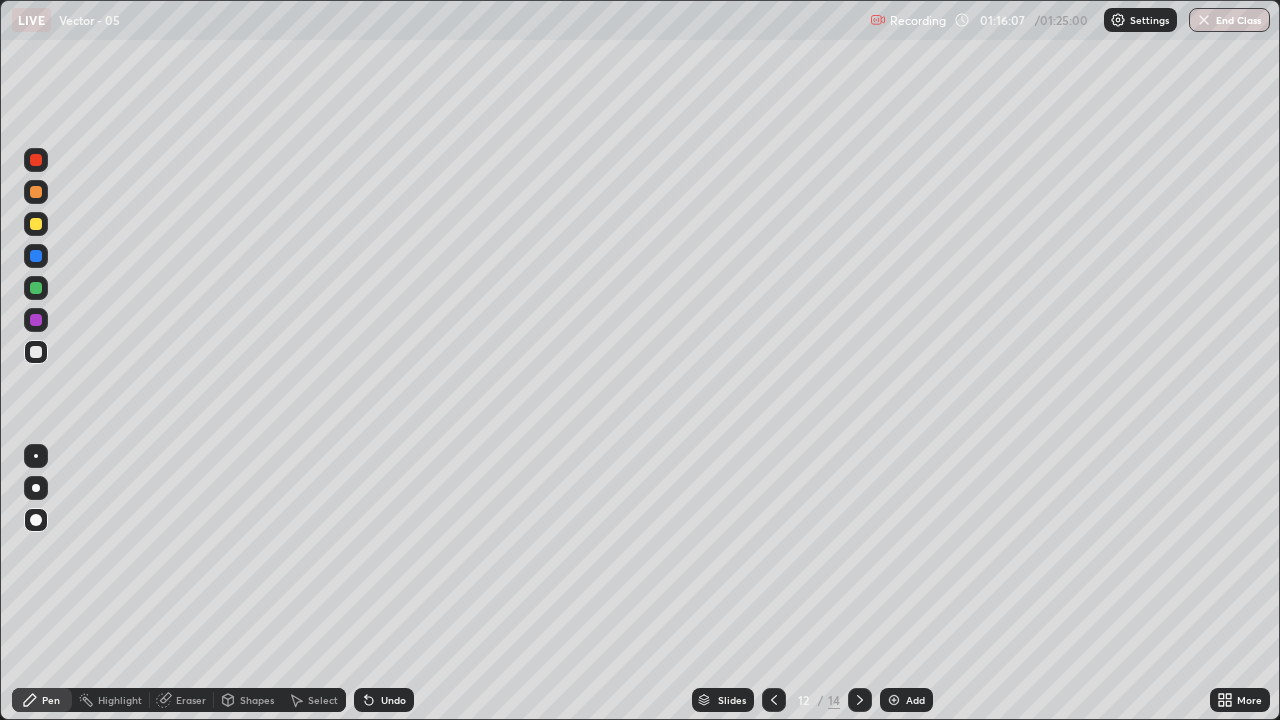 click 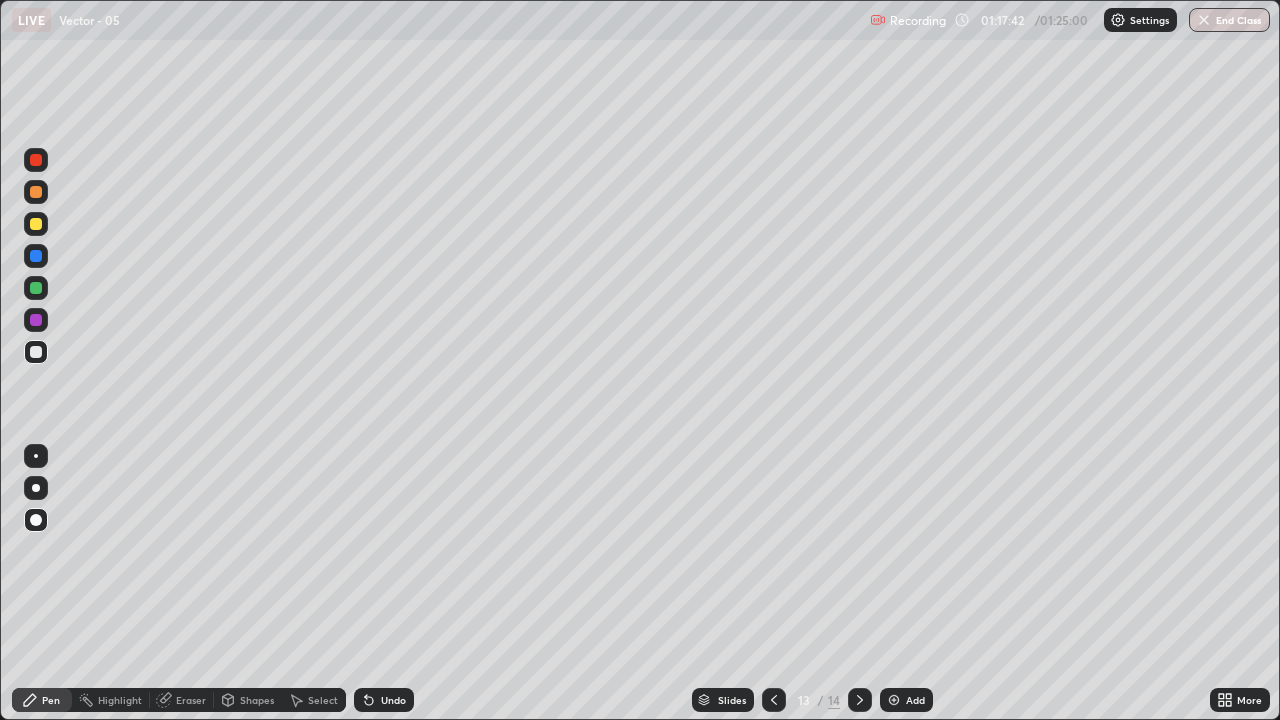 click at bounding box center (36, 224) 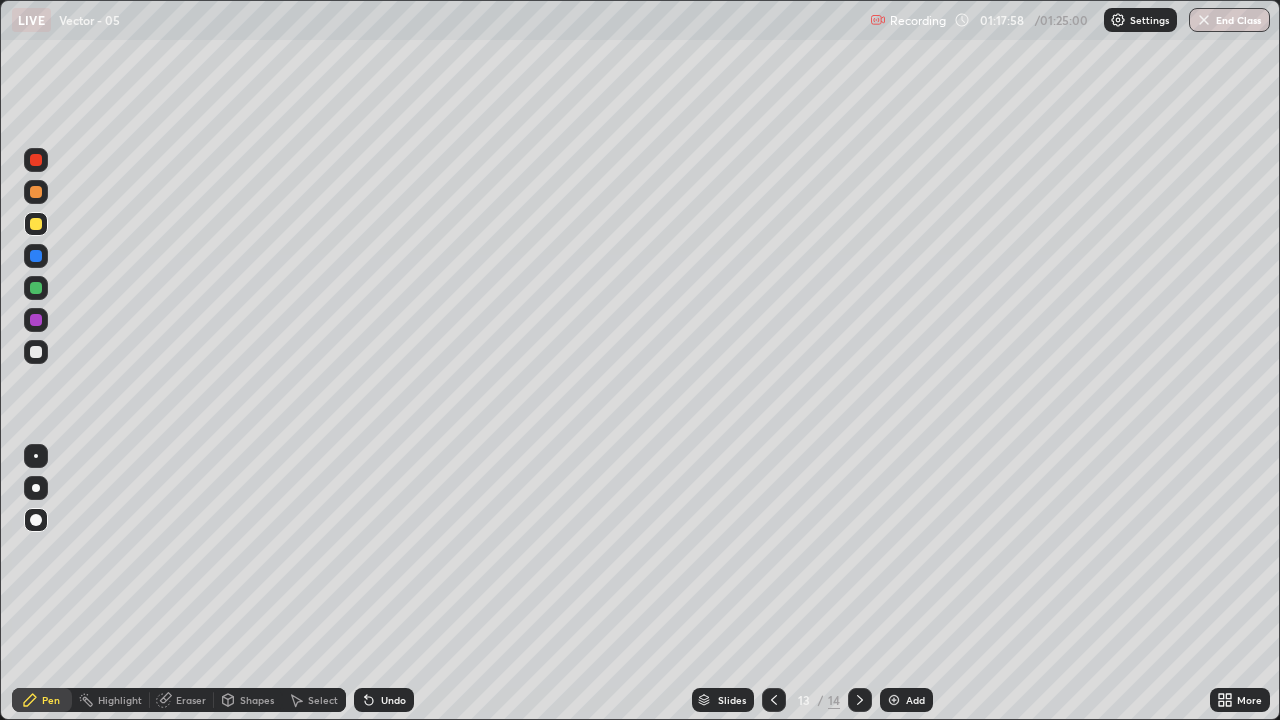 click 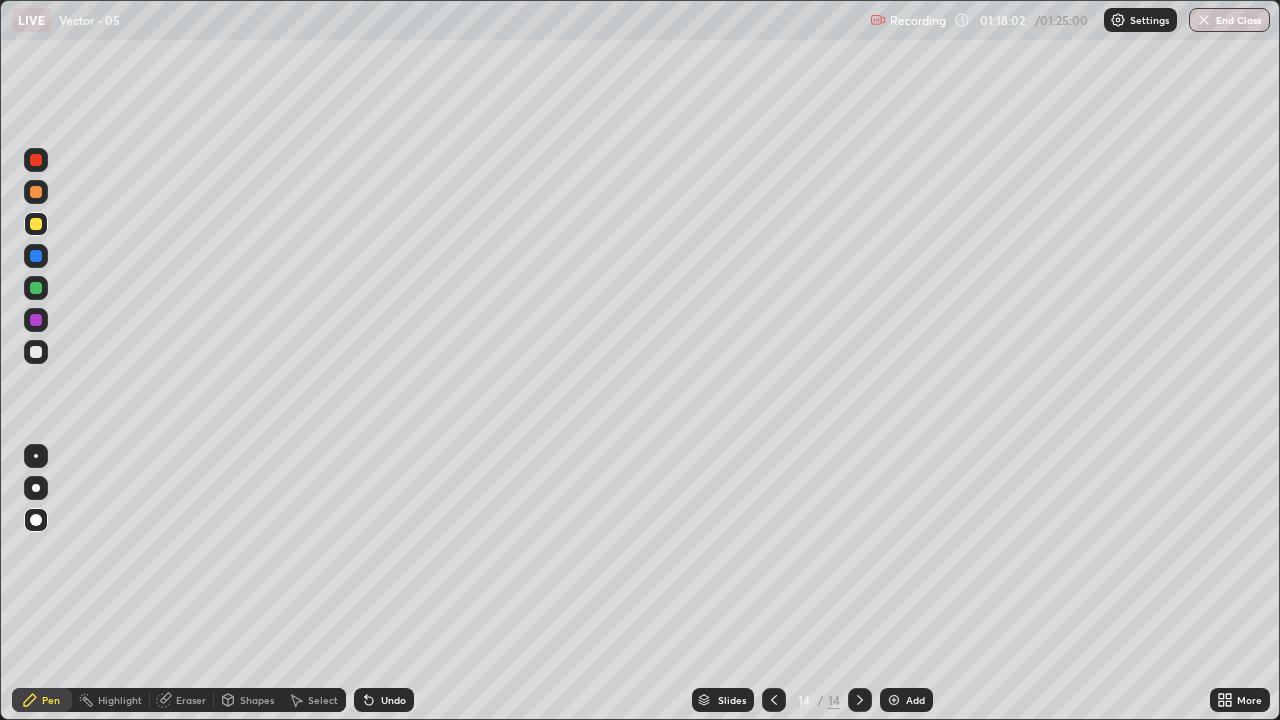 click on "Add" at bounding box center [906, 700] 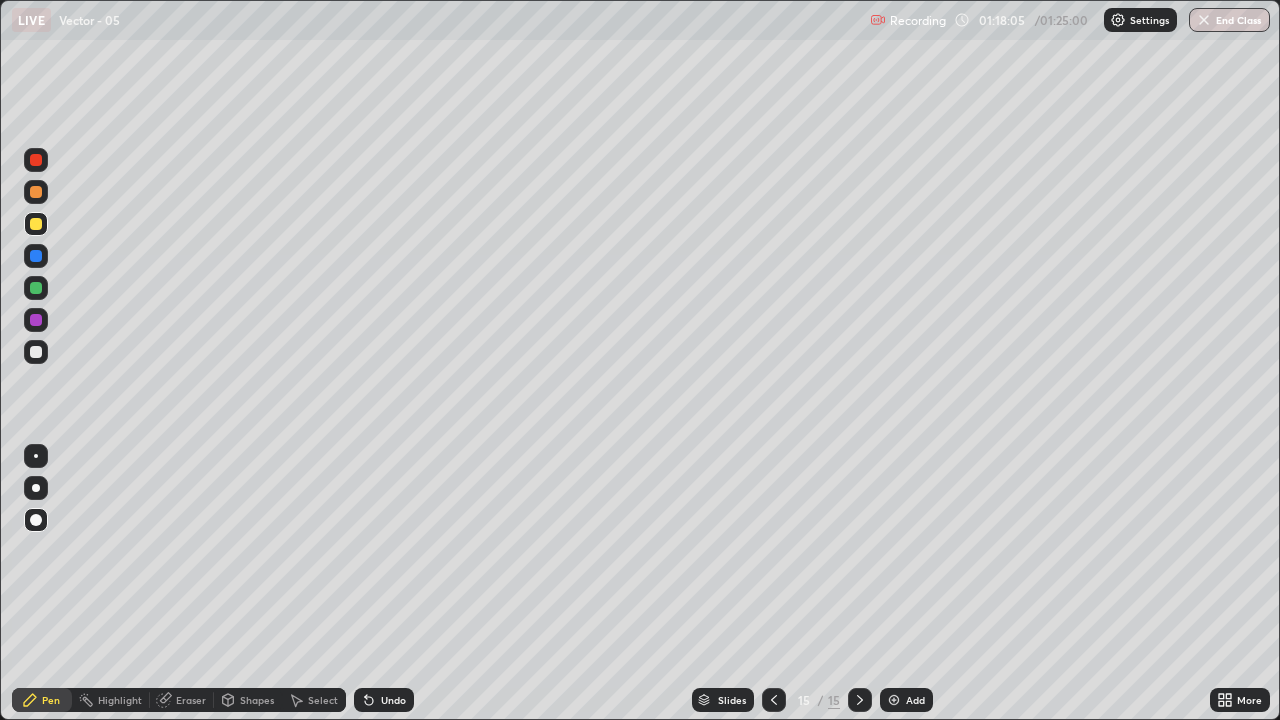 click at bounding box center [36, 352] 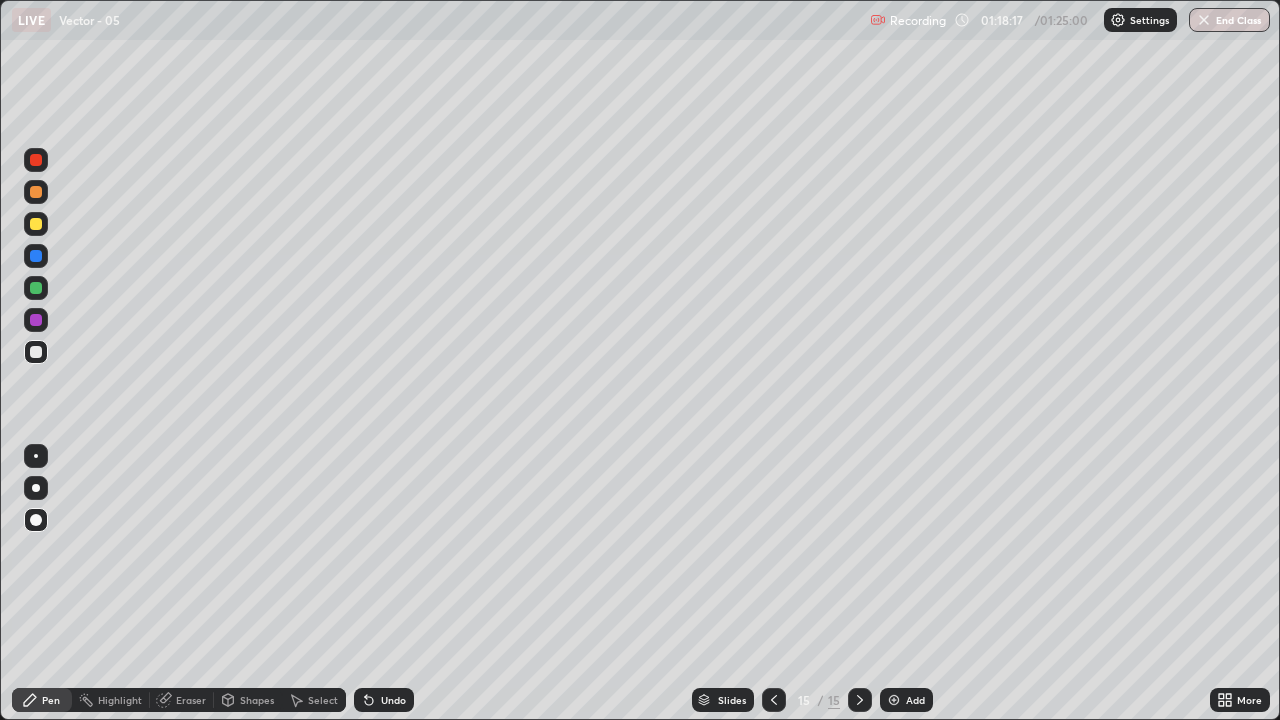 click on "Undo" at bounding box center (384, 700) 